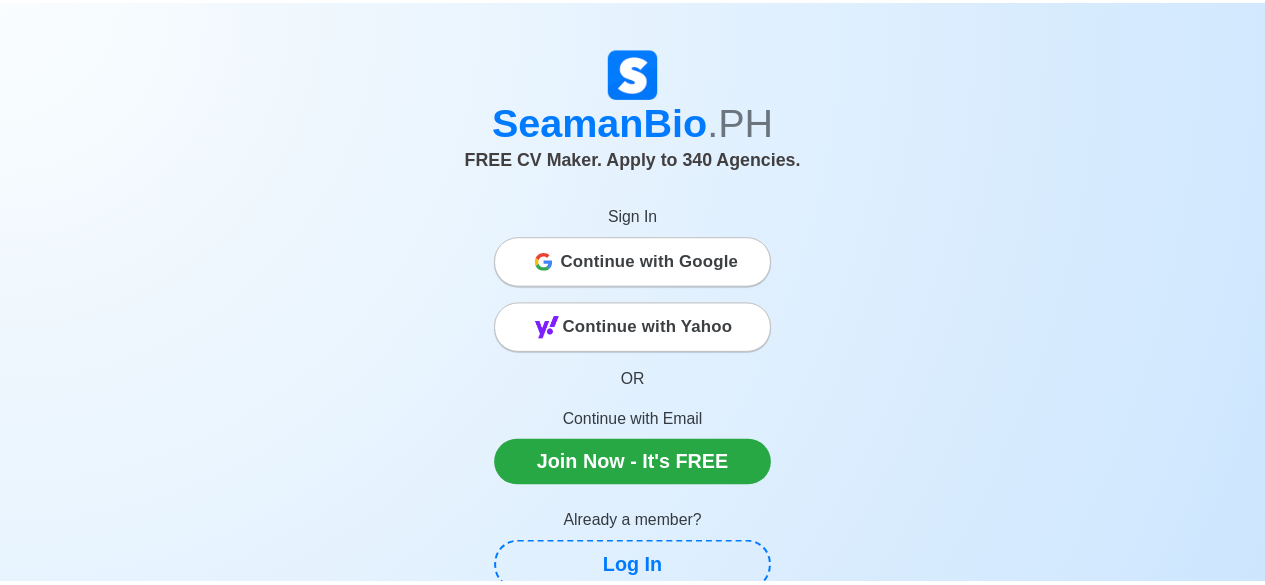 scroll, scrollTop: 0, scrollLeft: 0, axis: both 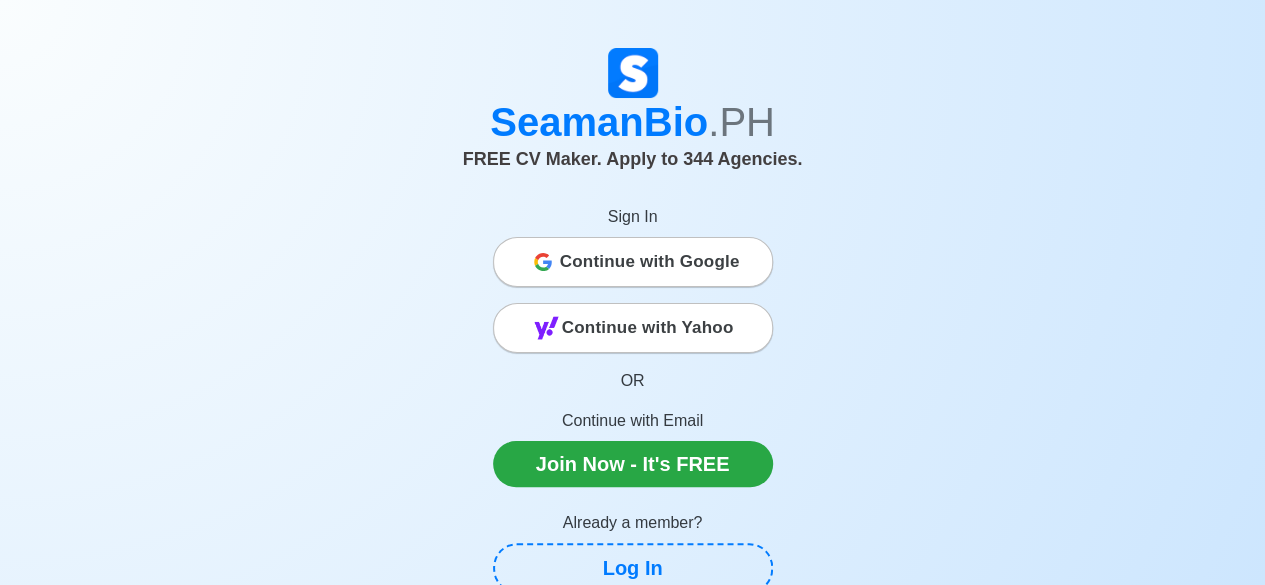 click on "Continue with Google" at bounding box center (650, 262) 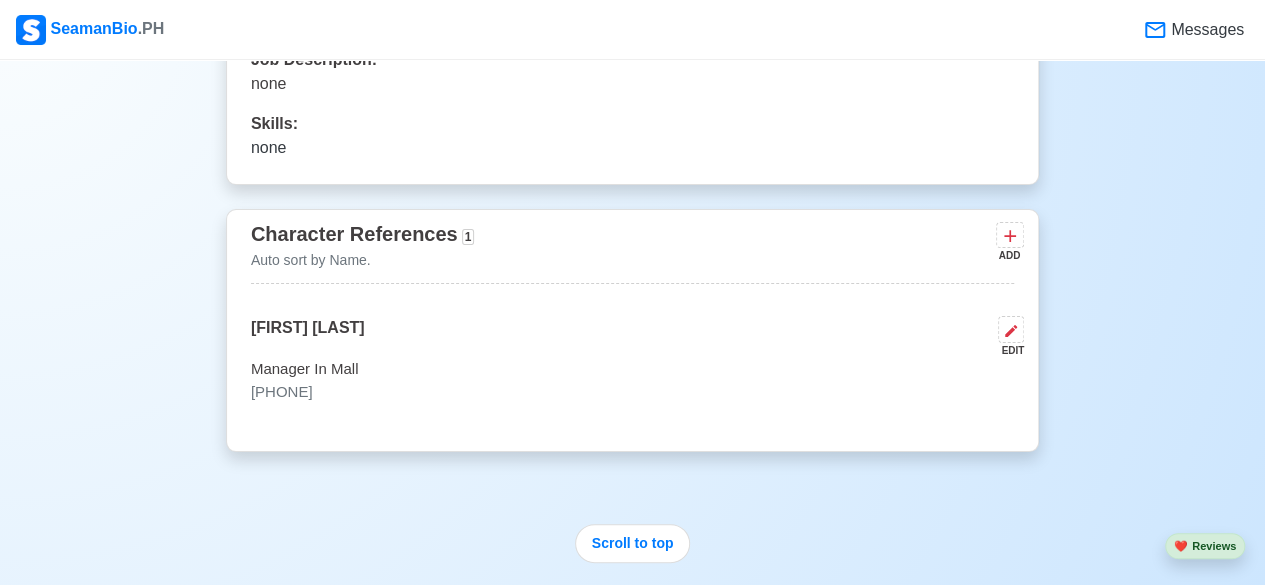 scroll, scrollTop: 5000, scrollLeft: 0, axis: vertical 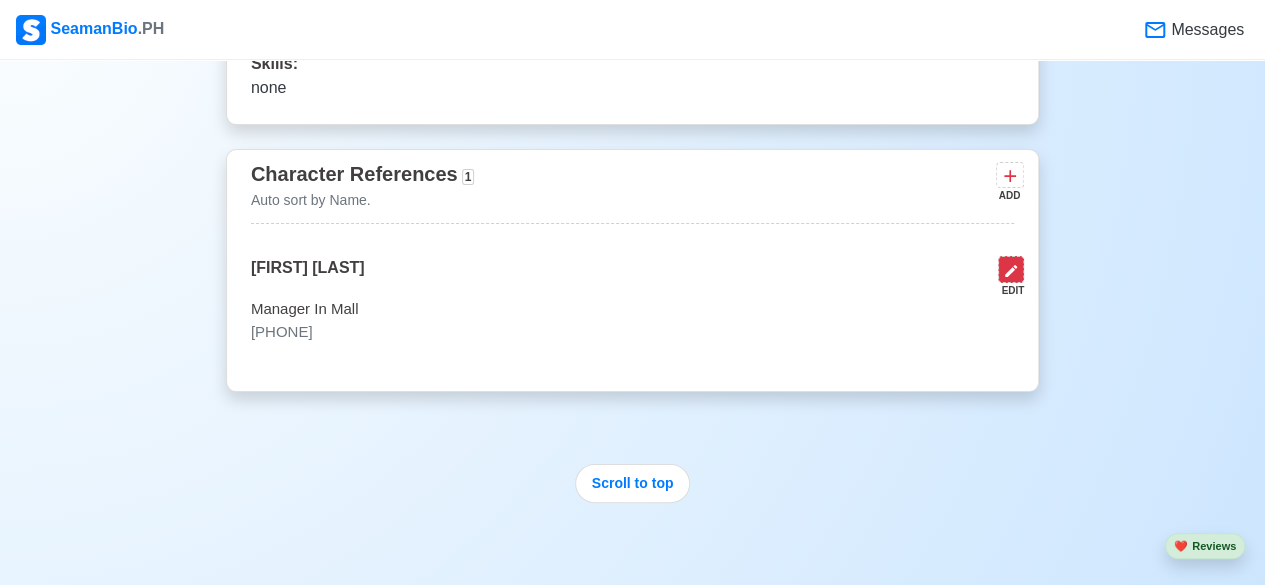 click 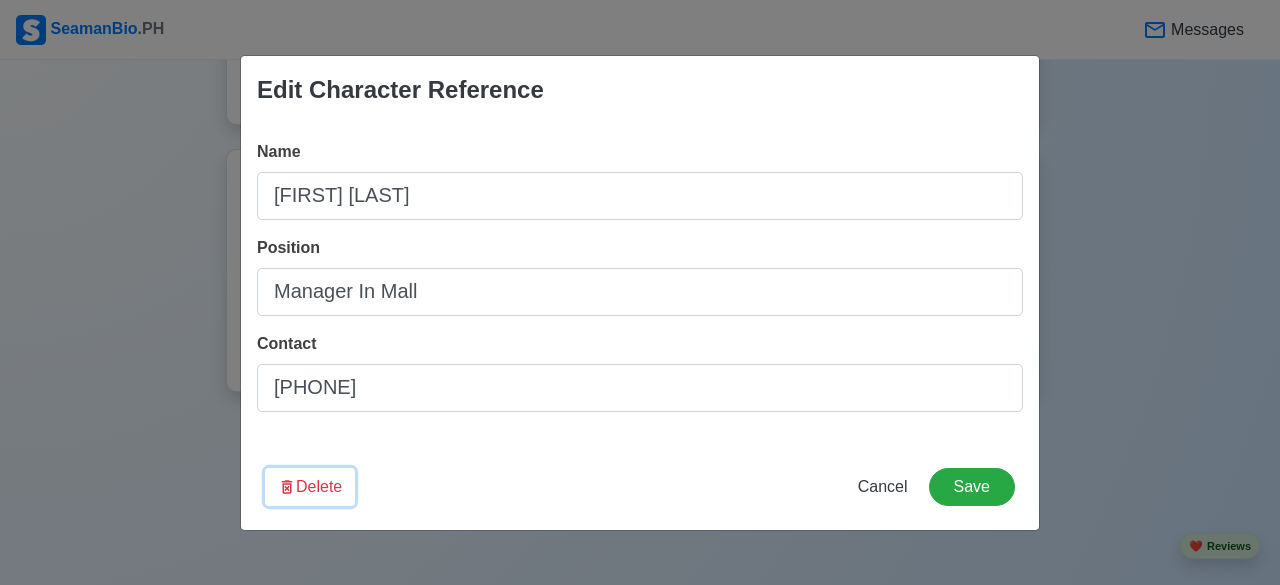click on "Delete" at bounding box center [310, 487] 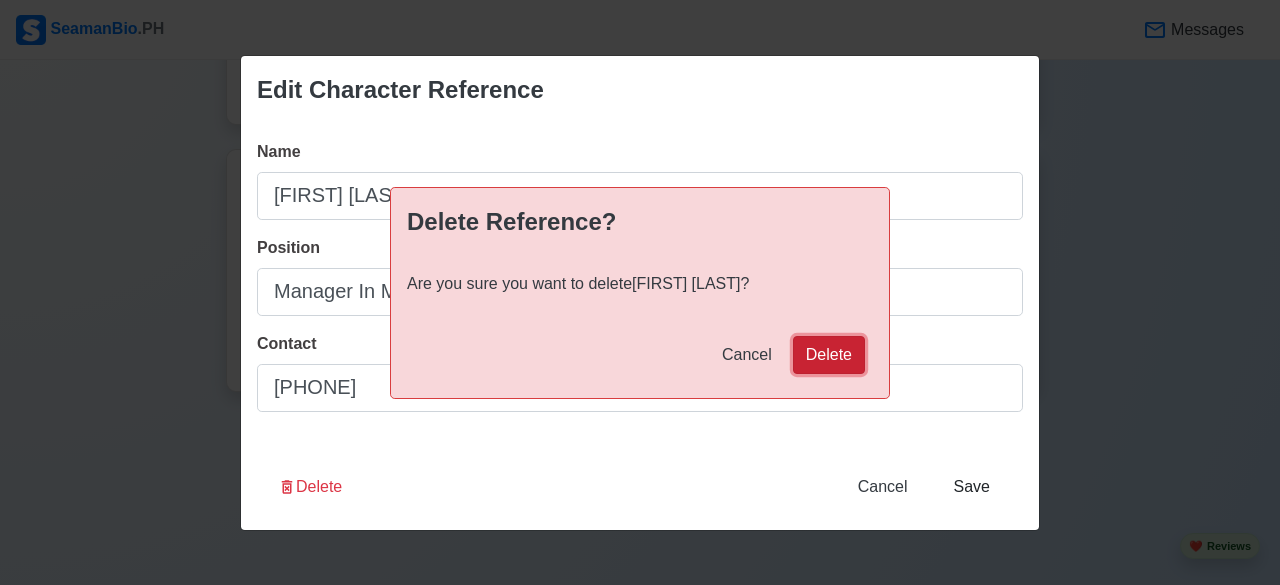 click on "Delete" at bounding box center [829, 355] 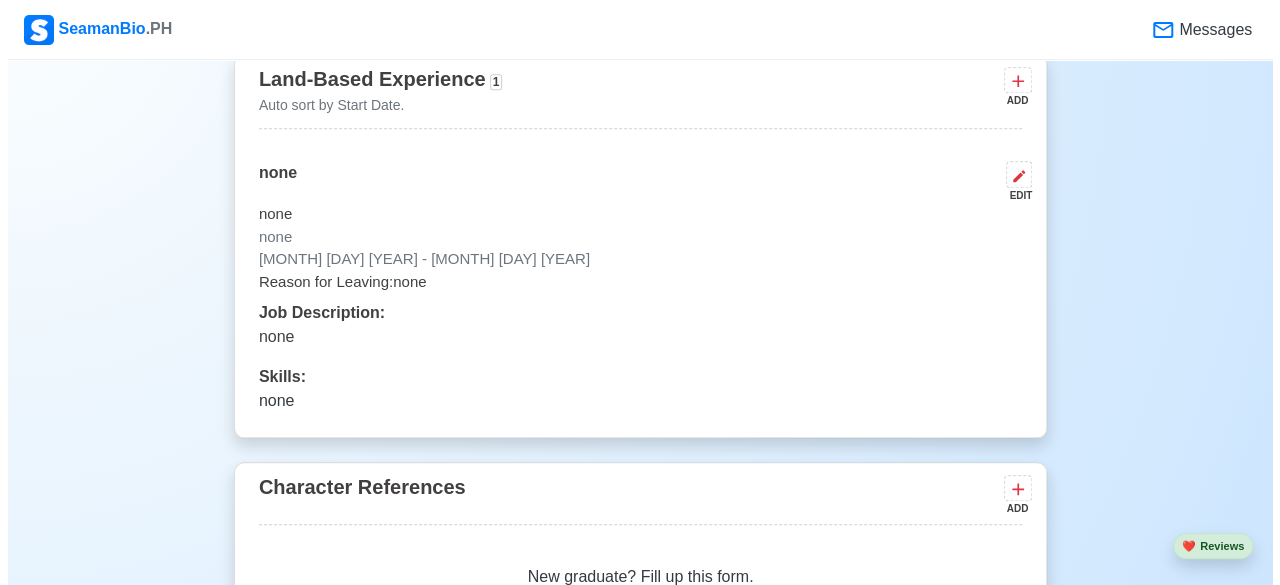 scroll, scrollTop: 4600, scrollLeft: 0, axis: vertical 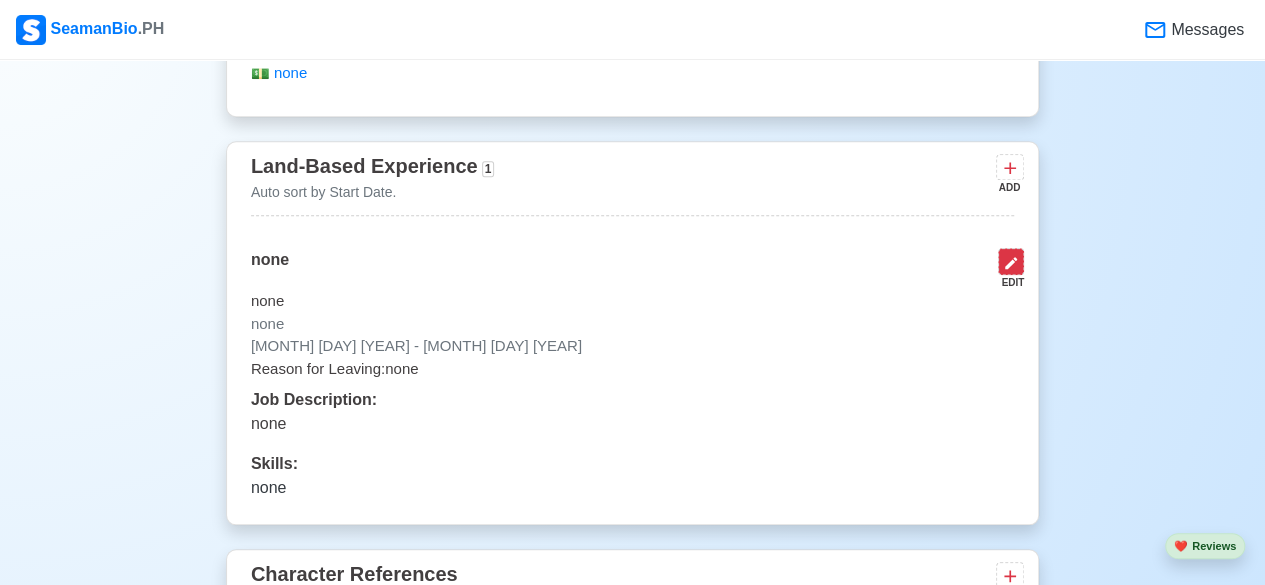 click 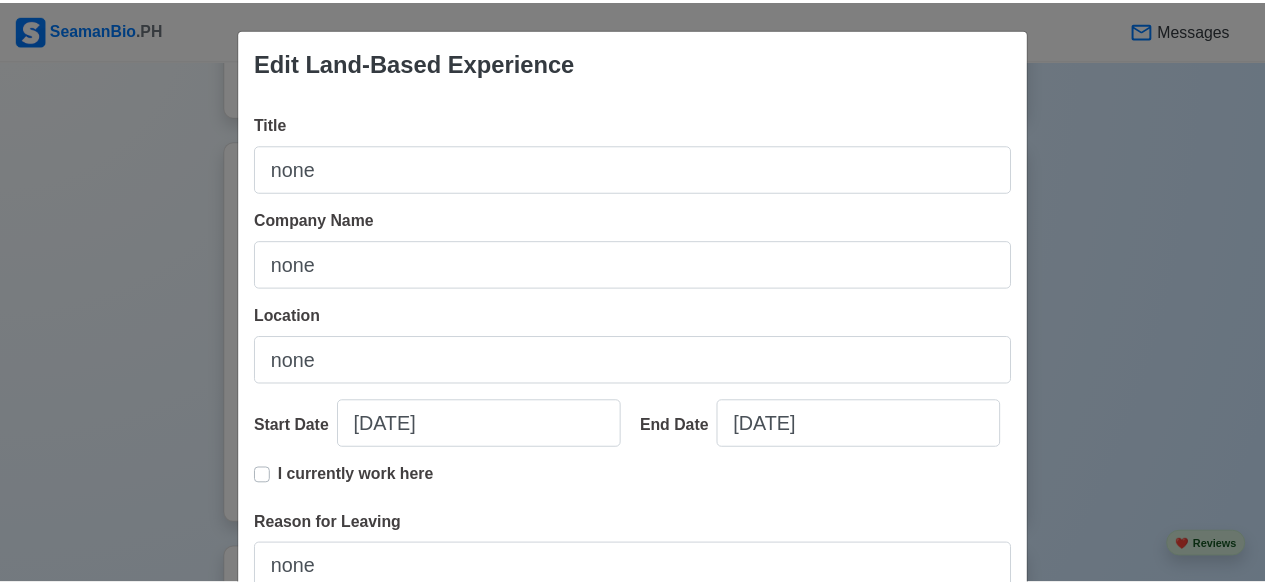 scroll, scrollTop: 397, scrollLeft: 0, axis: vertical 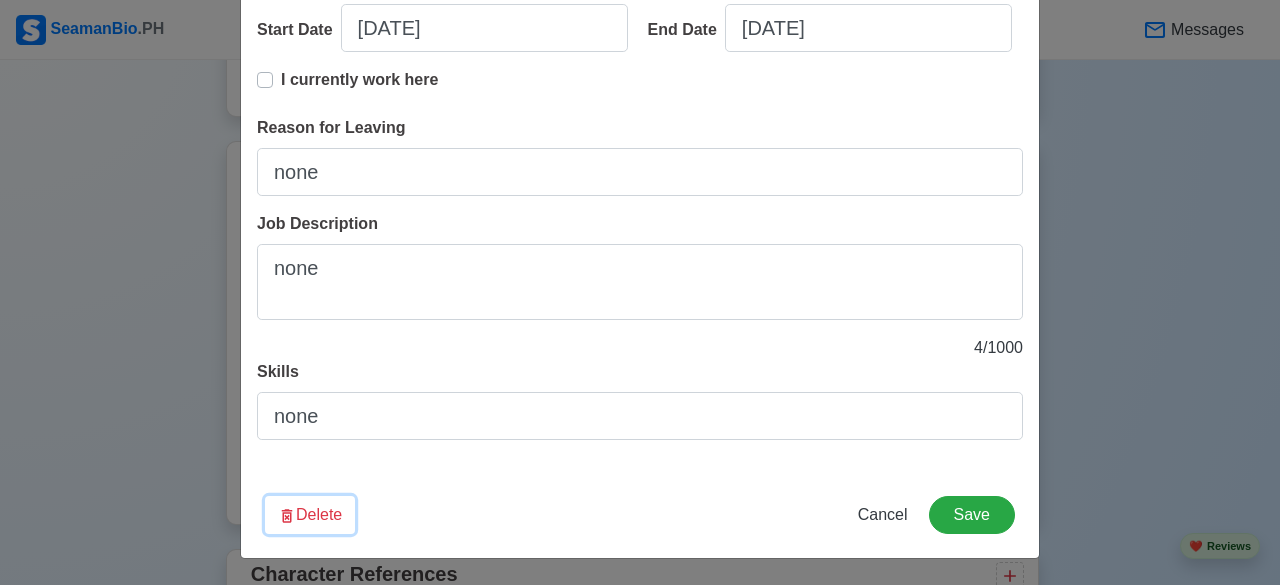 click on "Delete" at bounding box center [310, 515] 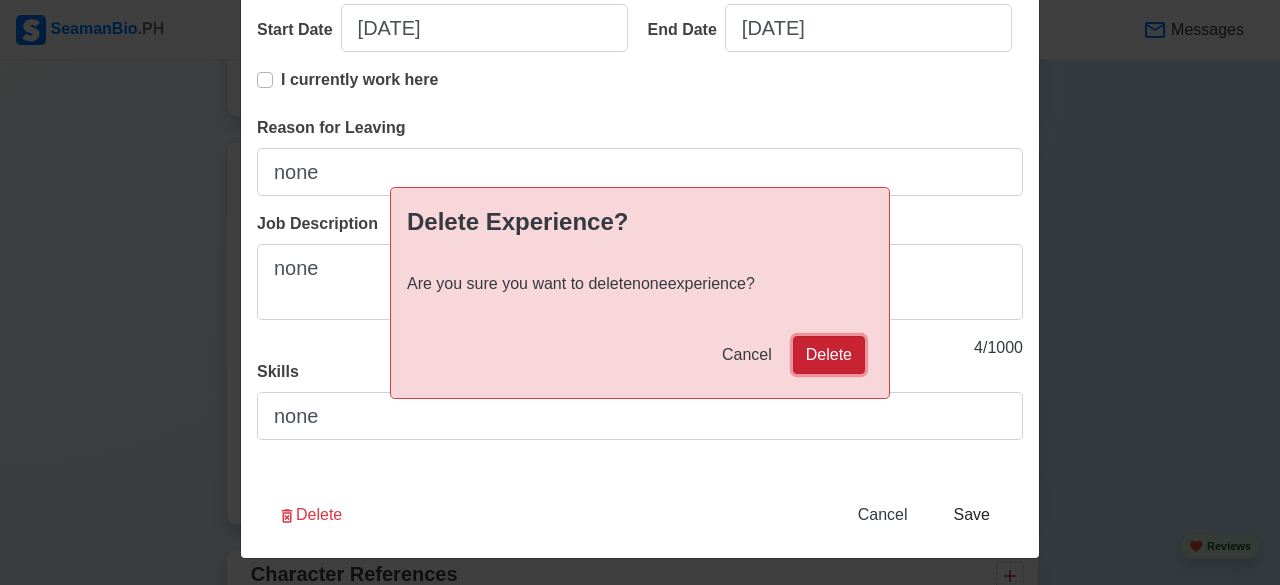 click on "Delete" at bounding box center [829, 355] 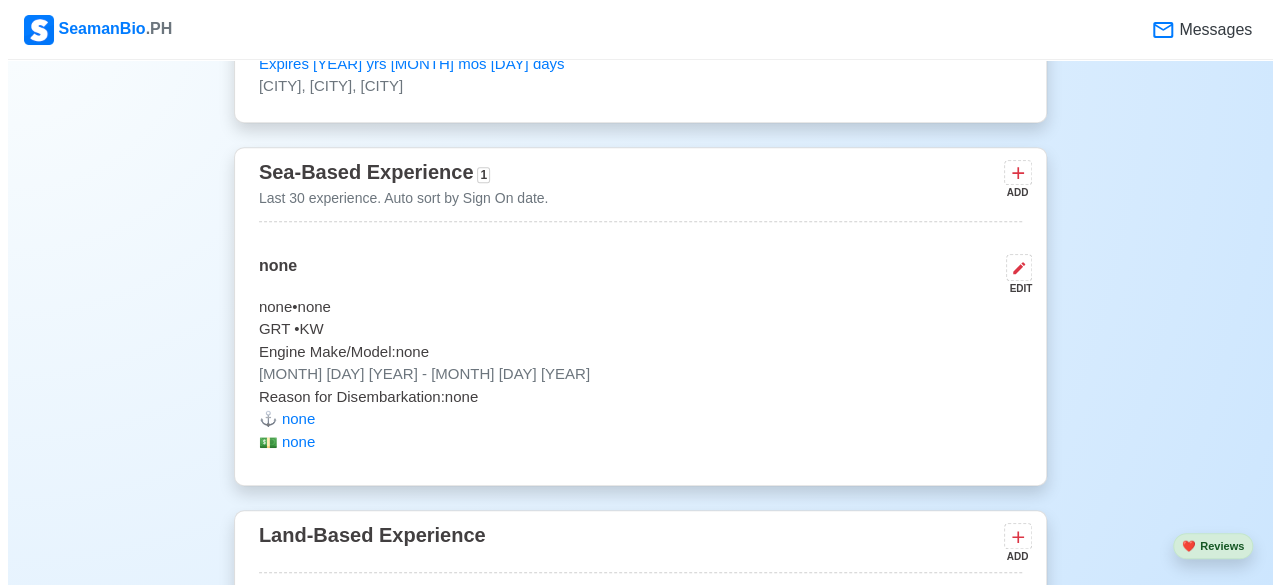 scroll, scrollTop: 4200, scrollLeft: 0, axis: vertical 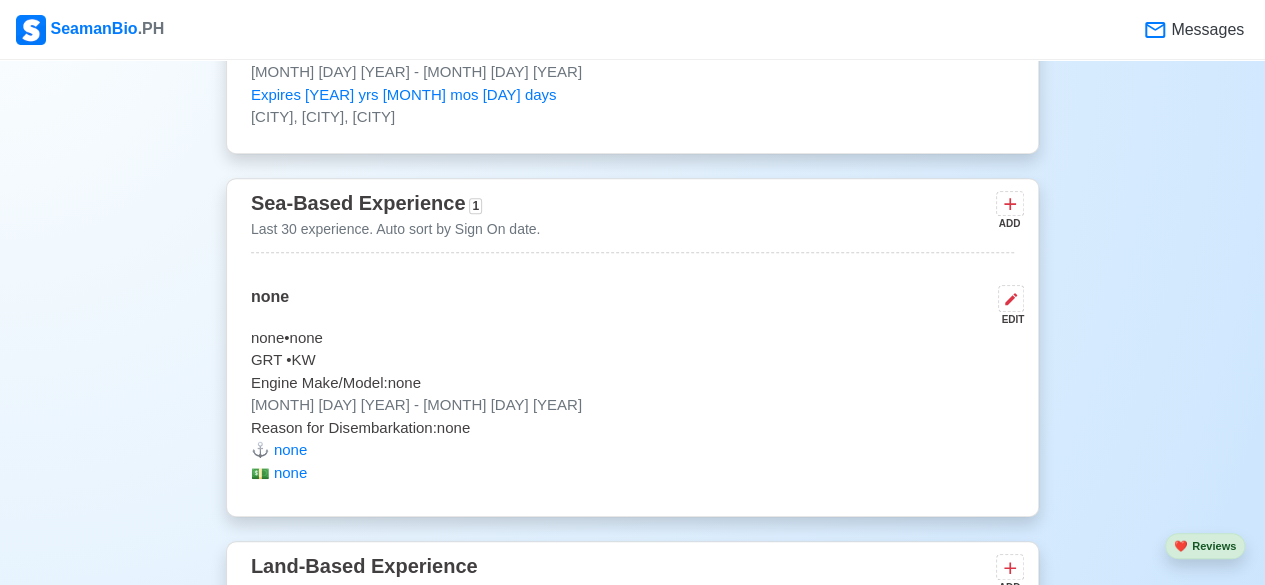 click on "EDIT" at bounding box center [1007, 319] 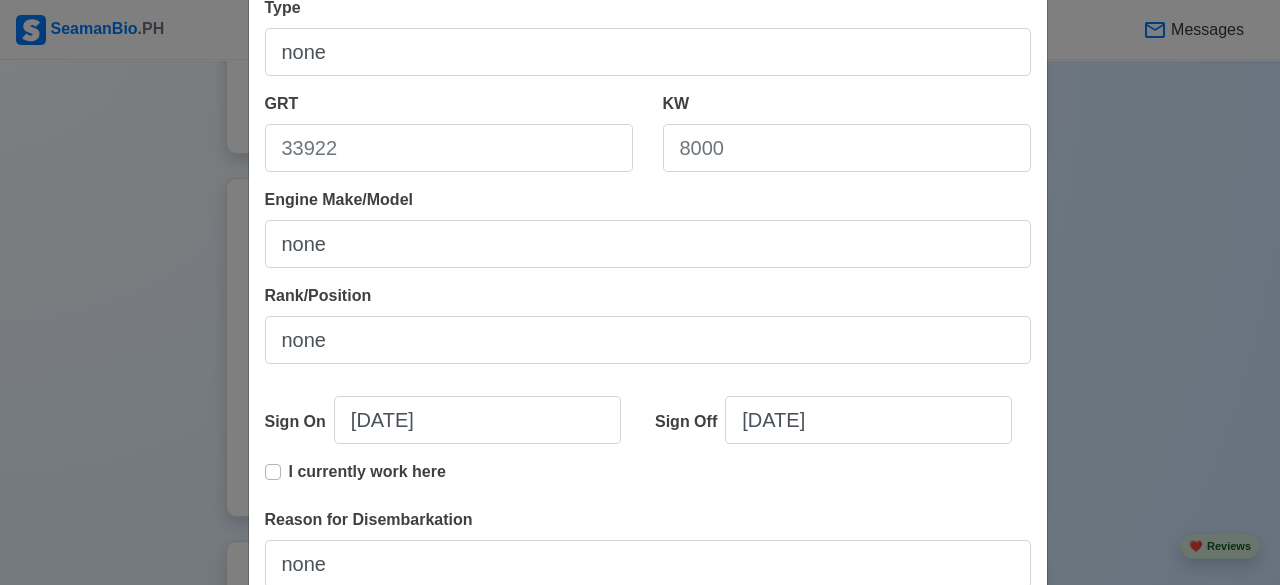 scroll, scrollTop: 500, scrollLeft: 0, axis: vertical 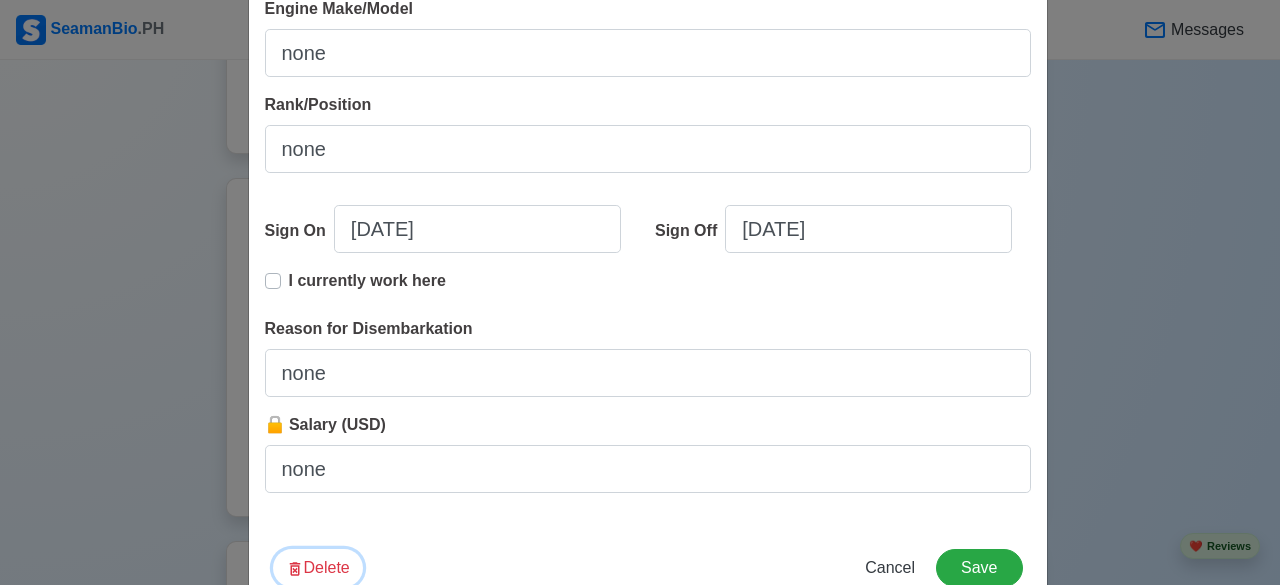 click on "Delete" at bounding box center (318, 568) 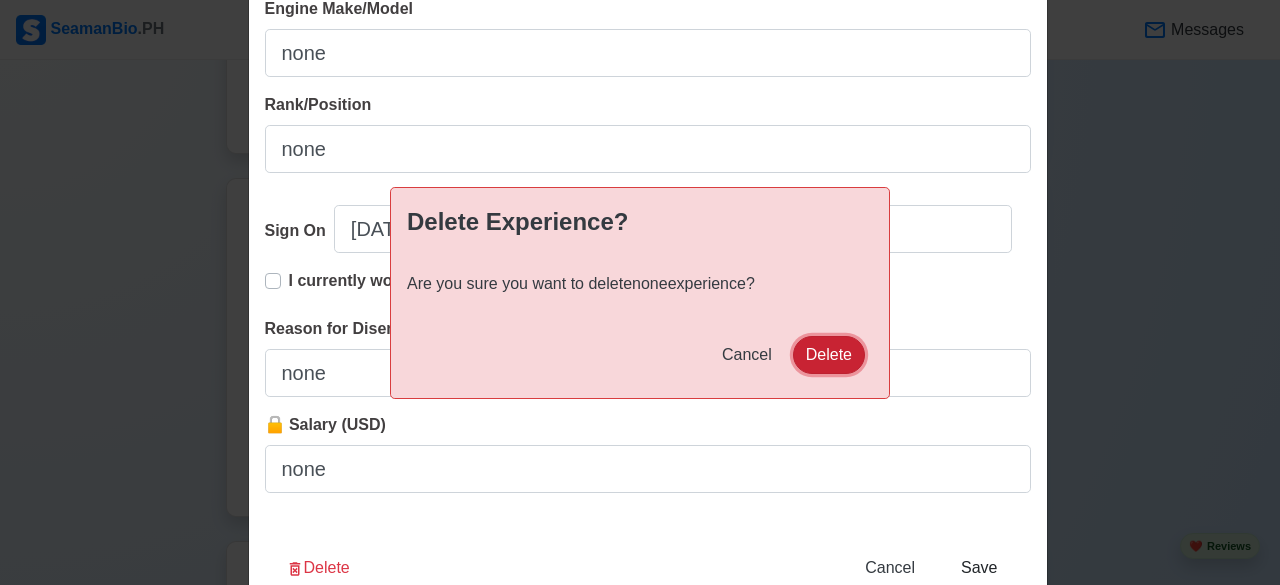 click on "Delete" at bounding box center [829, 355] 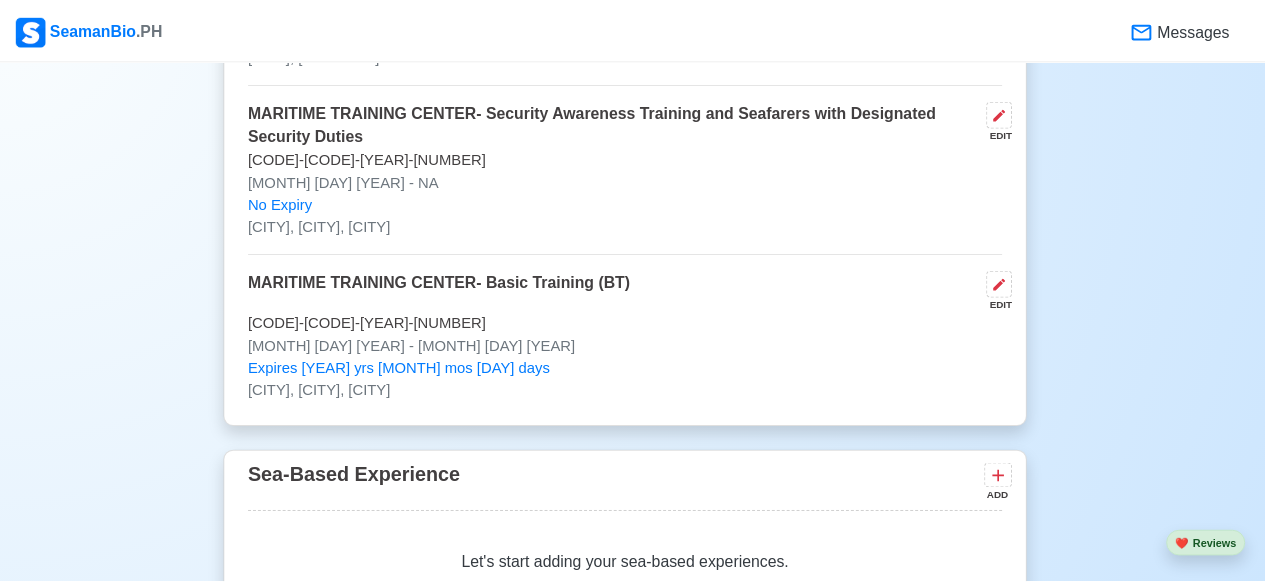 scroll, scrollTop: 4474, scrollLeft: 0, axis: vertical 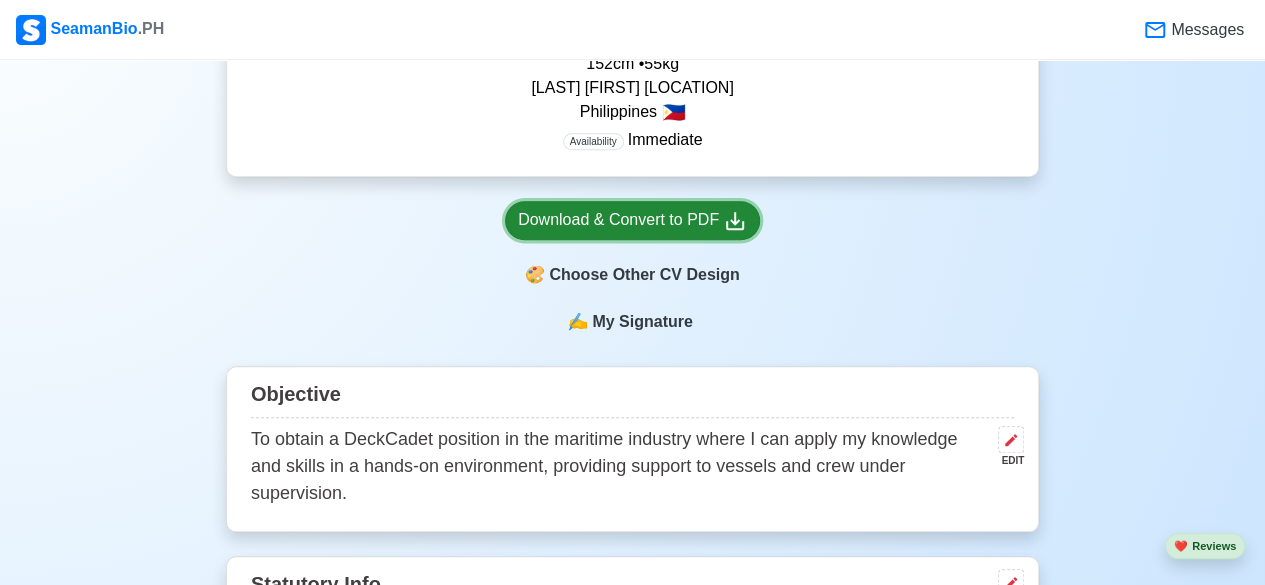click on "Download & Convert to PDF" at bounding box center (632, 220) 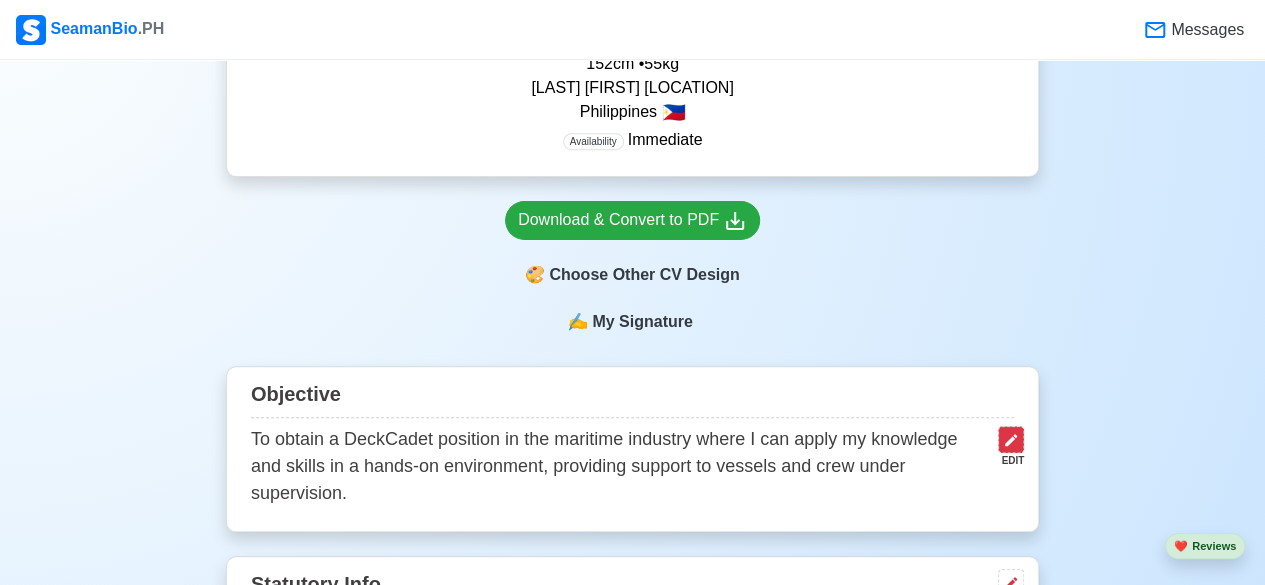 click 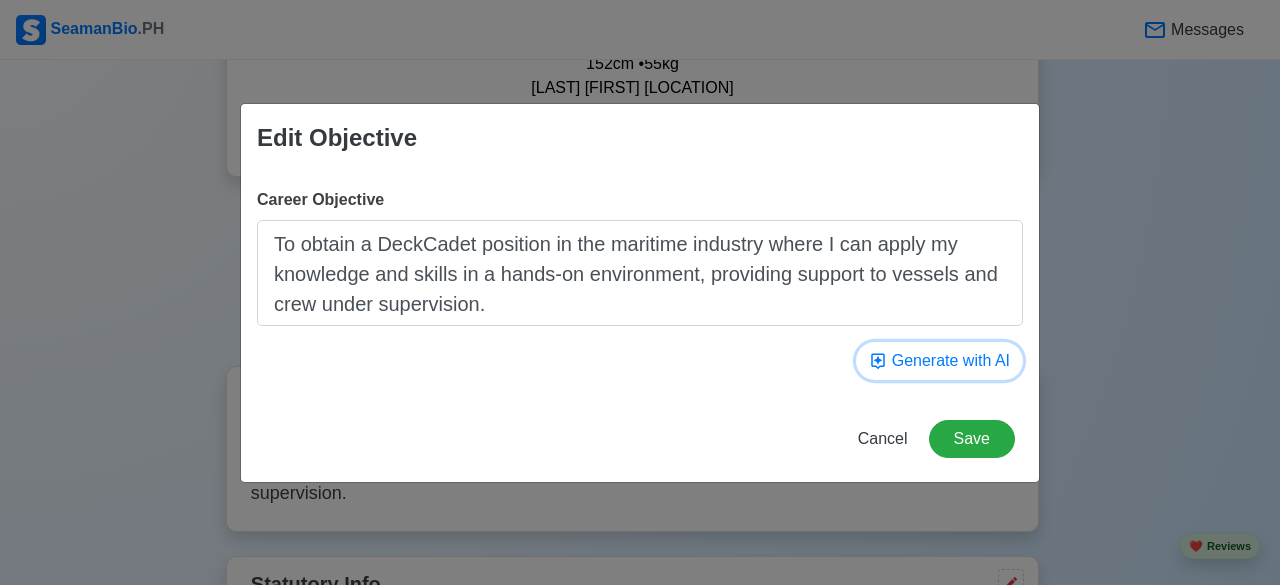 click on "Generate with AI" at bounding box center [939, 361] 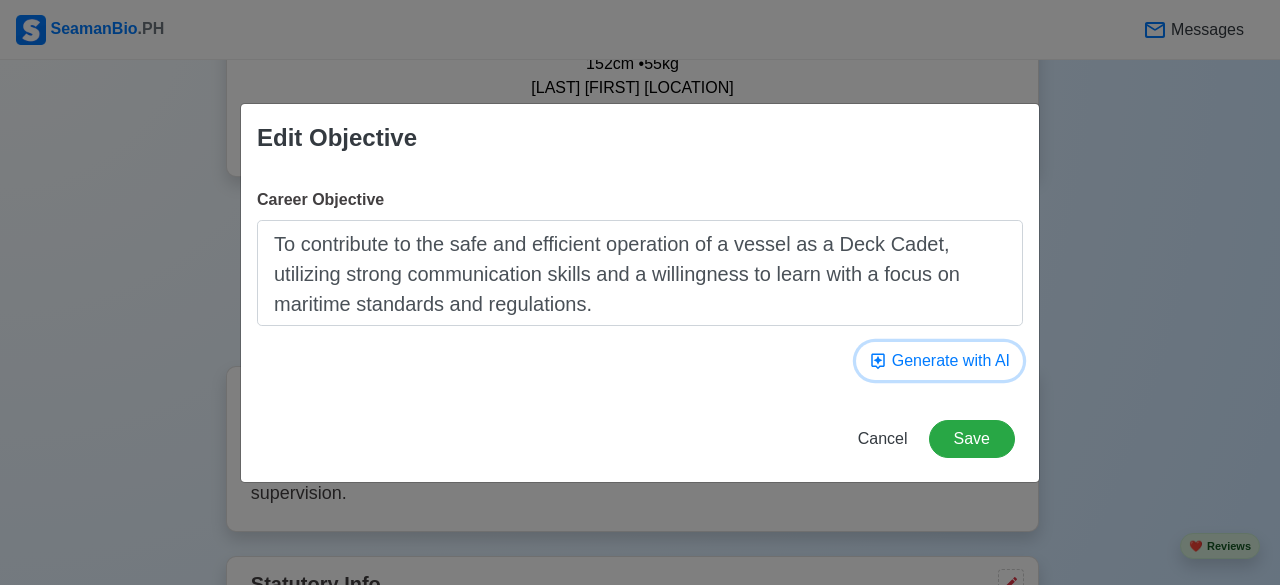 click on "Generate with AI" at bounding box center [939, 361] 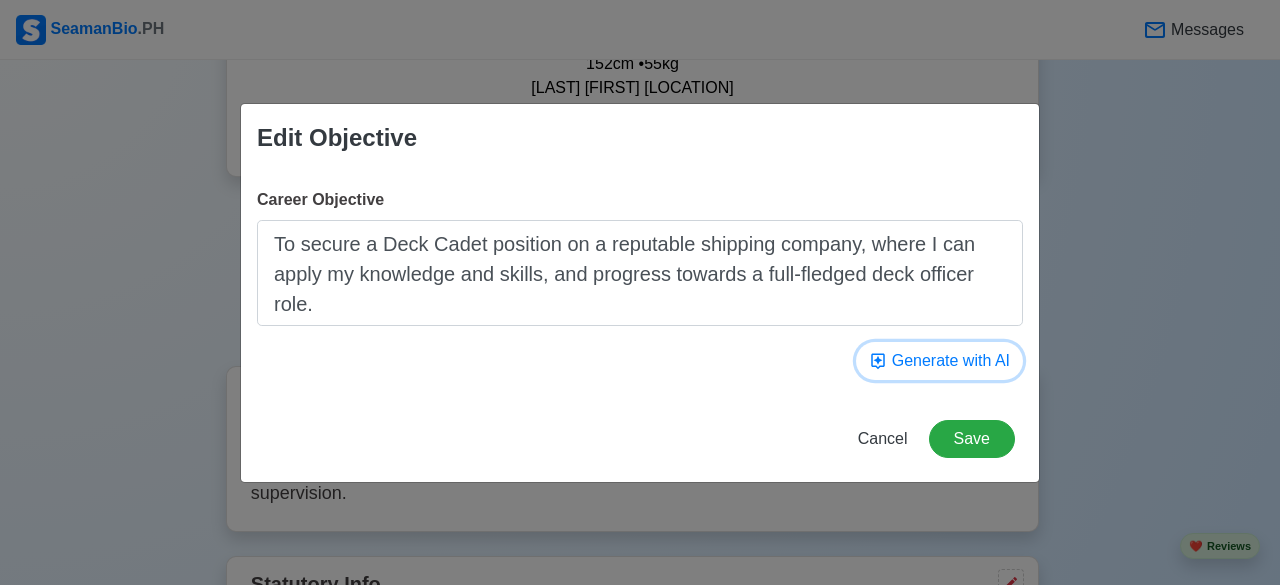 click on "Generate with AI" at bounding box center (939, 361) 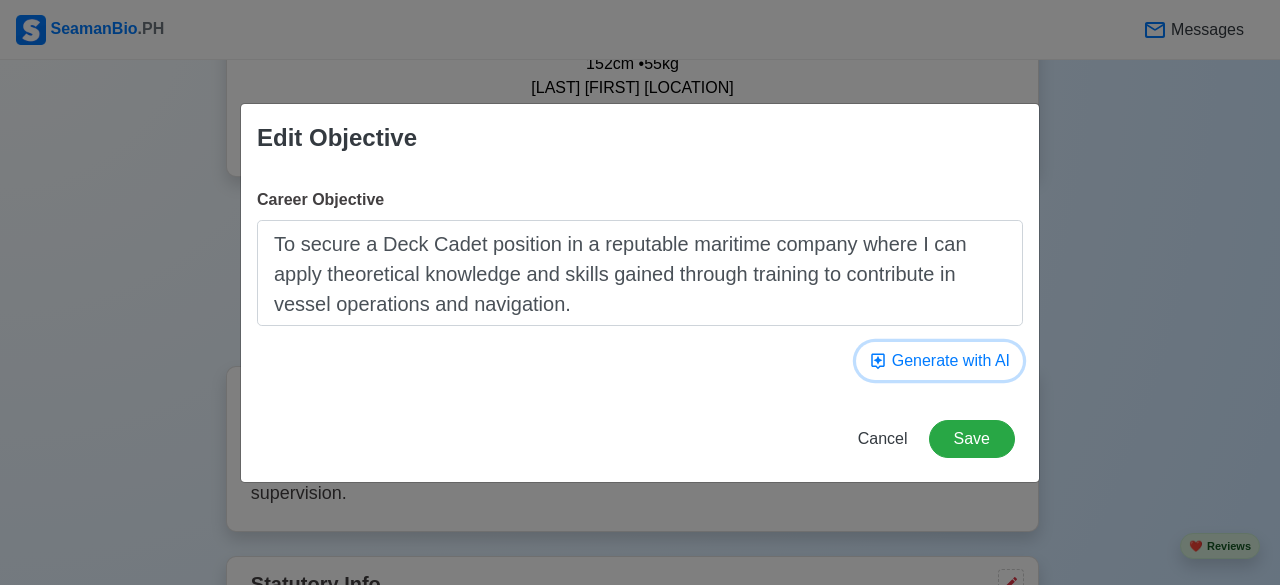 click on "Generate with AI" at bounding box center [939, 361] 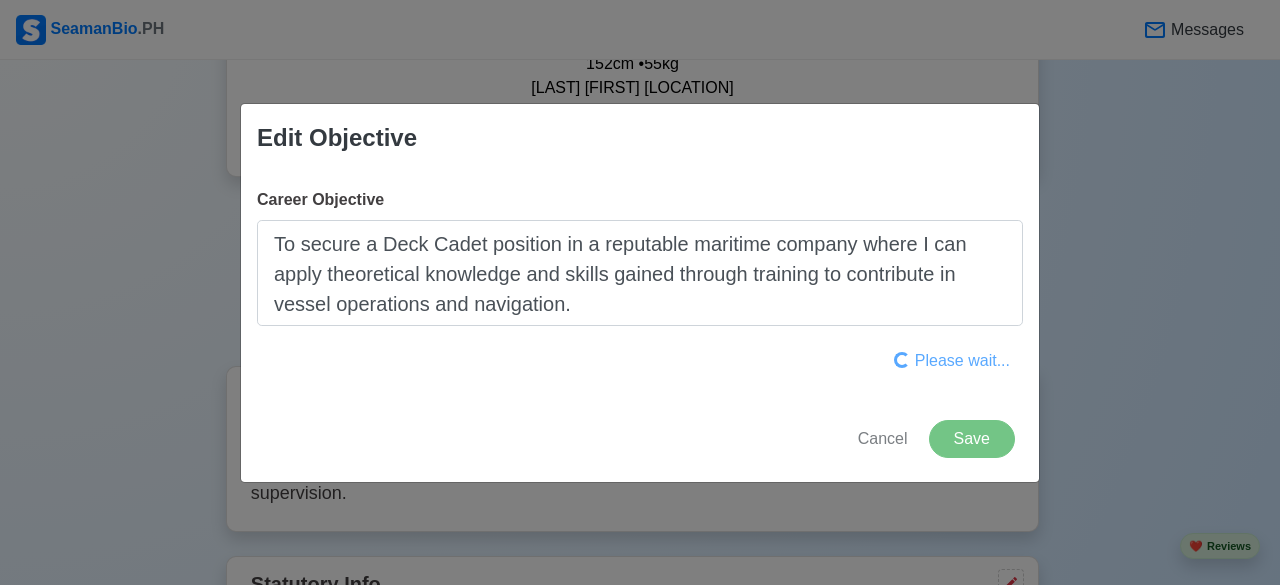 type on "To obtain a Deck Cadet position that offers opportunities to gain hands-on experience in maritime operations, improve nautical skills, and advance as an officer." 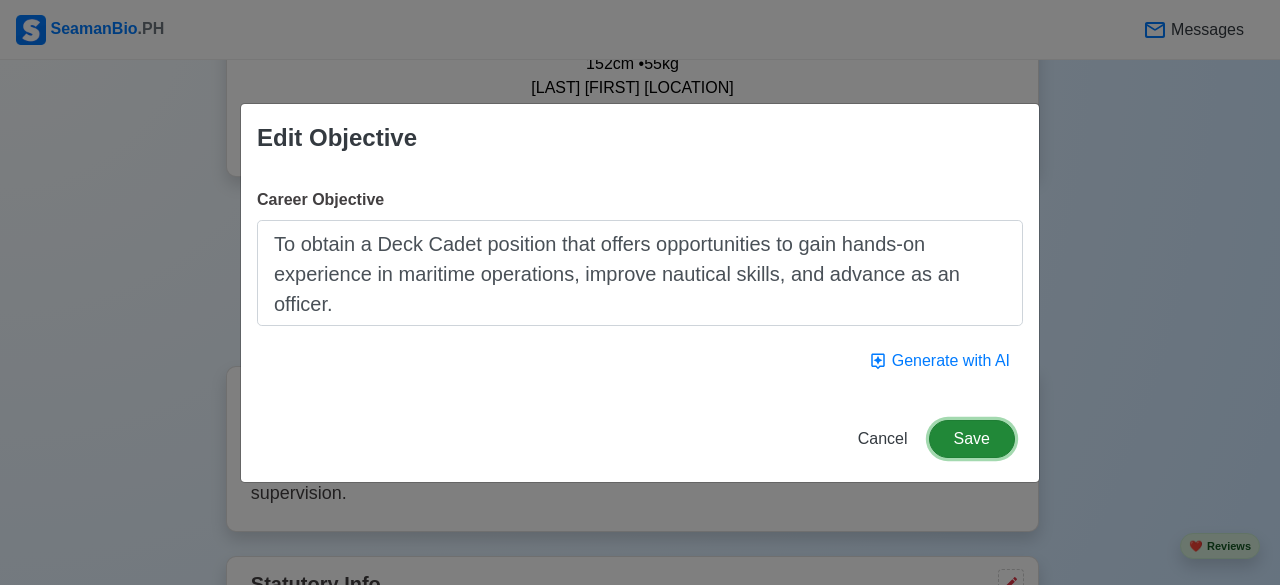 click on "Save" at bounding box center (972, 439) 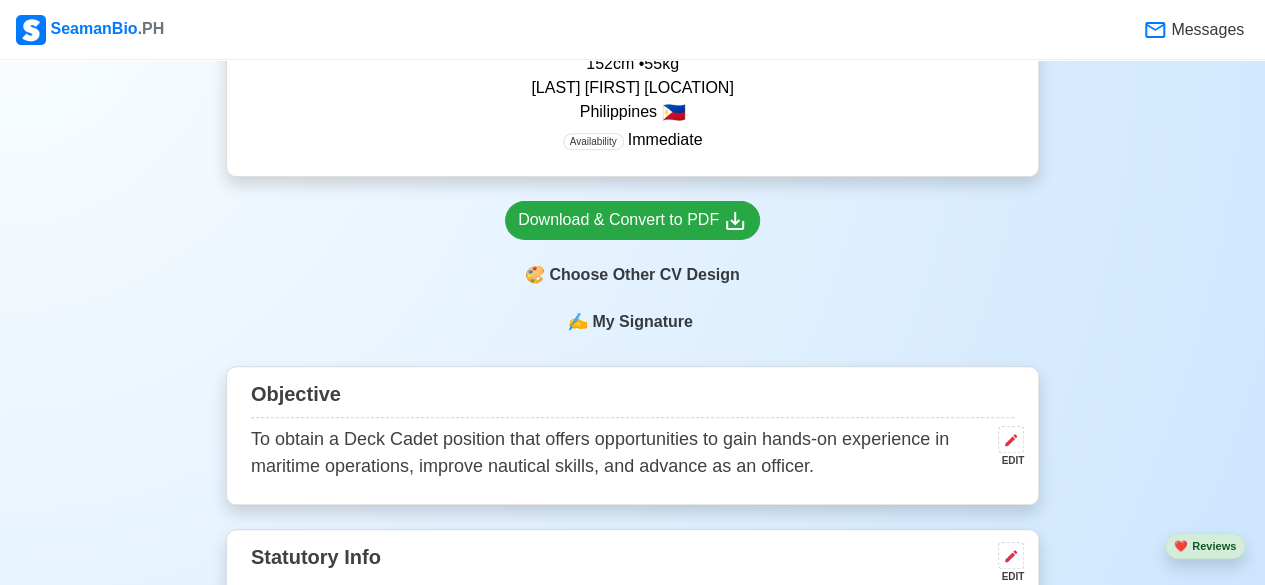 click on "My Signature" at bounding box center [642, 322] 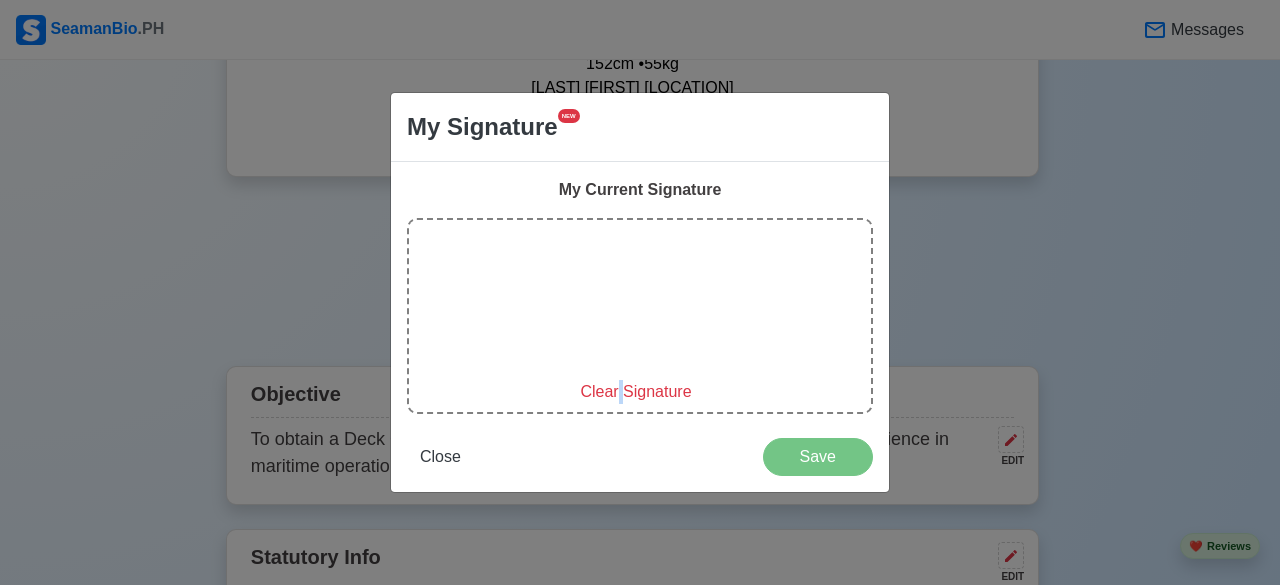 click on "Clear Signature" at bounding box center [635, 391] 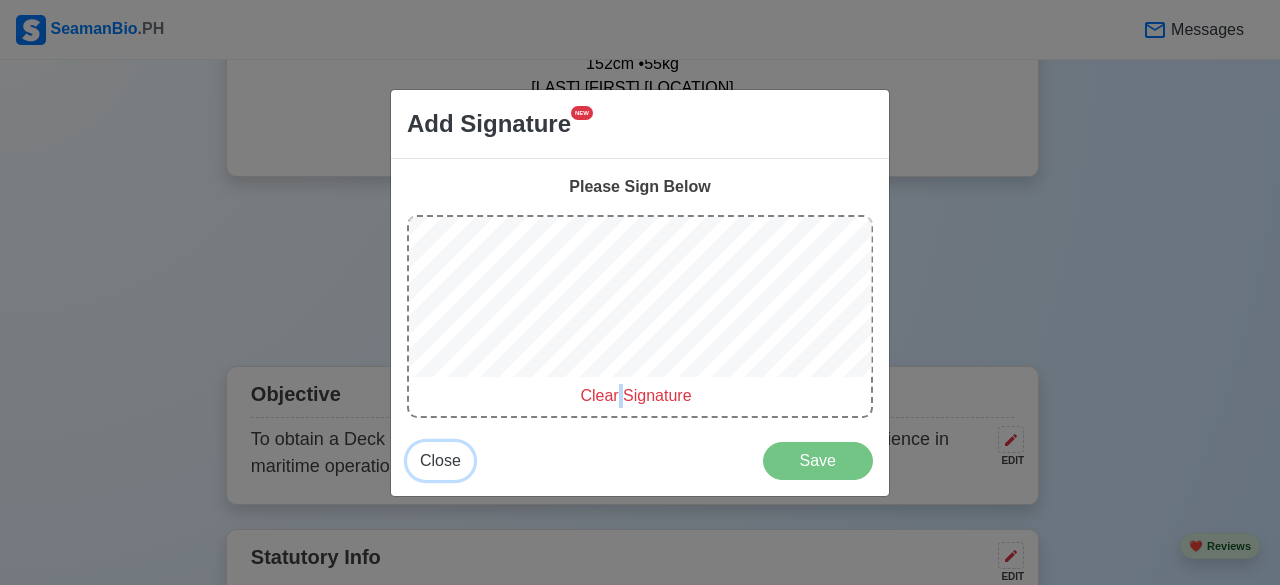 click on "Close" at bounding box center (440, 460) 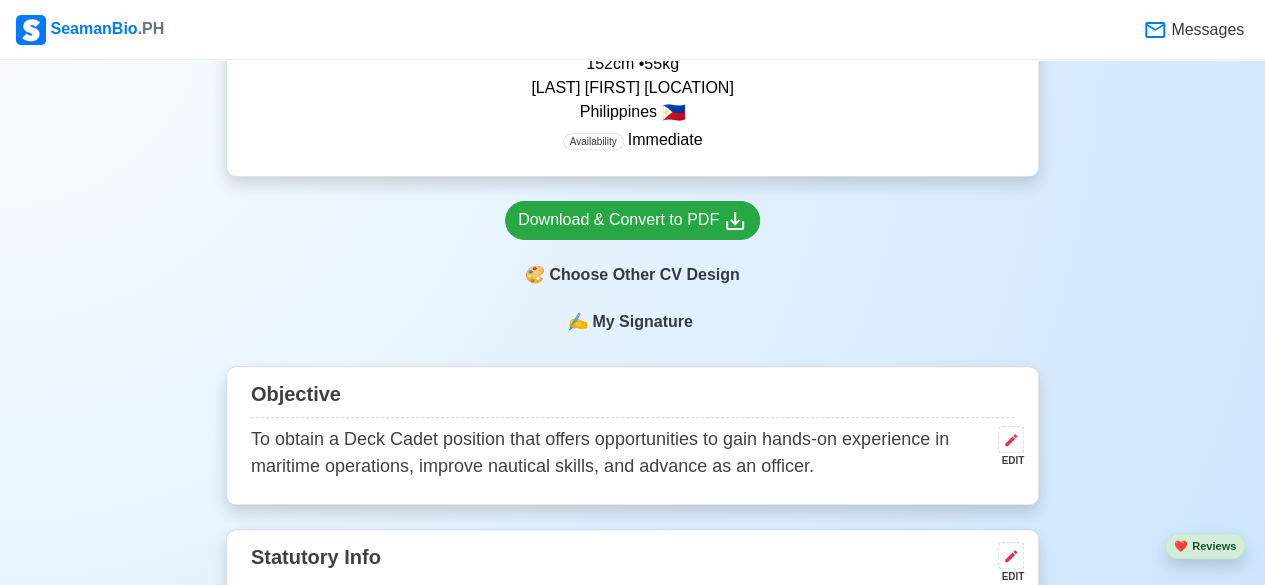 click on "My Signature" at bounding box center [642, 322] 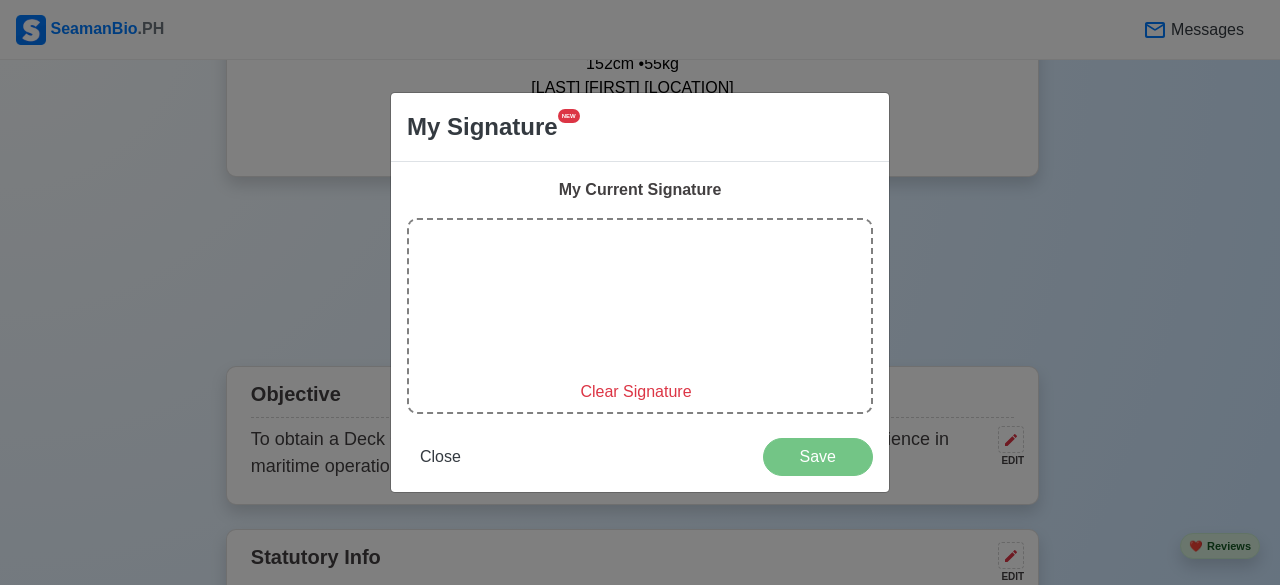 click on "Clear Signature" at bounding box center (635, 391) 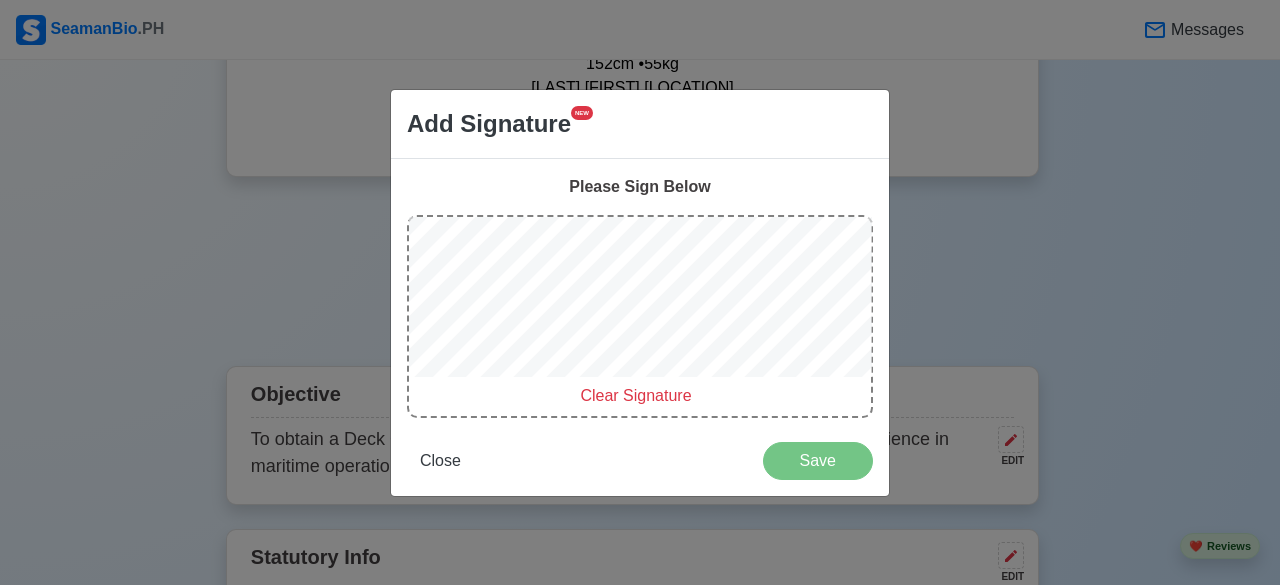 click on "Please Sign Below Clear Signature Close Save" at bounding box center [640, 327] 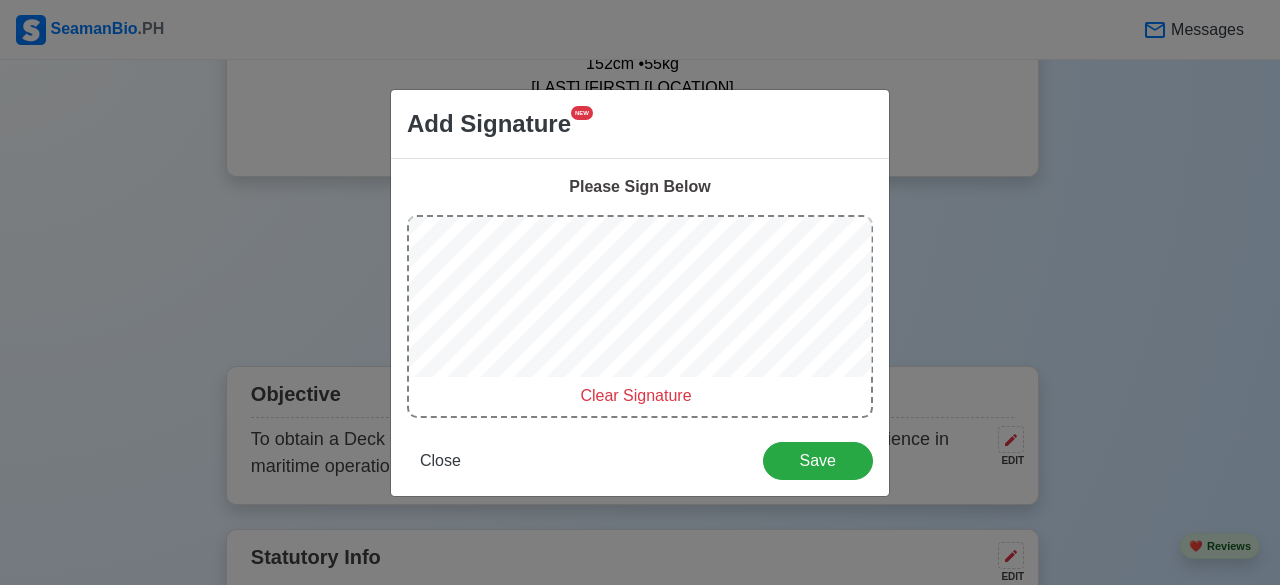 click on "Clear Signature" at bounding box center (635, 395) 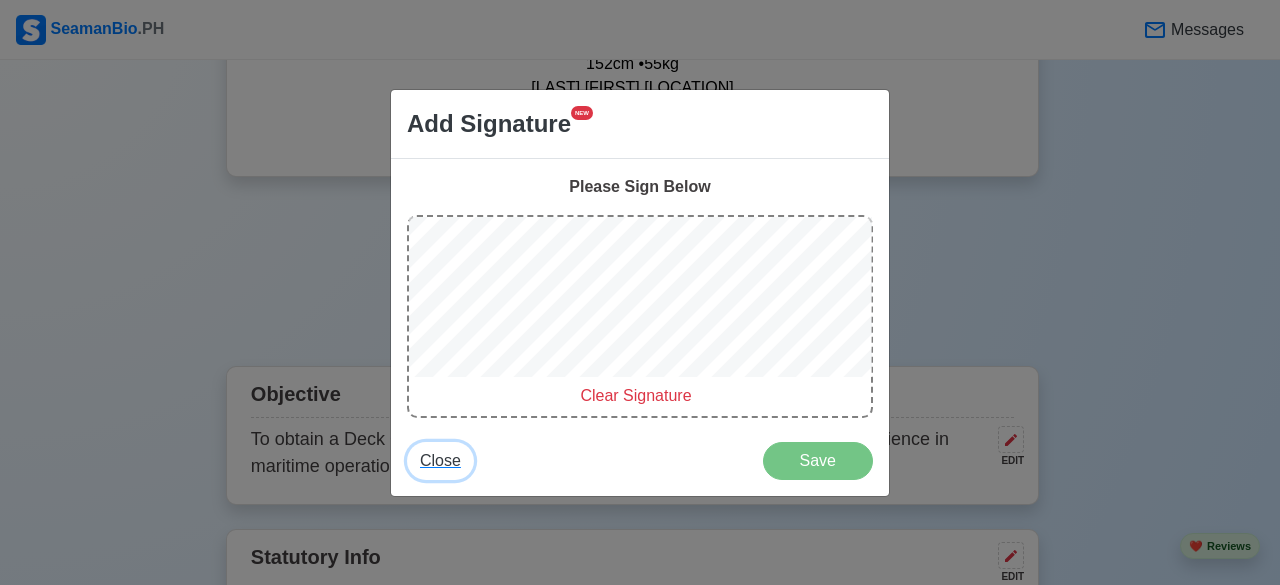 click on "Close" at bounding box center [440, 460] 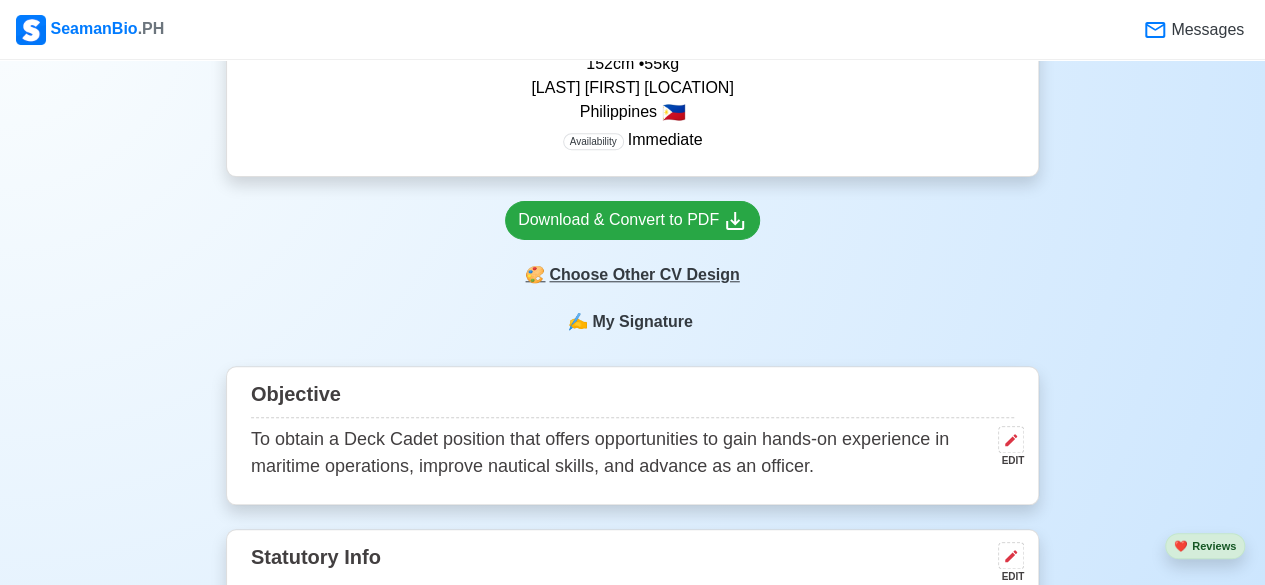 click on "🎨 Choose Other CV Design" at bounding box center [632, 275] 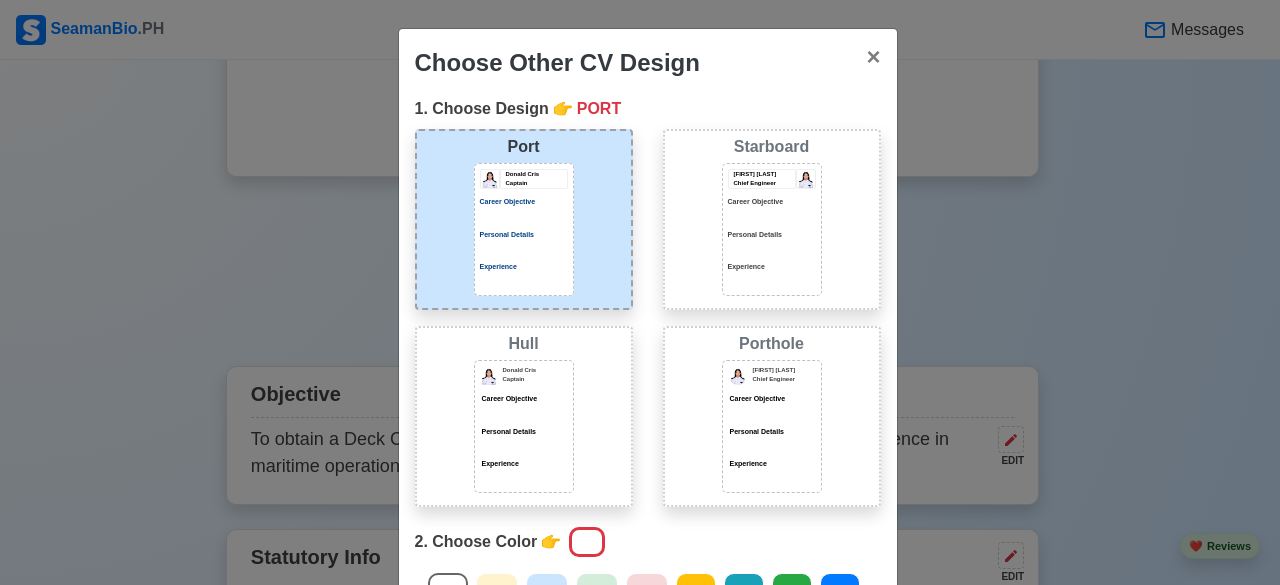 click 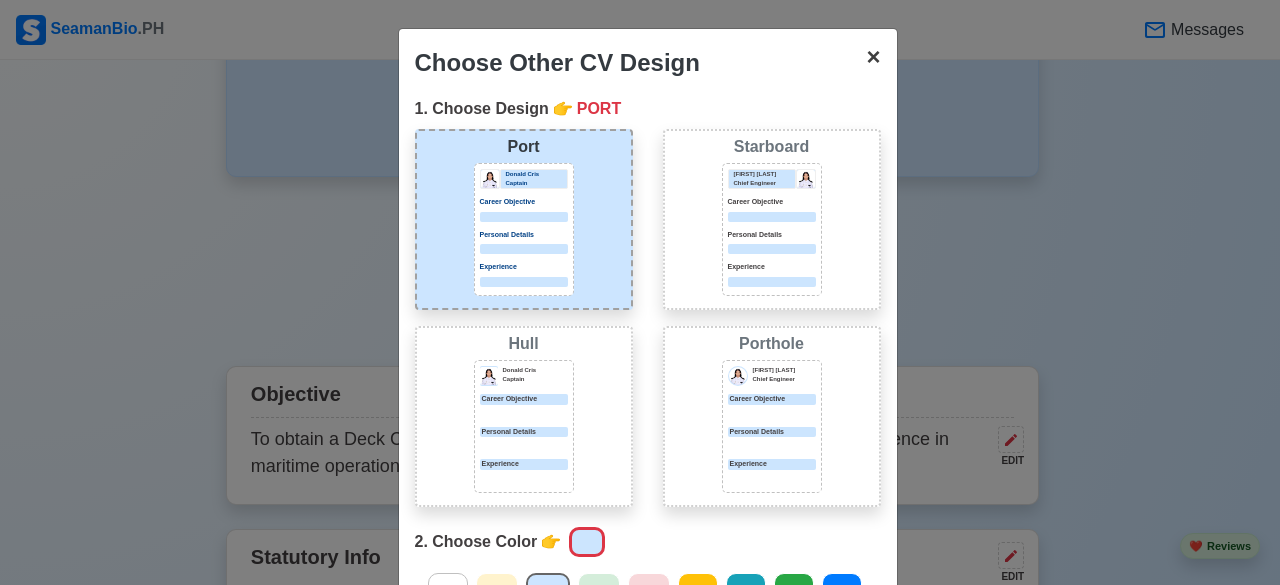 click on "× Close" at bounding box center [873, 57] 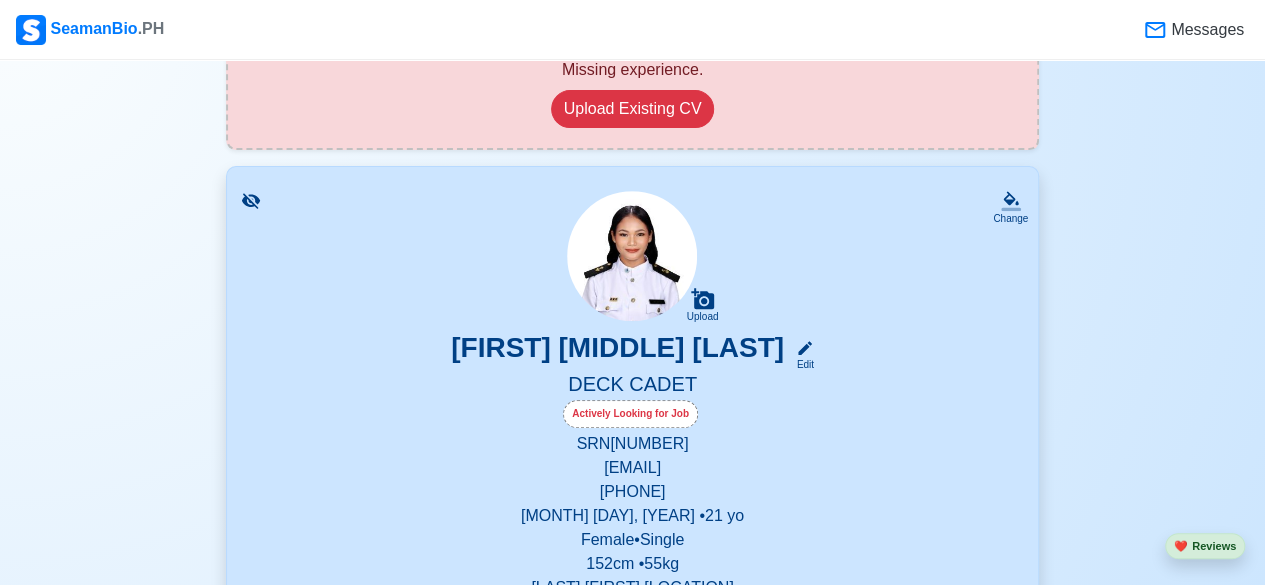 scroll, scrollTop: 700, scrollLeft: 0, axis: vertical 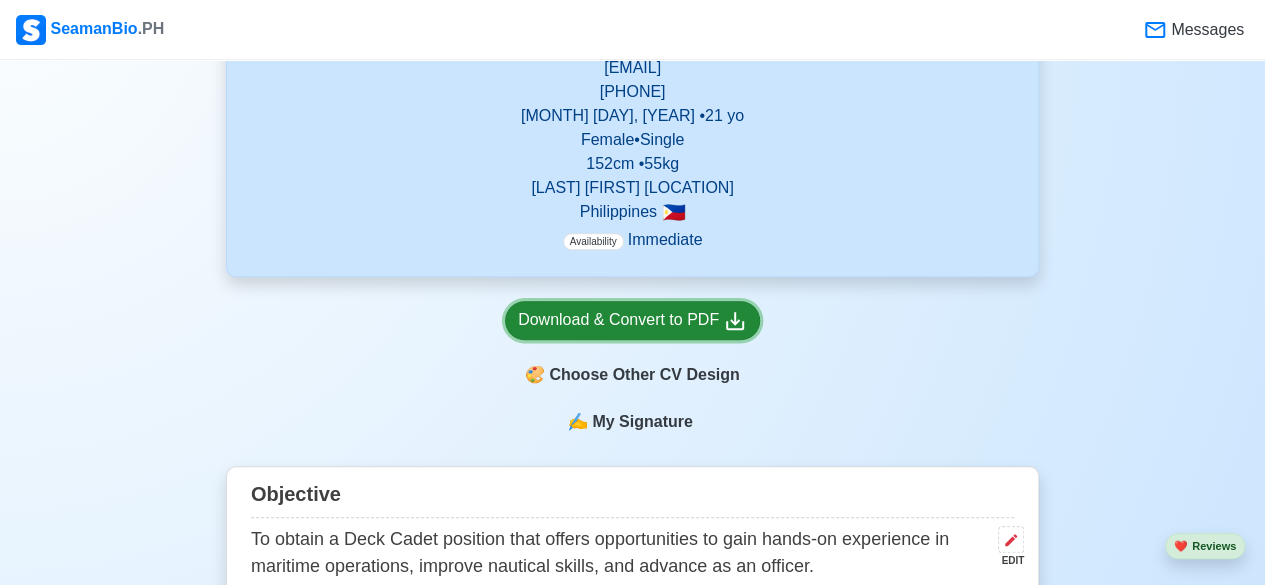 click on "Download & Convert to PDF" at bounding box center (632, 320) 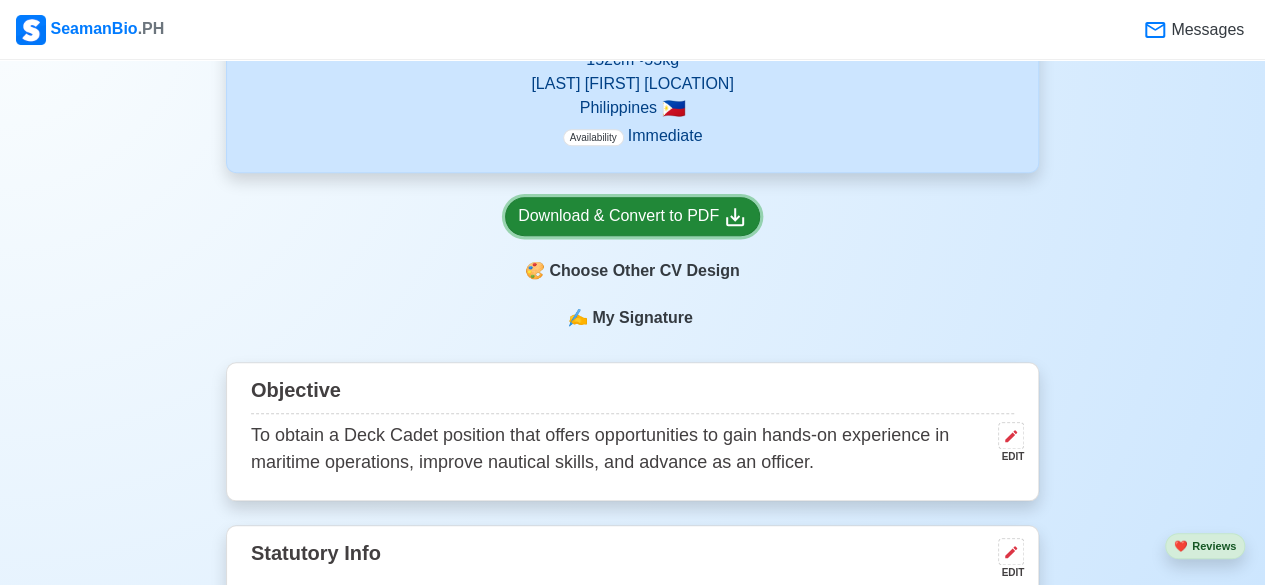 scroll, scrollTop: 900, scrollLeft: 0, axis: vertical 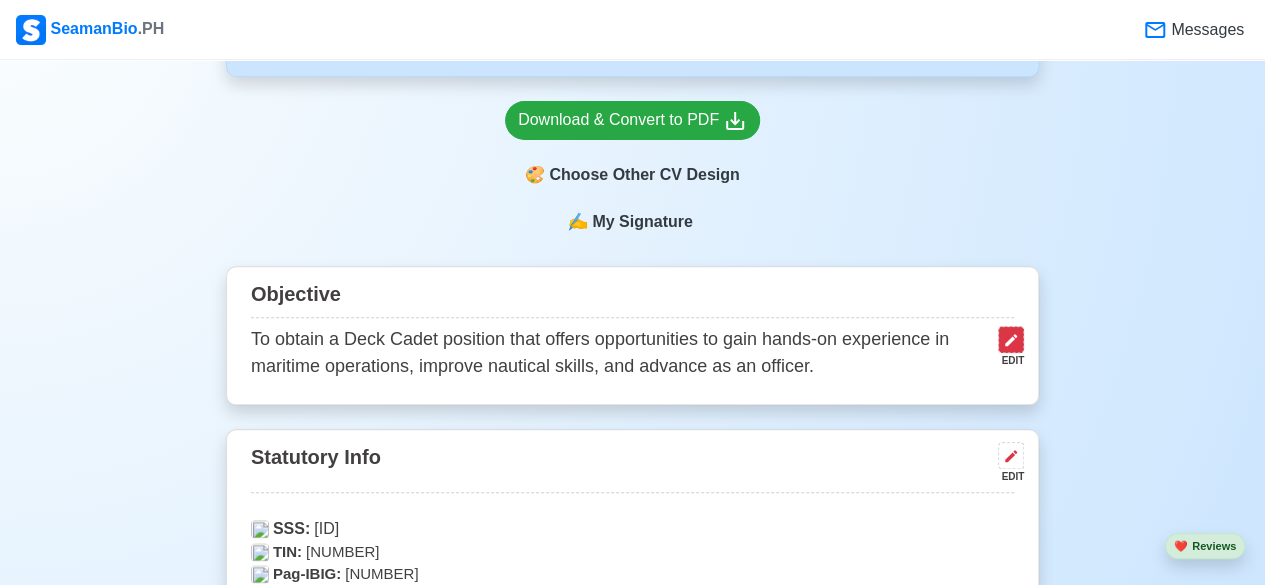 click 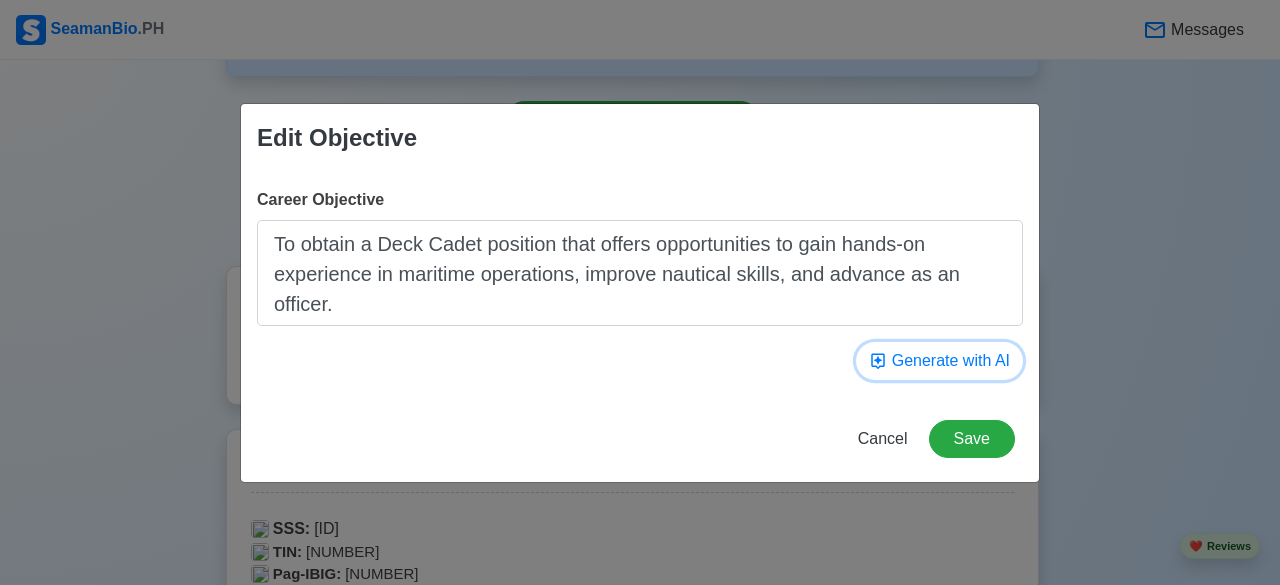 click on "Generate with AI" at bounding box center [939, 361] 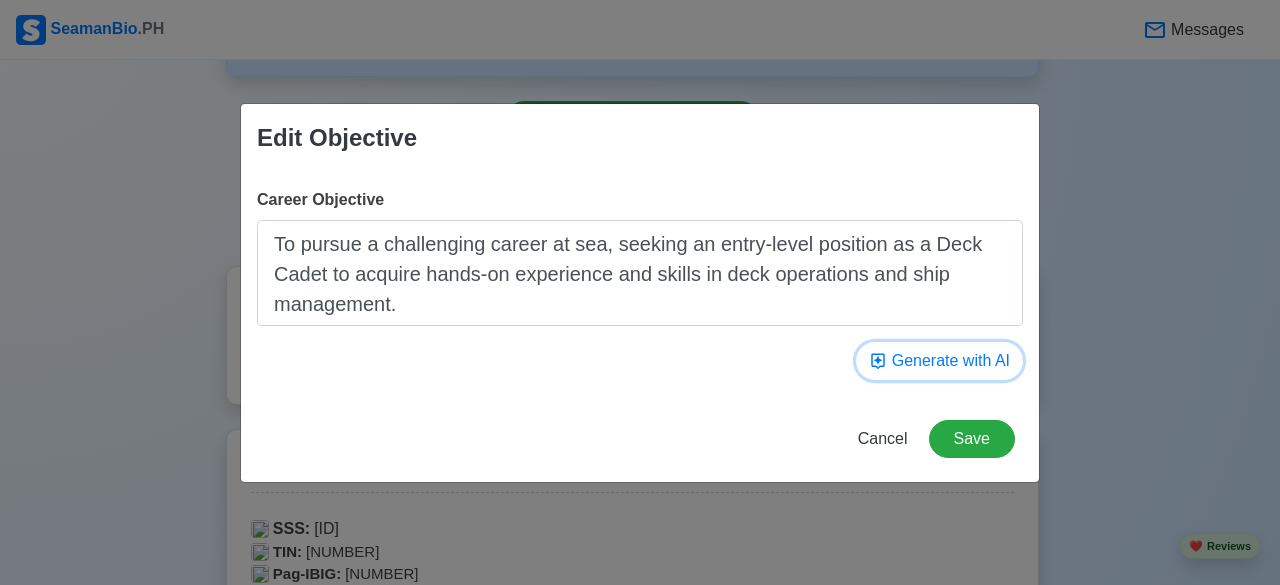 click on "Generate with AI" at bounding box center [939, 361] 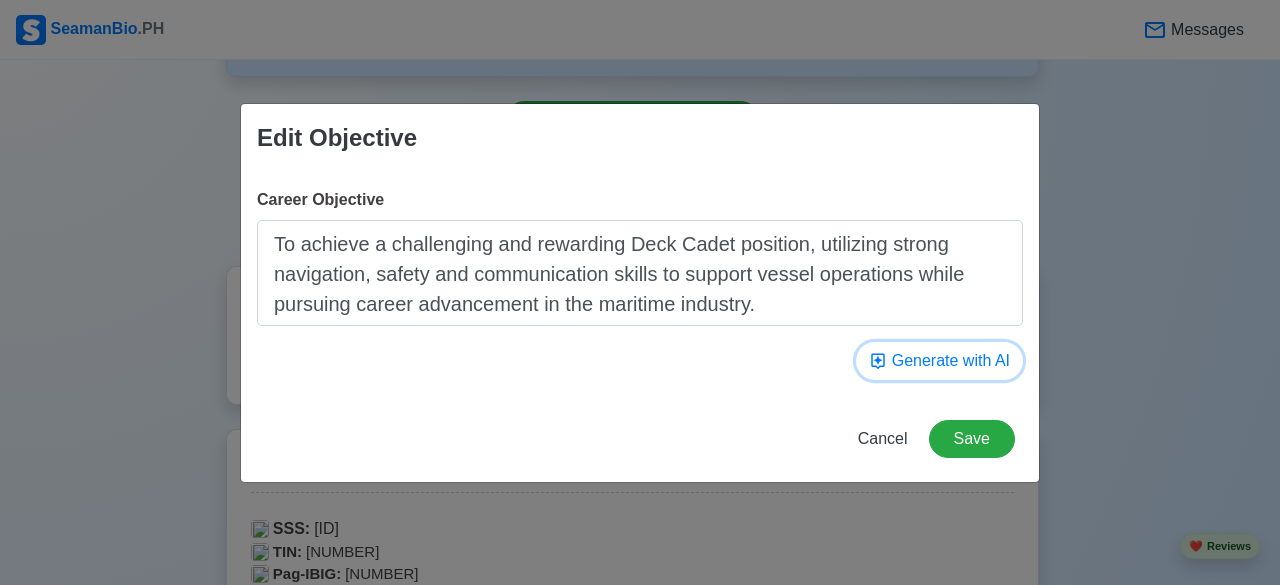 click on "Generate with AI" at bounding box center [939, 361] 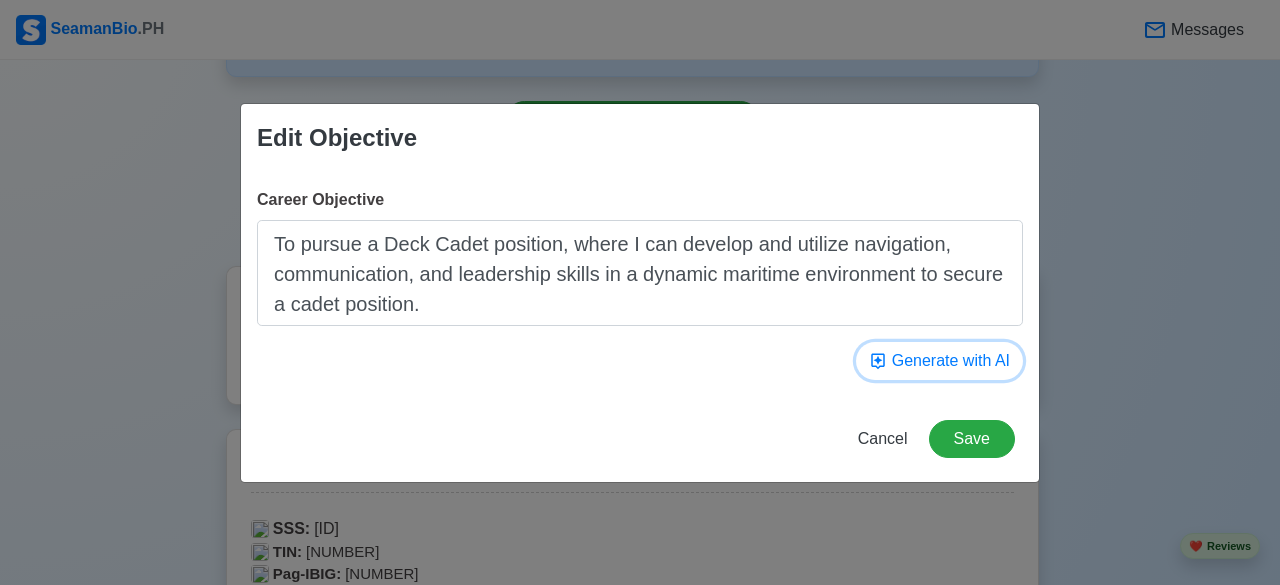 click on "Generate with AI" at bounding box center [939, 361] 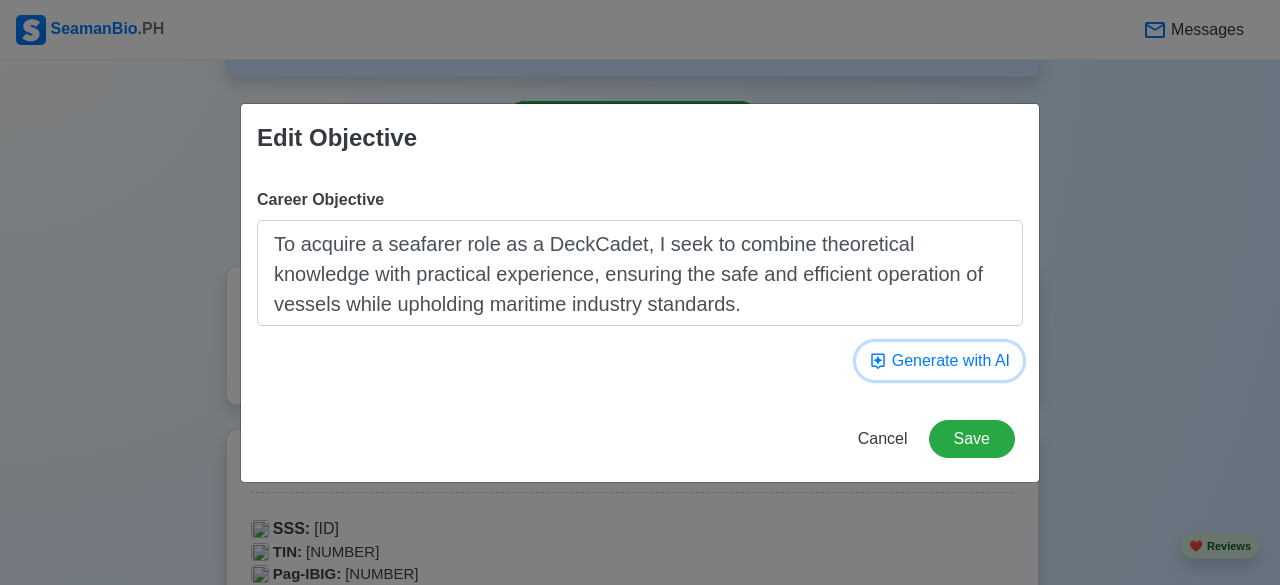 click on "Generate with AI" at bounding box center (939, 361) 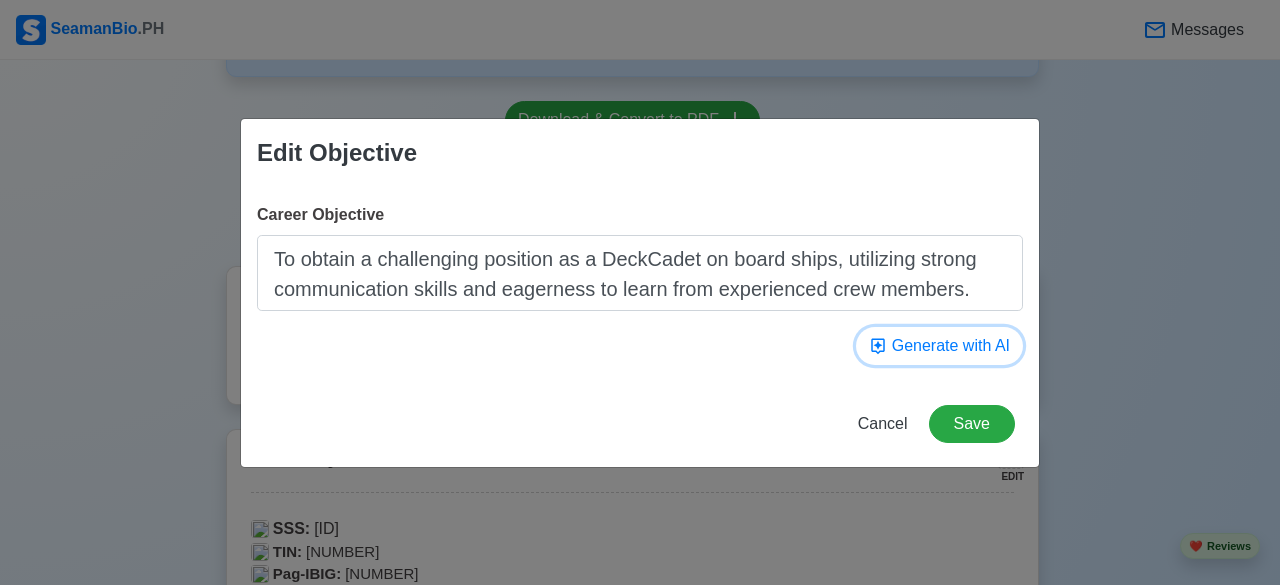 click on "Generate with AI" at bounding box center [939, 346] 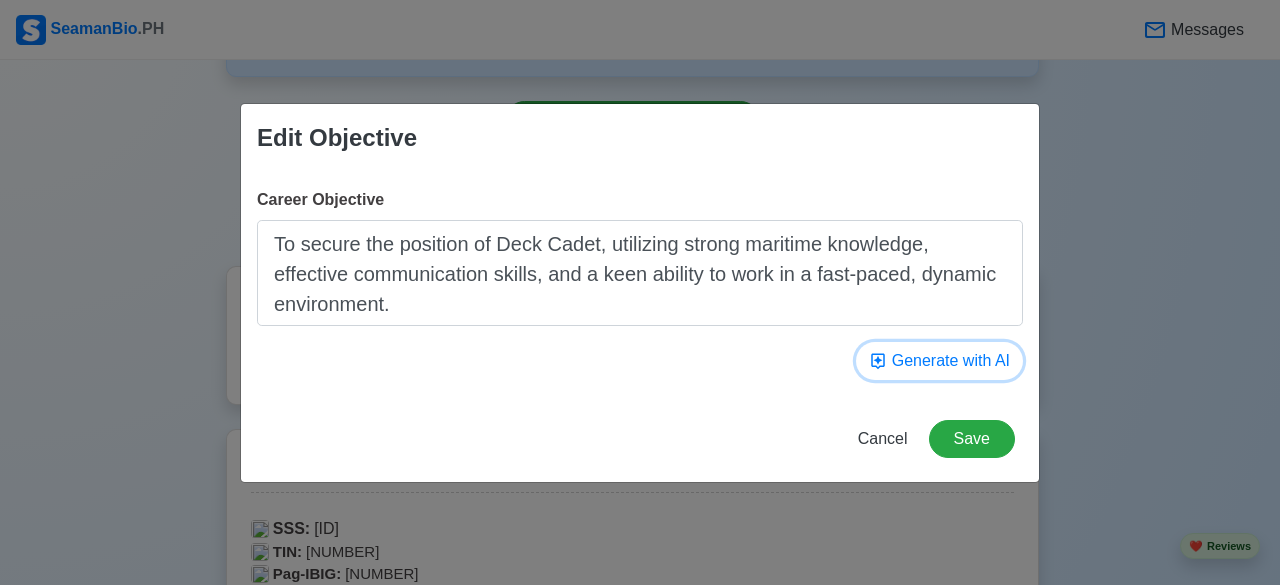 click on "Generate with AI" at bounding box center [939, 361] 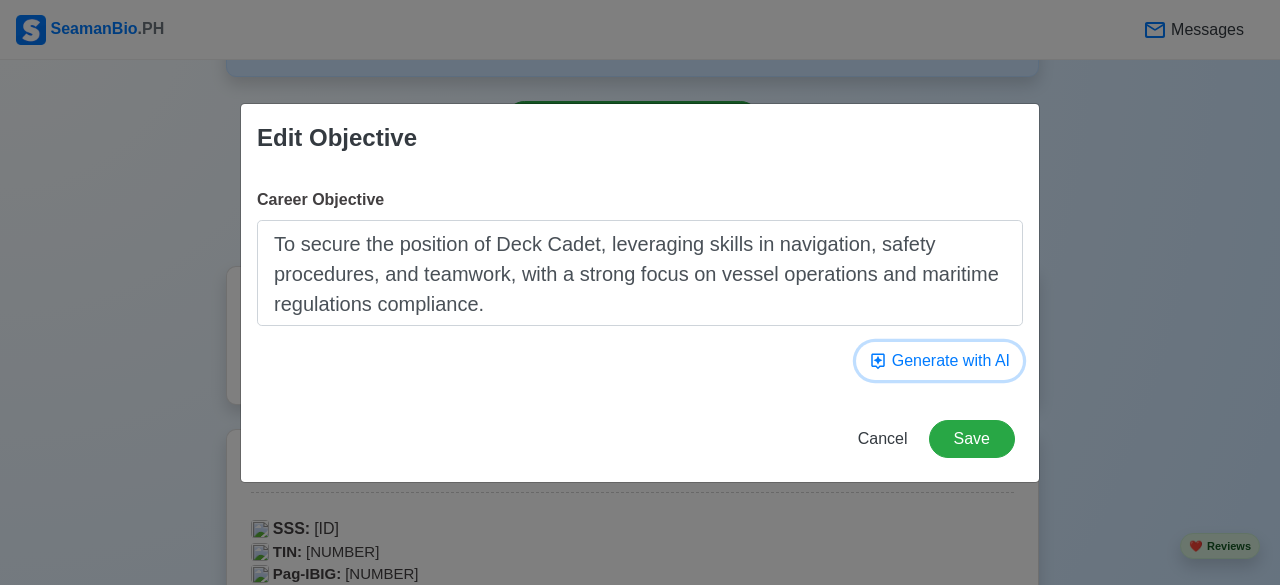 click on "Generate with AI" at bounding box center (939, 361) 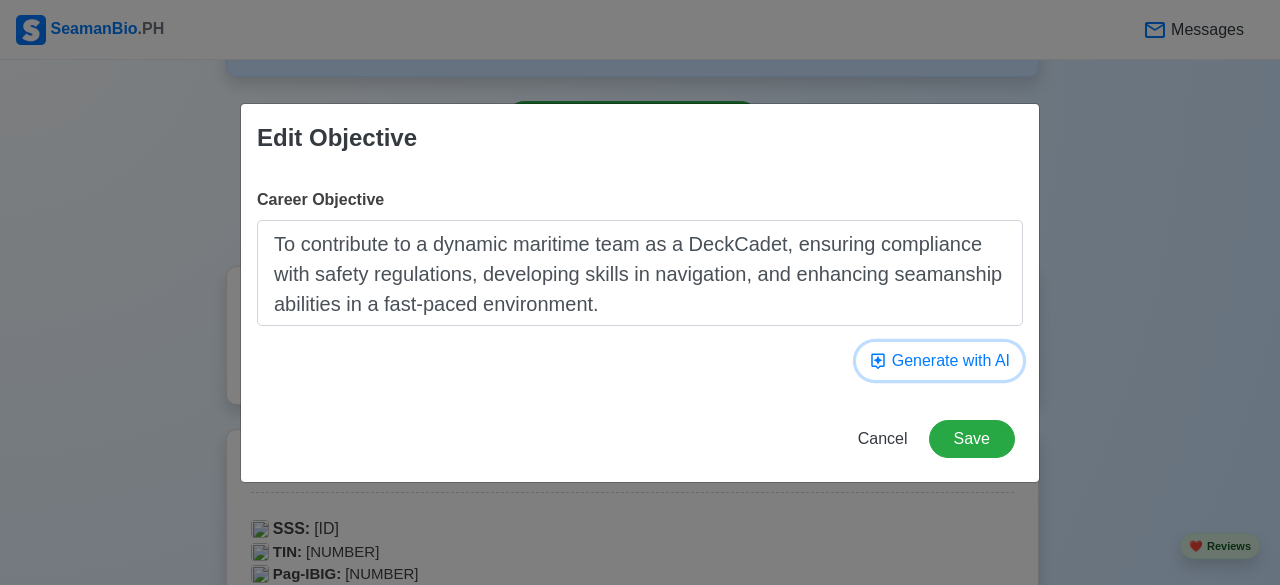 click on "Generate with AI" at bounding box center [939, 361] 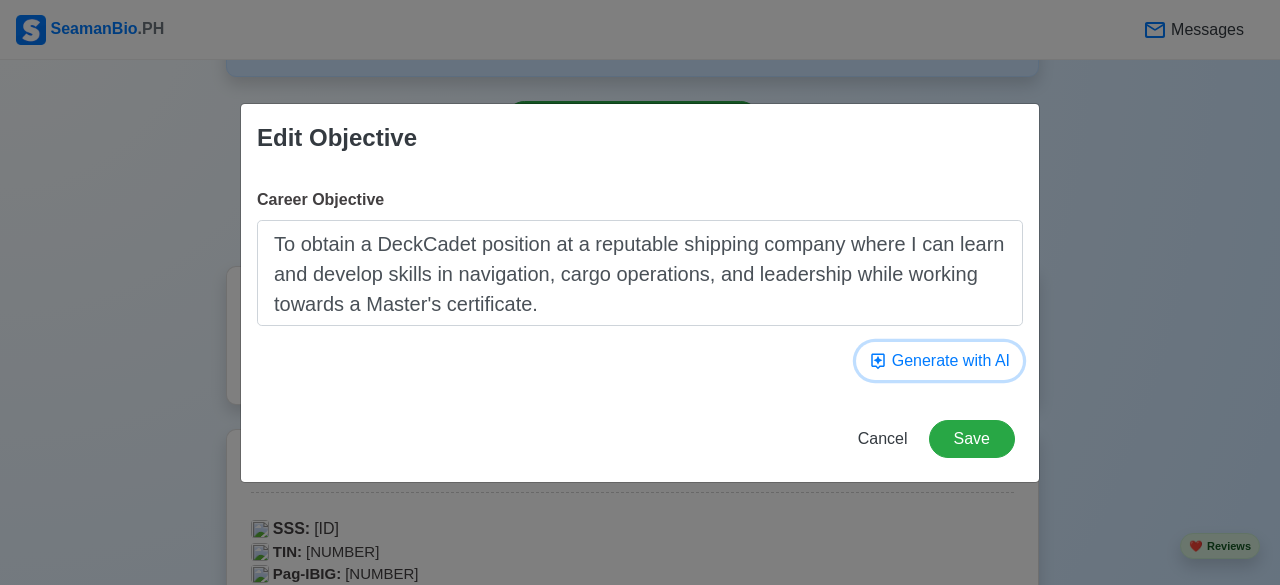click on "Generate with AI" at bounding box center [939, 361] 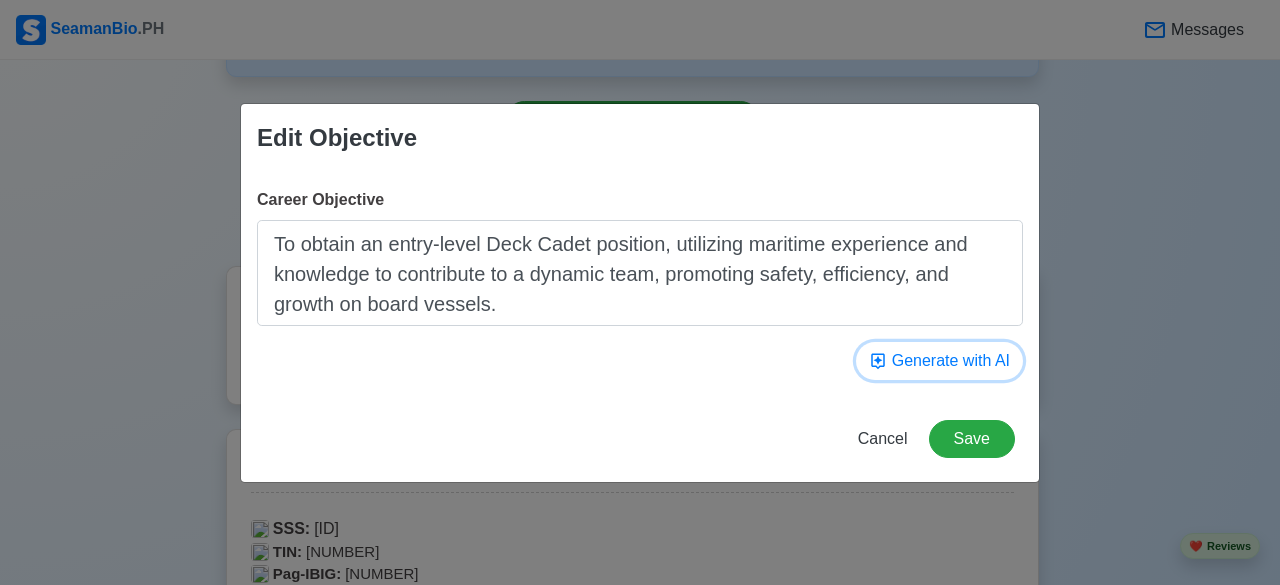 click on "Generate with AI" at bounding box center (939, 361) 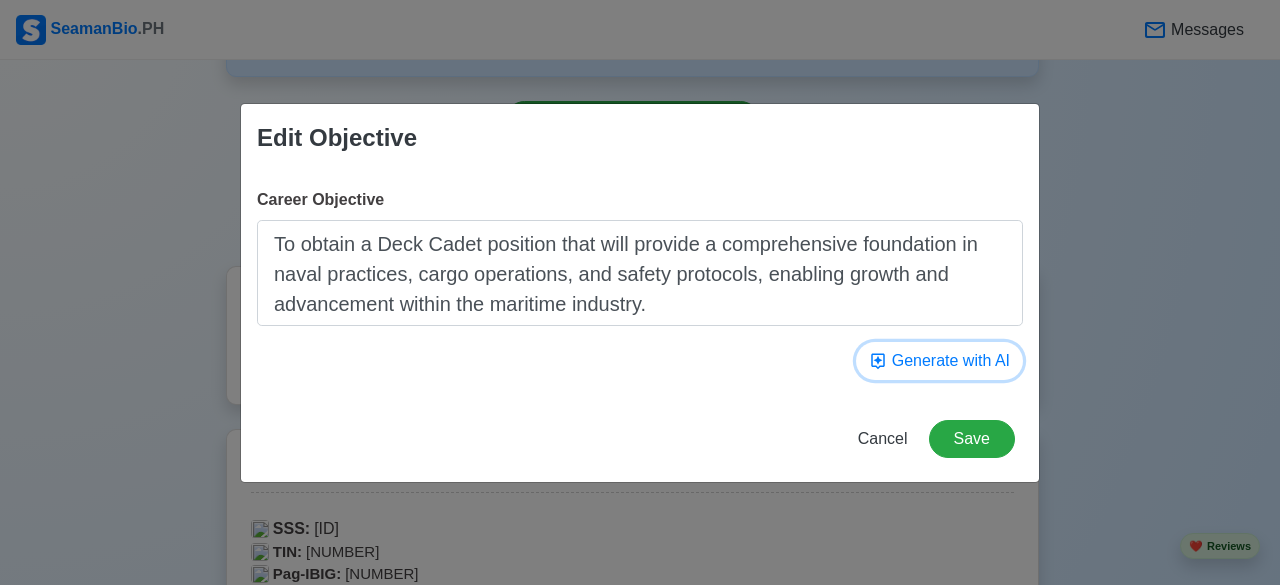 click on "Generate with AI" at bounding box center [939, 361] 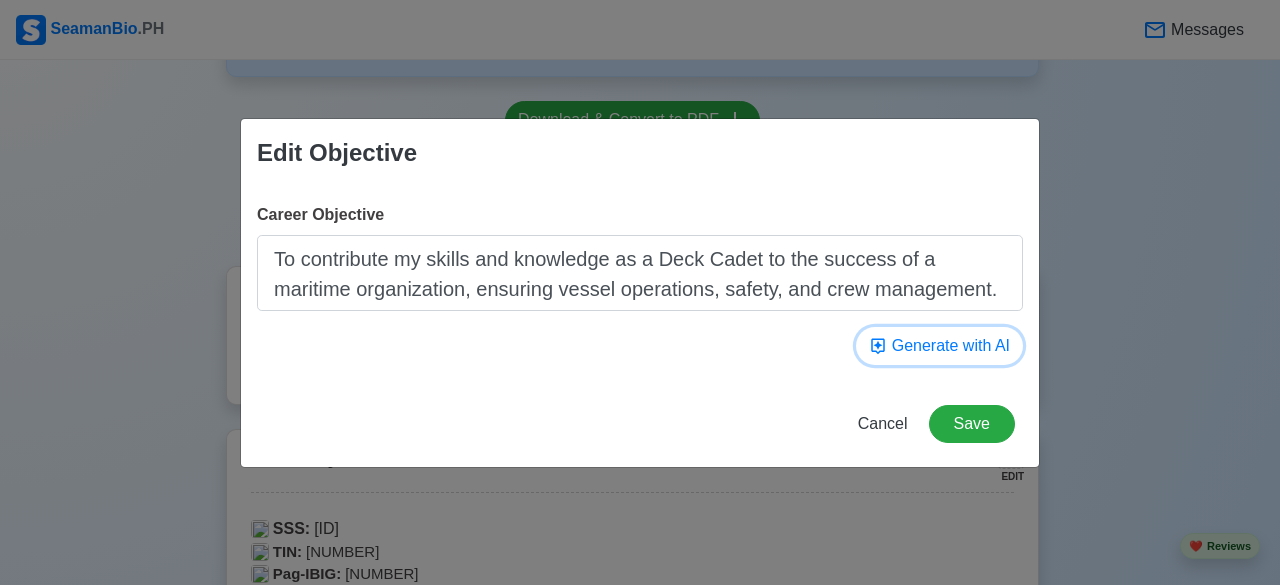 click on "Generate with AI" at bounding box center (939, 346) 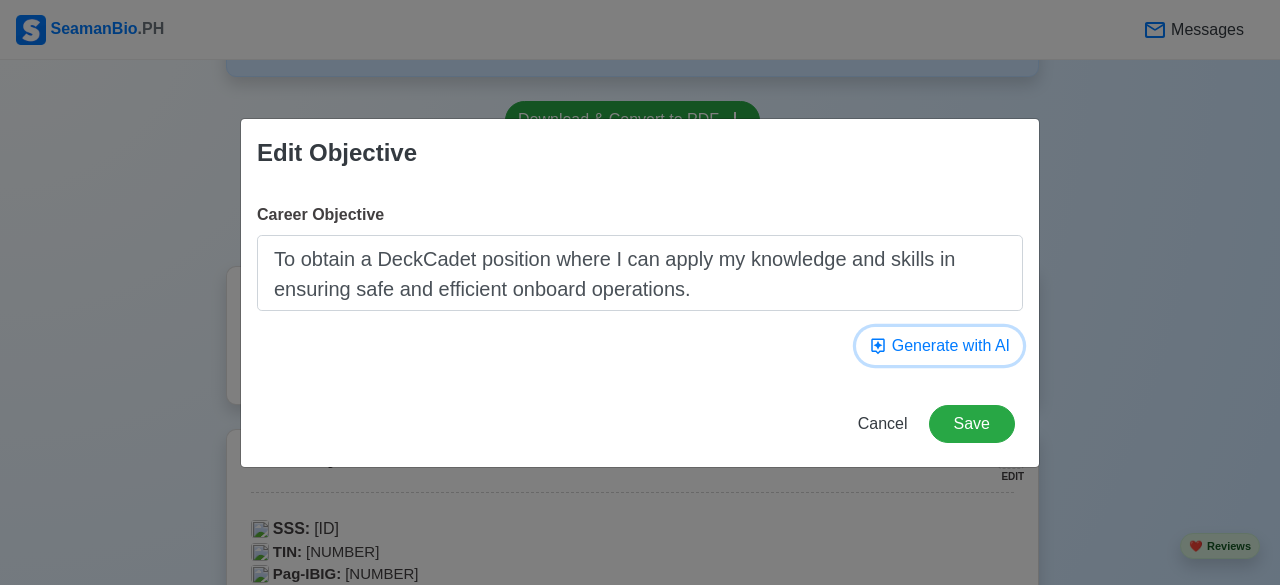 click on "Generate with AI" at bounding box center (939, 346) 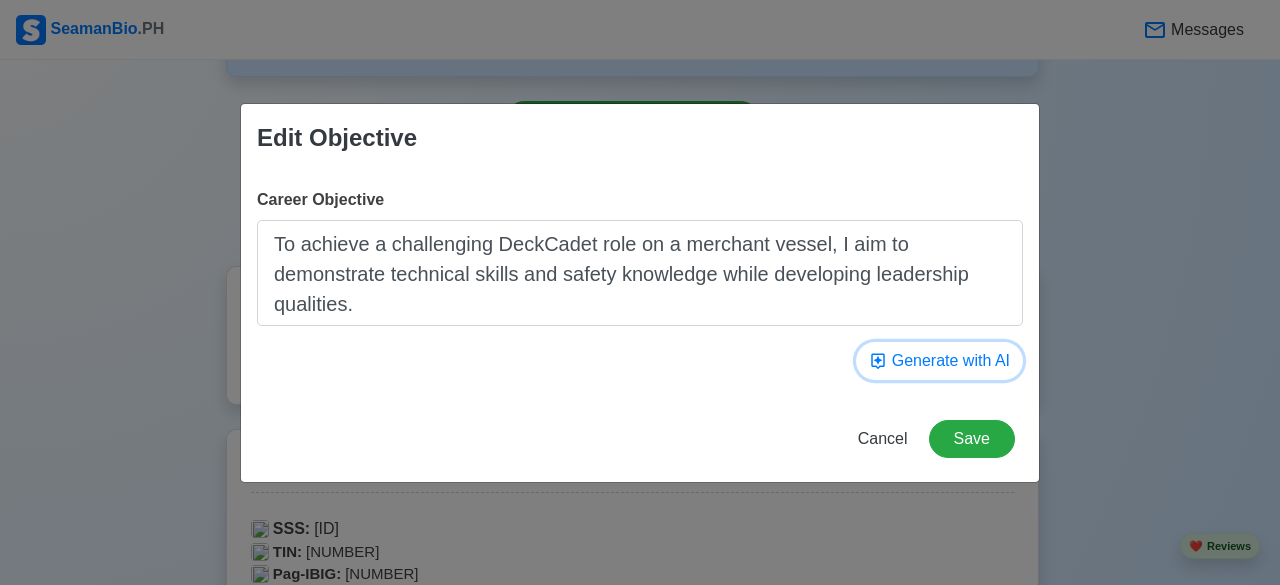 click on "Generate with AI" at bounding box center (939, 361) 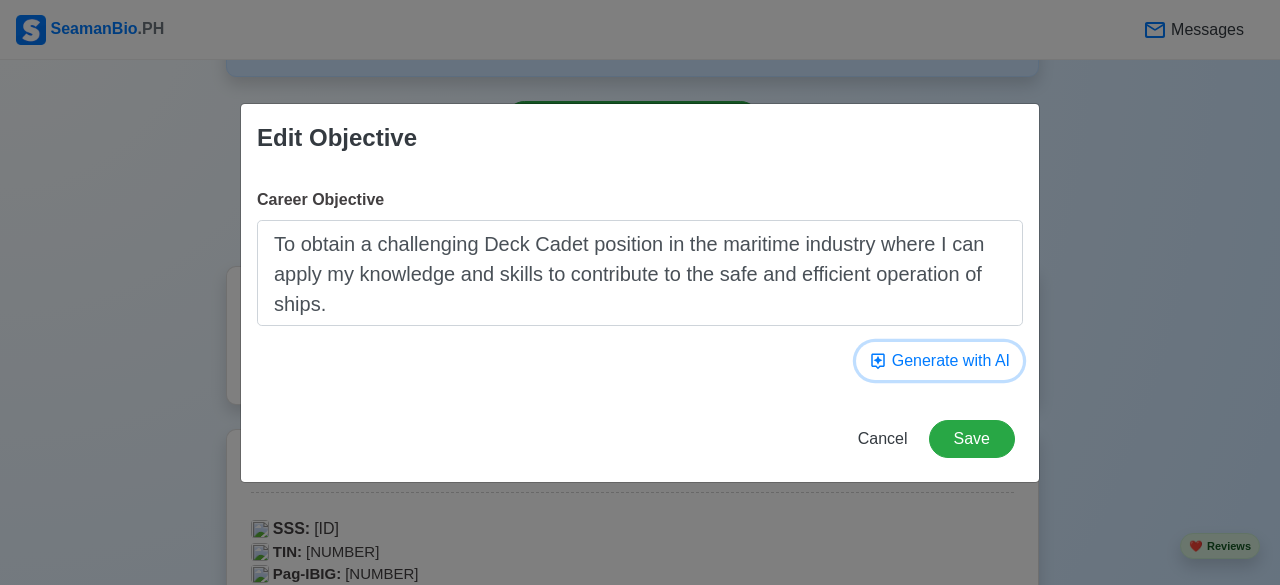 click on "Generate with AI" at bounding box center [939, 361] 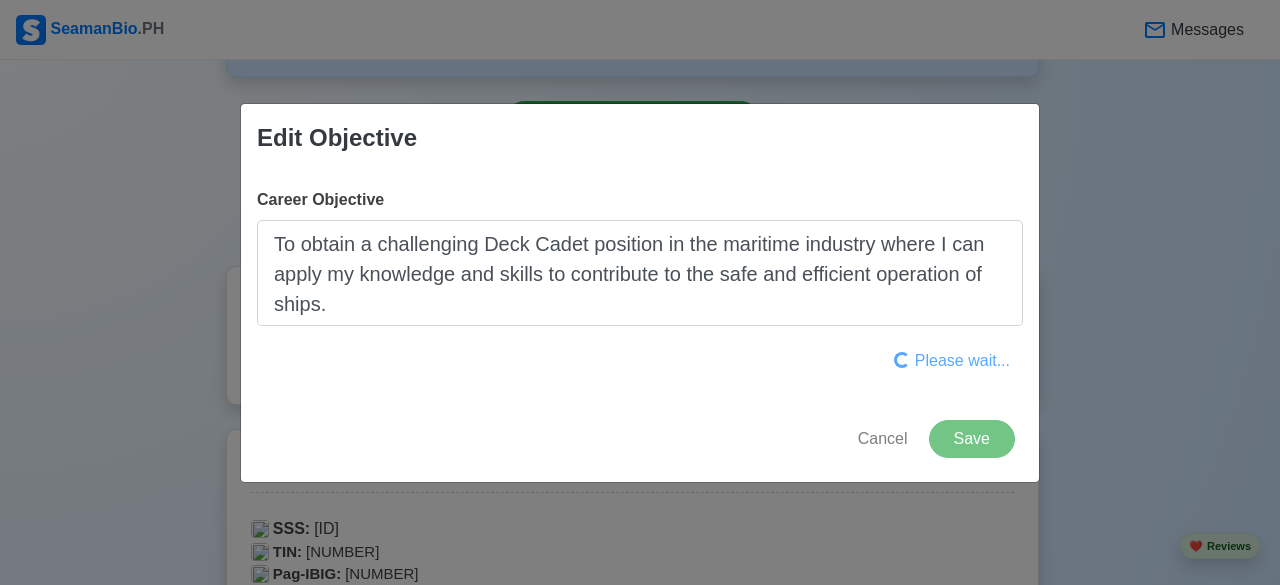 type on "To obtain a Deck Cadet position and utilize my maritime training and skills in a hands-on role contributing to safe and efficient voyage operations." 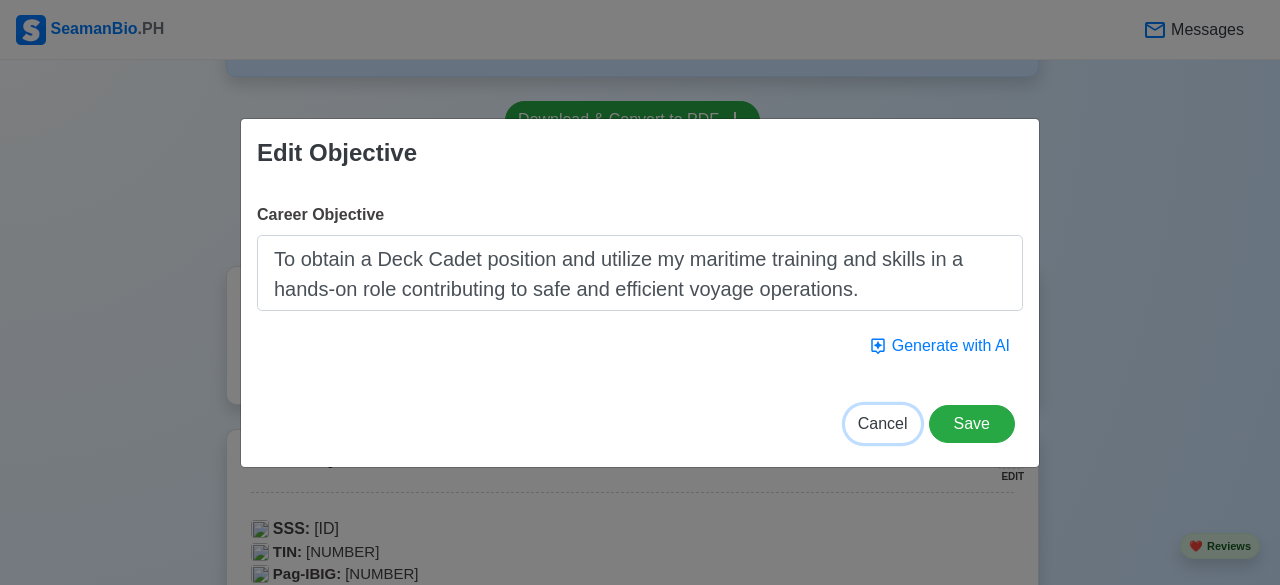 click on "Cancel" at bounding box center (883, 423) 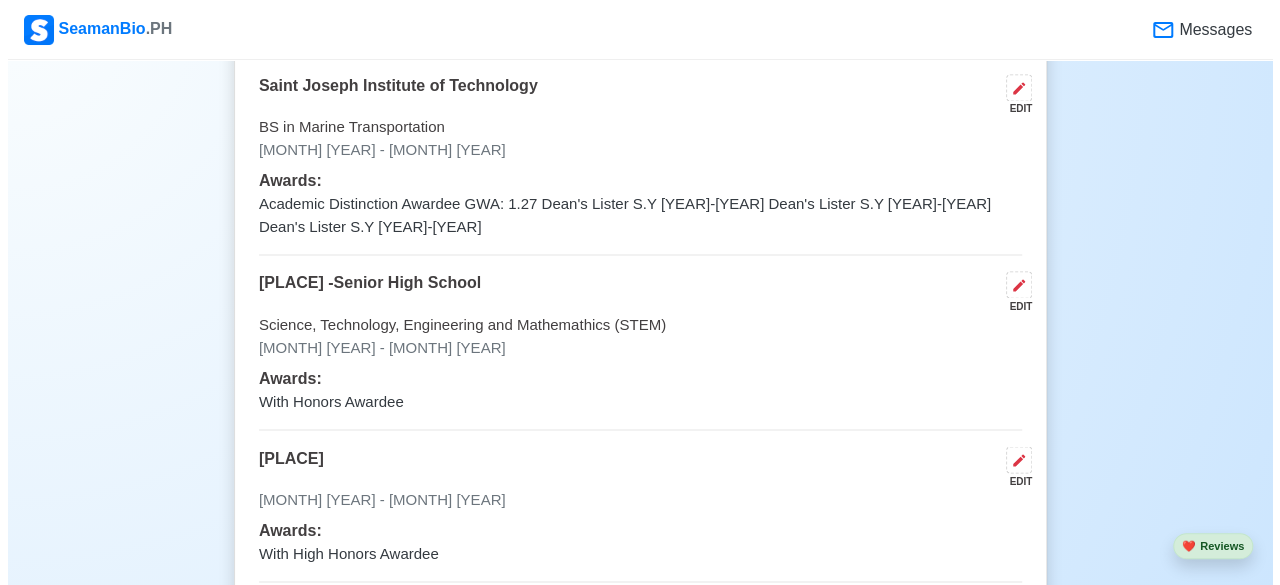 scroll, scrollTop: 1500, scrollLeft: 0, axis: vertical 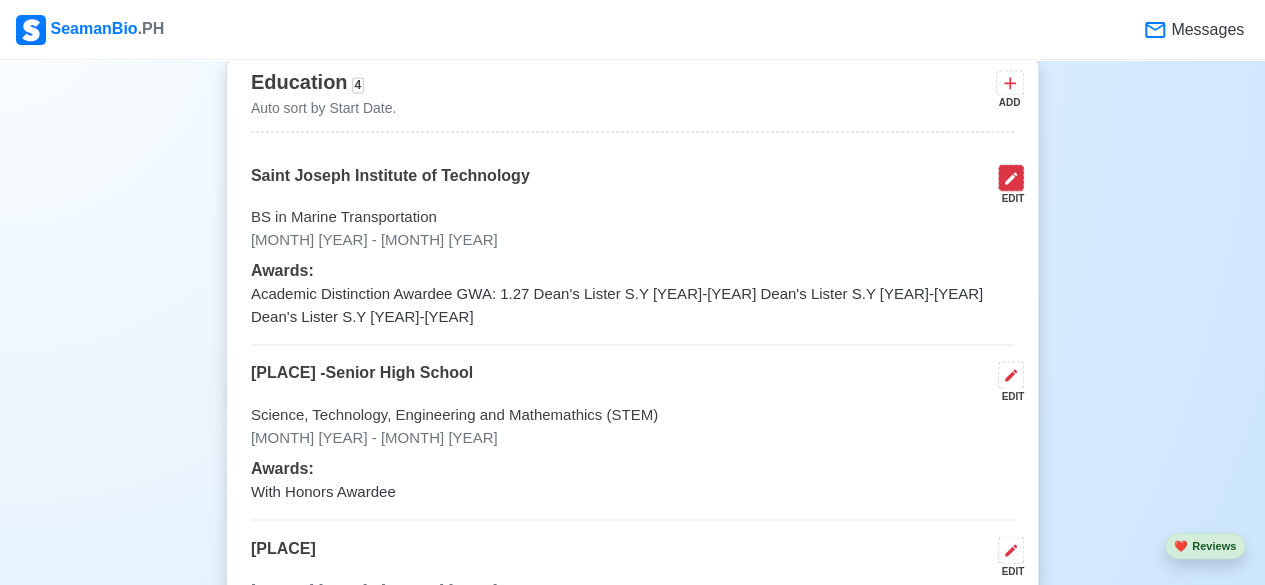 click 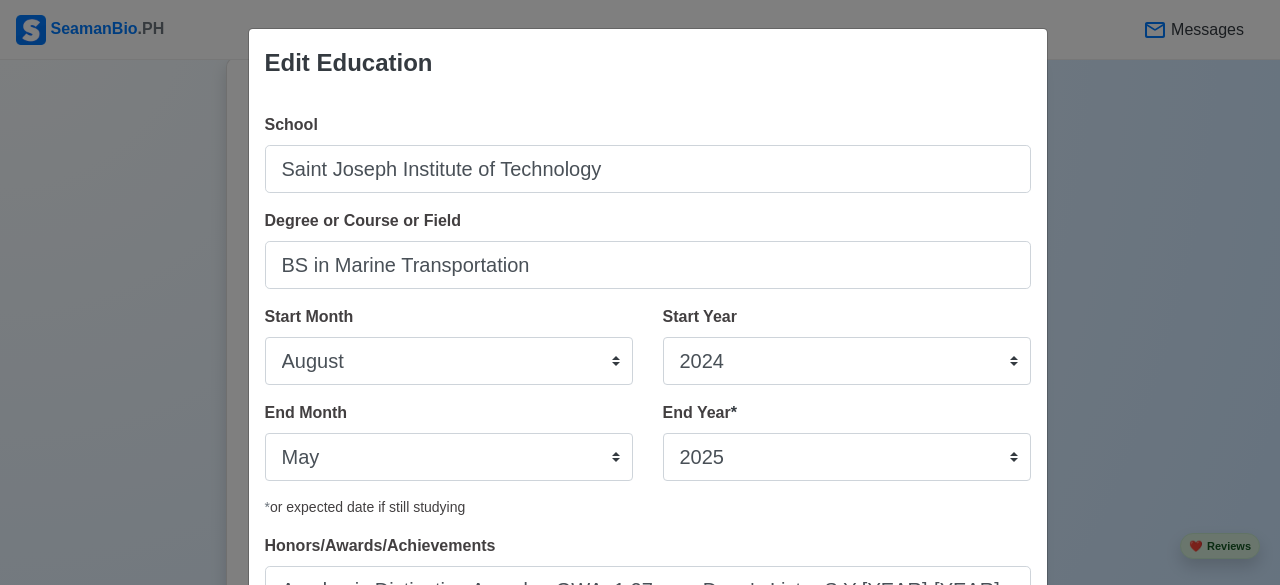 scroll, scrollTop: 174, scrollLeft: 0, axis: vertical 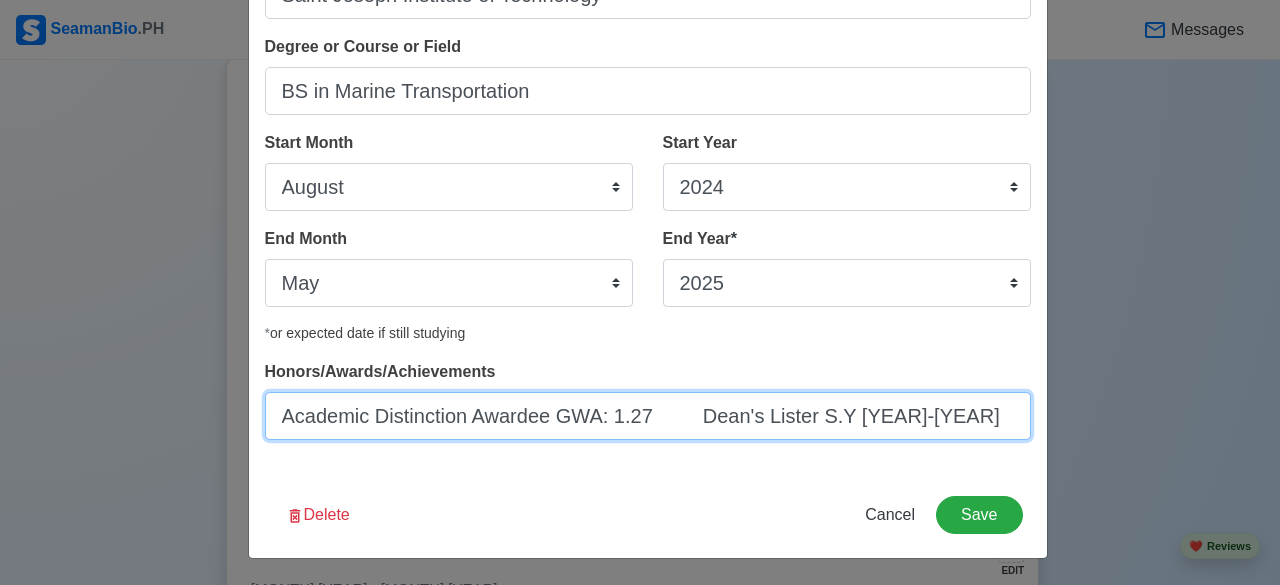 click on "Academic Distinction Awardee GWA: 1.27         Dean's Lister S.Y [YEAR]-[YEAR]               Dean's Lister S.Y [YEAR]-[YEAR]               Dean's Lister S.Y [YEAR]-[YEAR]" at bounding box center [648, 416] 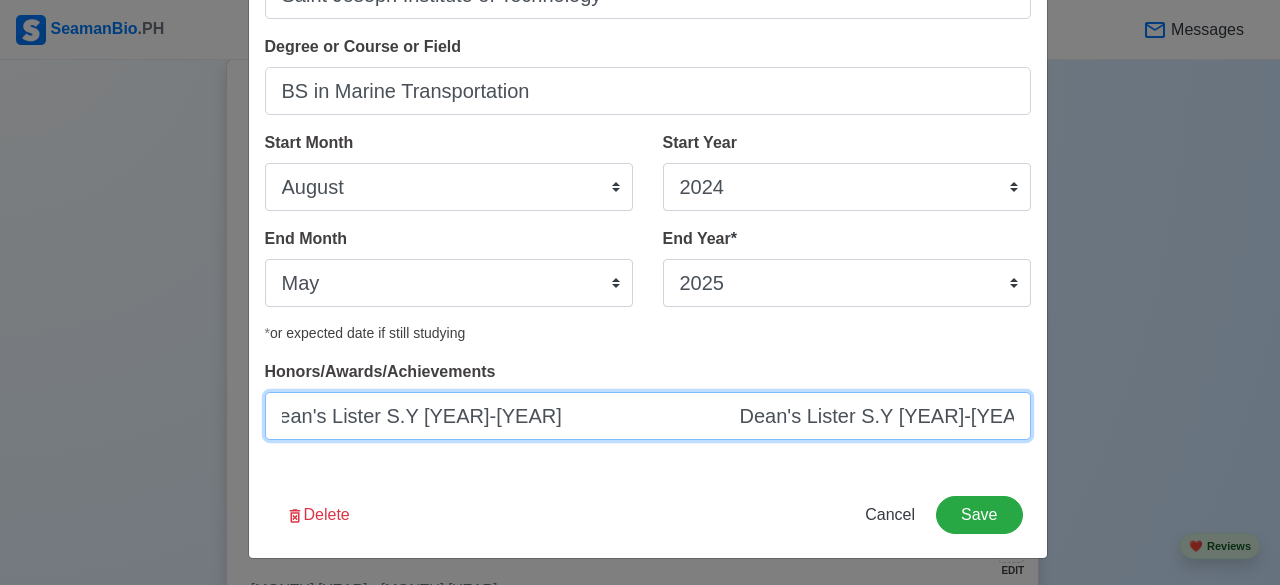 scroll, scrollTop: 0, scrollLeft: 956, axis: horizontal 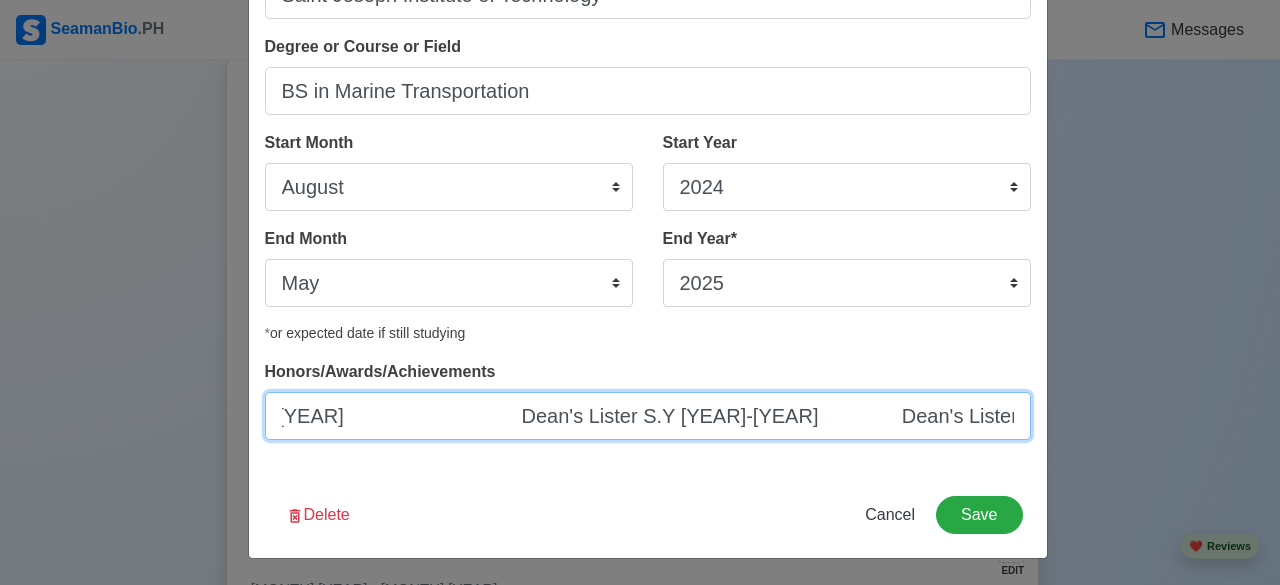 click on "Academic Distinction Awardee GWA: 1.27                                                               Dean's Lister S.Y [YEAR]-[YEAR]                                Dean's Lister S.Y [YEAR]-[YEAR]               Dean's Lister S.Y [YEAR]-[YEAR]" at bounding box center (648, 416) 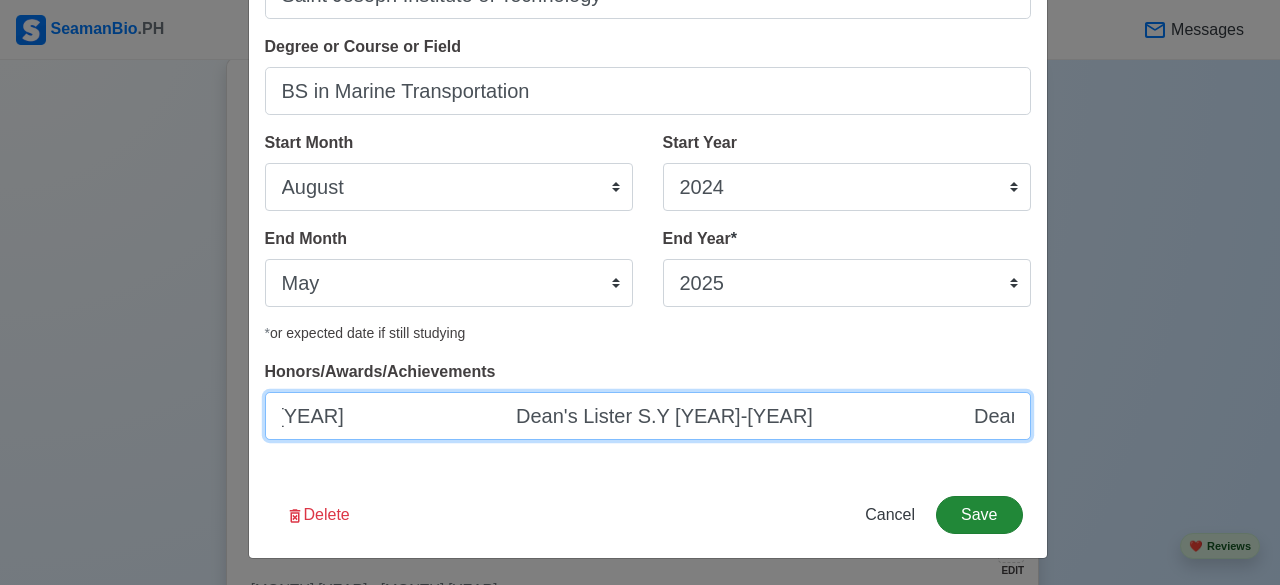 type on "Academic Distinction Awardee GWA: 1.27                                                               Dean's Lister S.Y [YEAR]-[YEAR]                               Dean's Lister S.Y [YEAR]-[YEAR]                             Dean's Lister S.Y [YEAR]-[YEAR]" 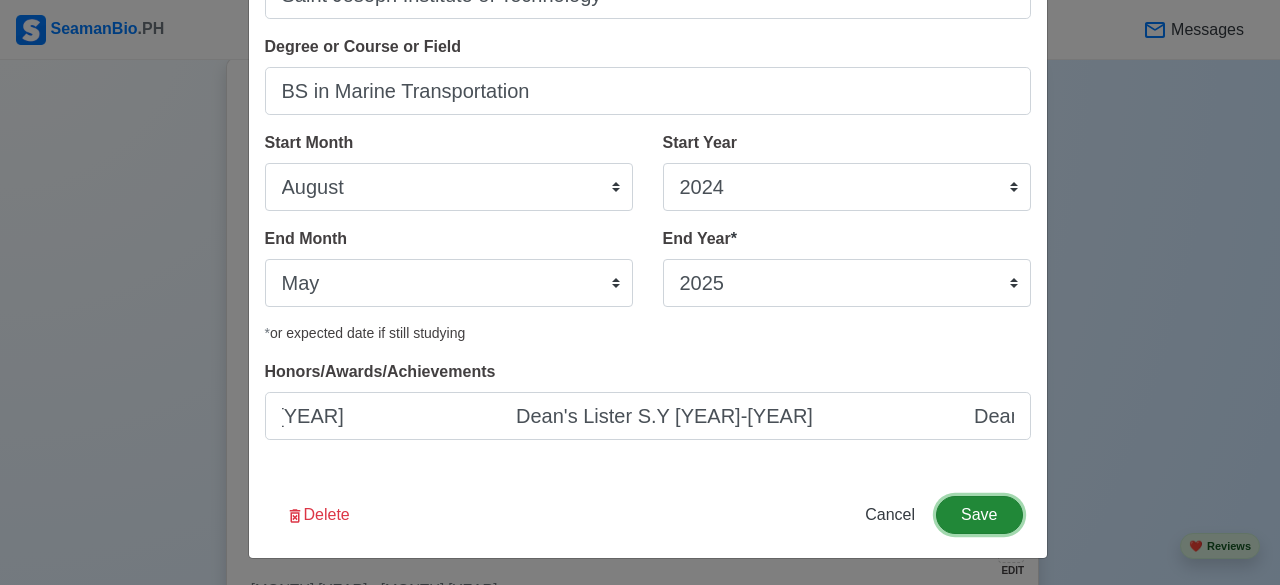 click on "Save" at bounding box center (979, 515) 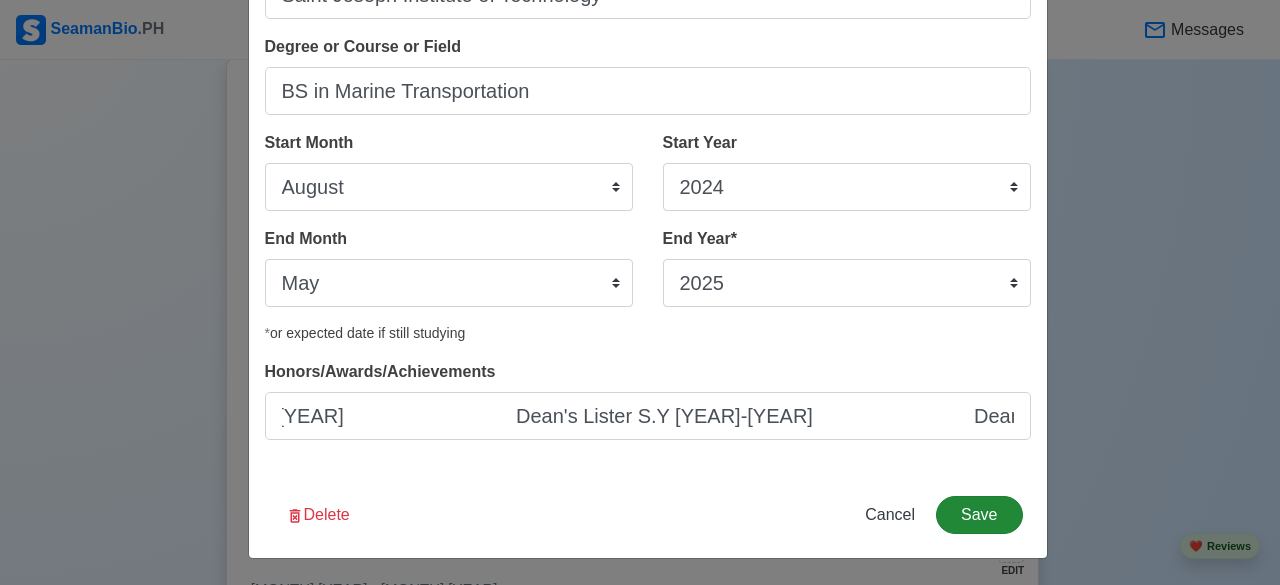 scroll, scrollTop: 0, scrollLeft: 0, axis: both 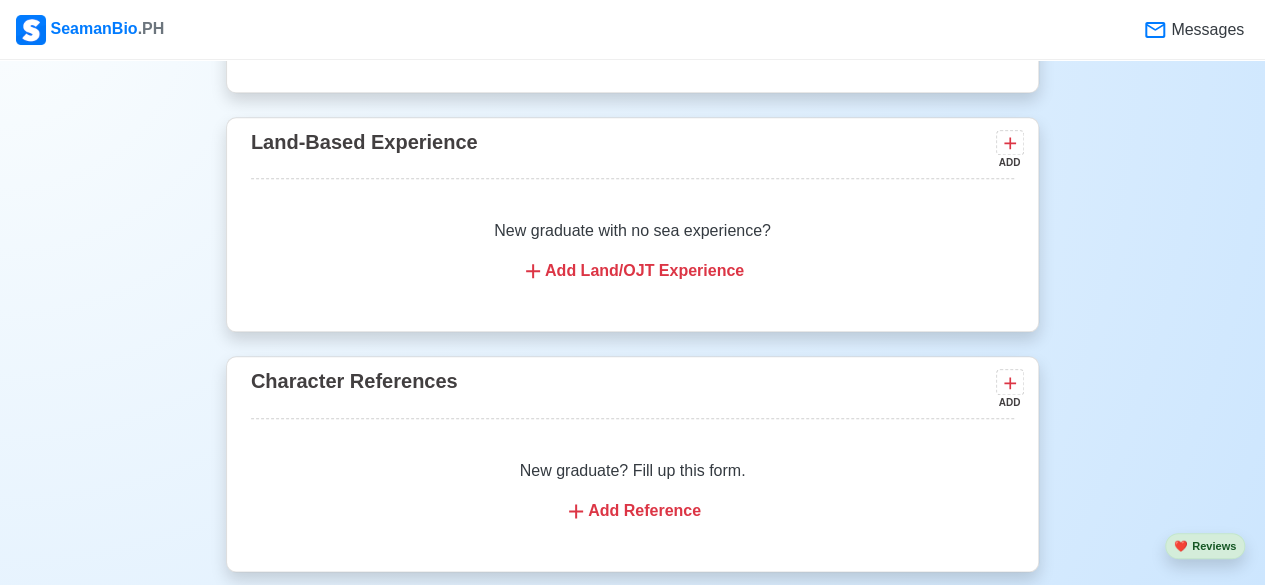 click on "Add Reference" at bounding box center [632, 511] 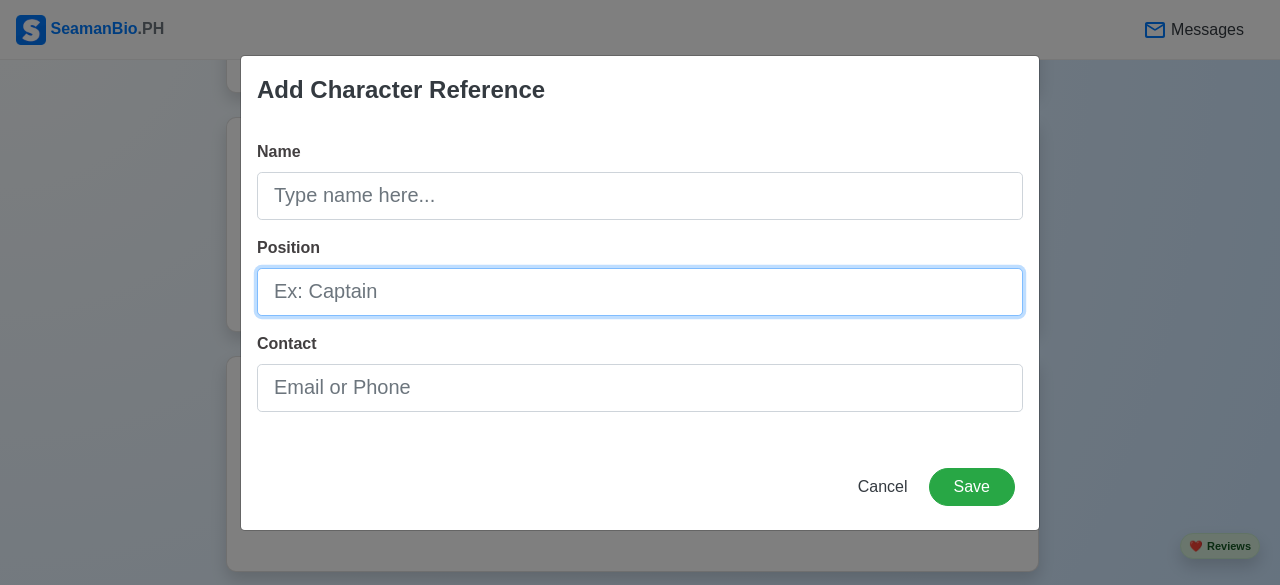 click on "Position" at bounding box center [640, 292] 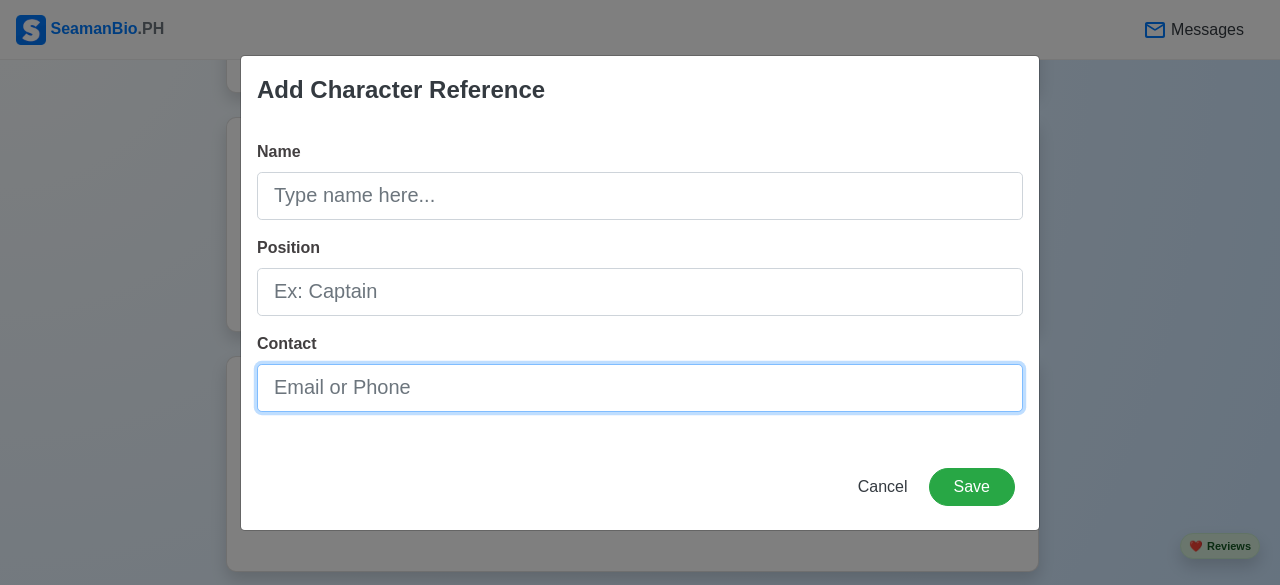 click on "Contact" at bounding box center [640, 388] 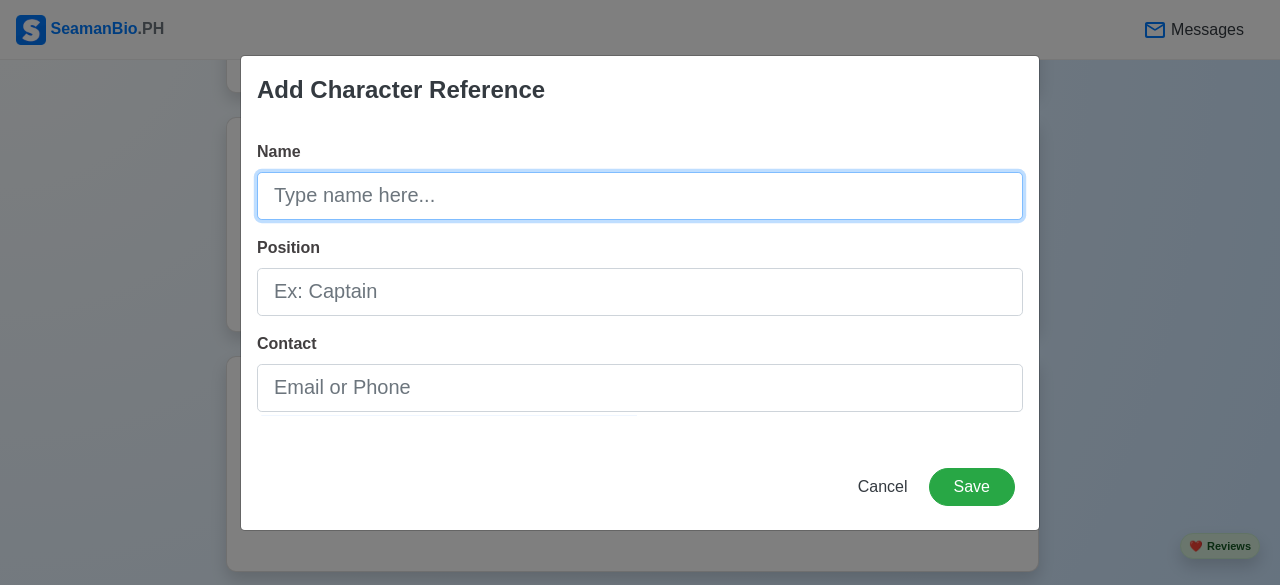 click on "Name" at bounding box center (640, 196) 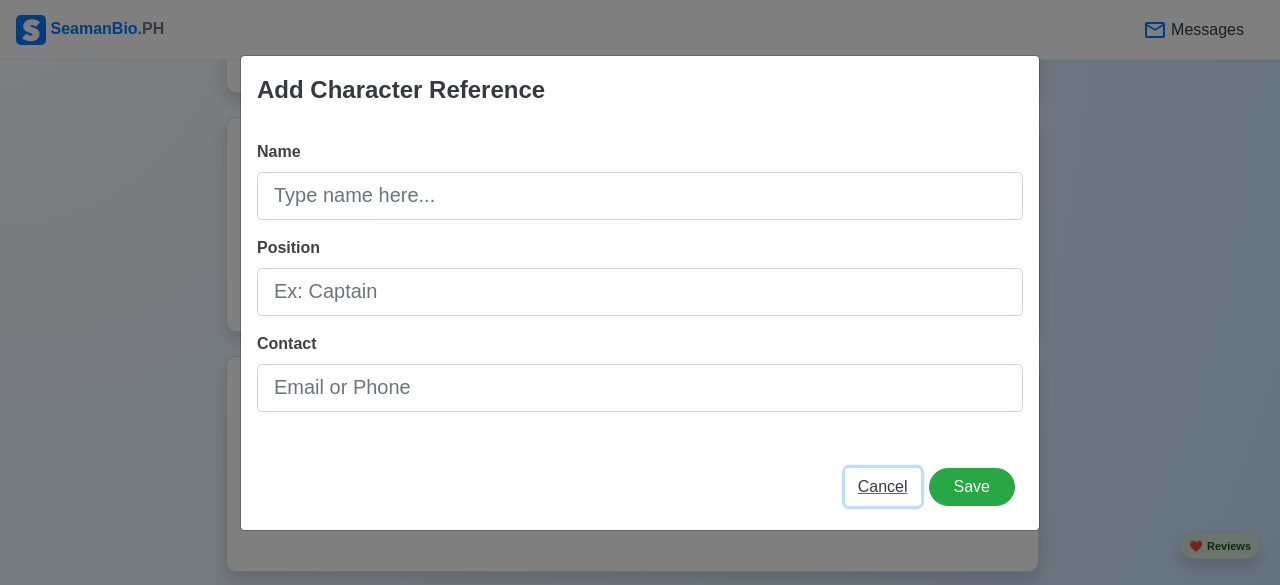 click on "Cancel" at bounding box center [883, 486] 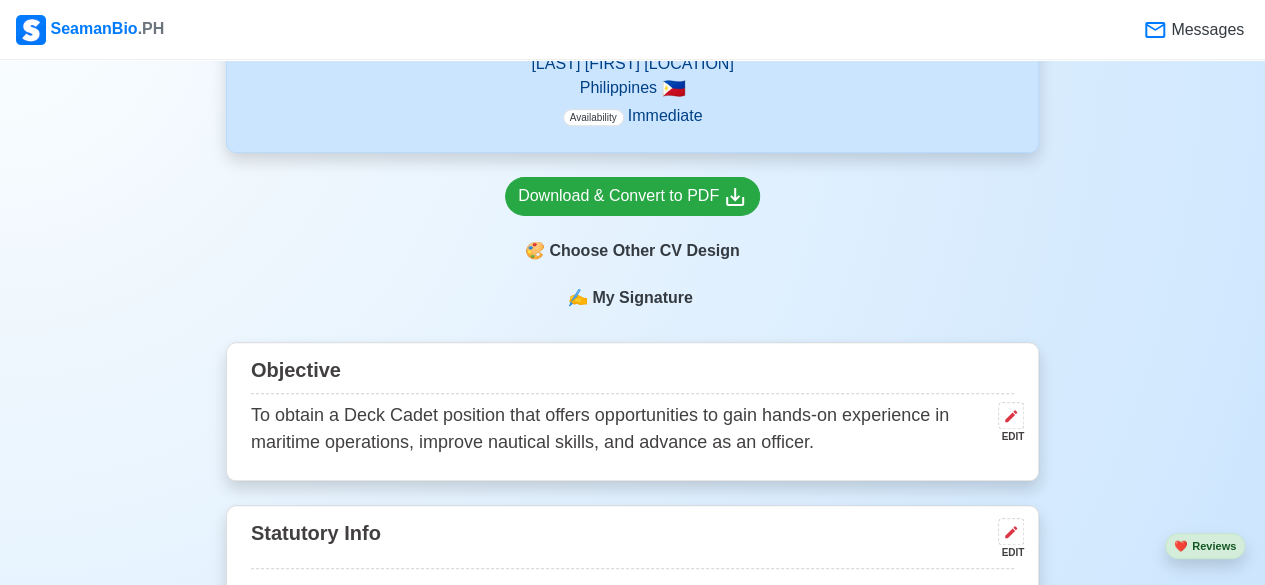 scroll, scrollTop: 988, scrollLeft: 0, axis: vertical 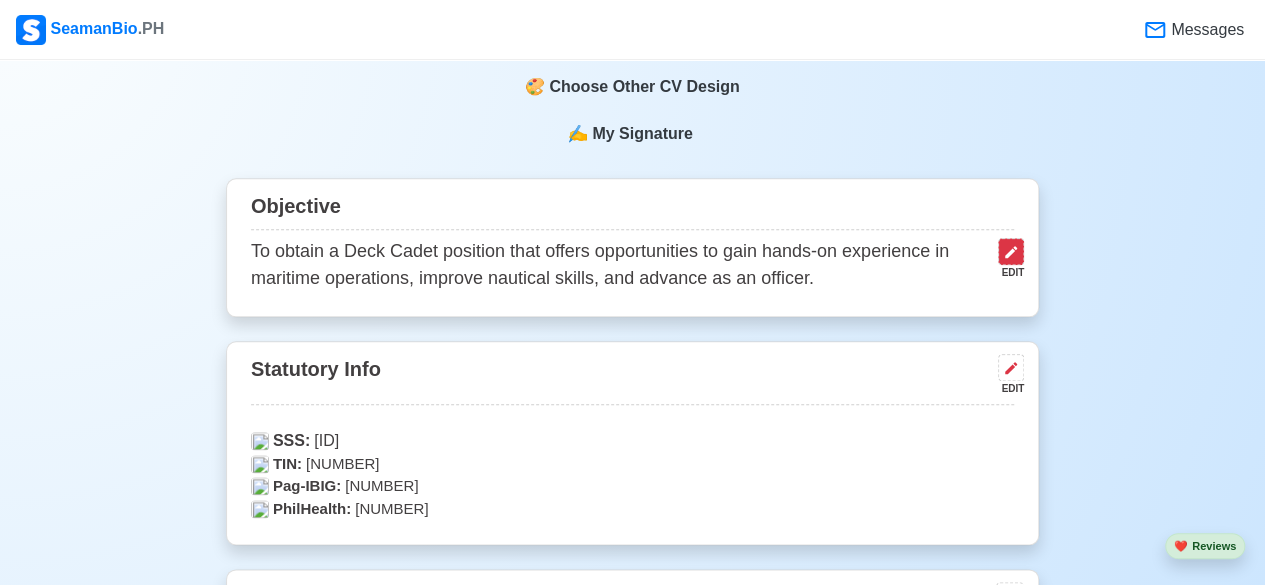 click at bounding box center (1011, 251) 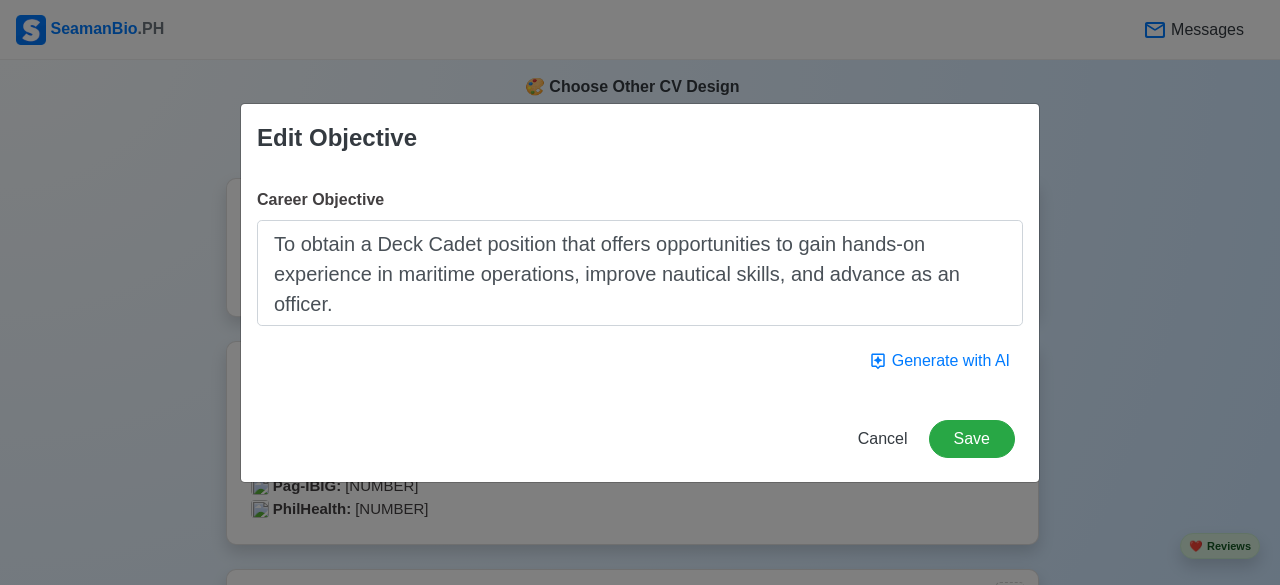 click on "To obtain a Deck Cadet position that offers opportunities to gain hands-on experience in maritime operations, improve nautical skills, and advance as an officer." at bounding box center (640, 273) 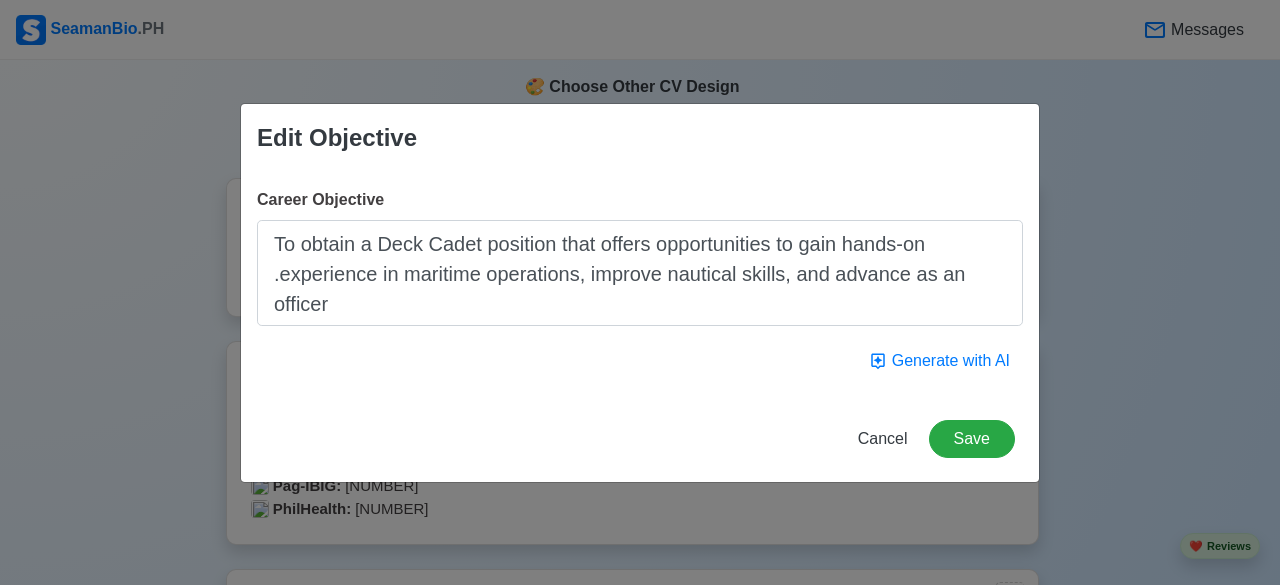 click on "To obtain a Deck Cadet position that offers opportunities to gain hands-on .experience in maritime operations, improve nautical skills, and advance as an officer" at bounding box center [640, 273] 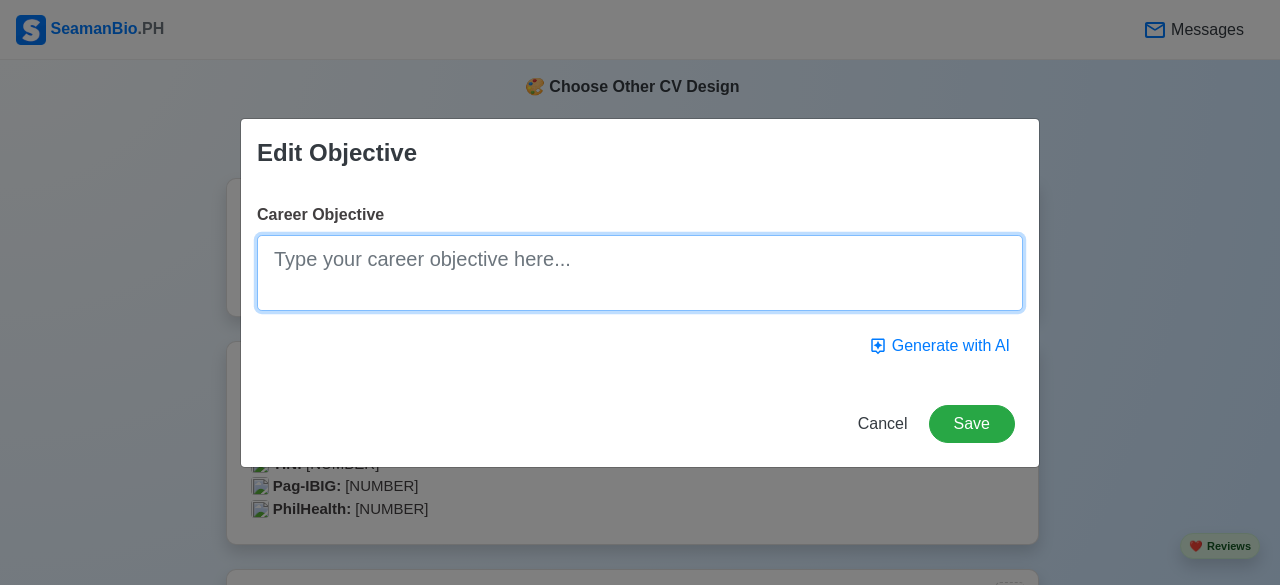 paste on "To obtain a challenging and rewarding position as a Deck Cadet, where I can contribute my skills, knowledge, and enthusiasm to the maritime industry while advancing my professional growth in a safe and dynamic environment." 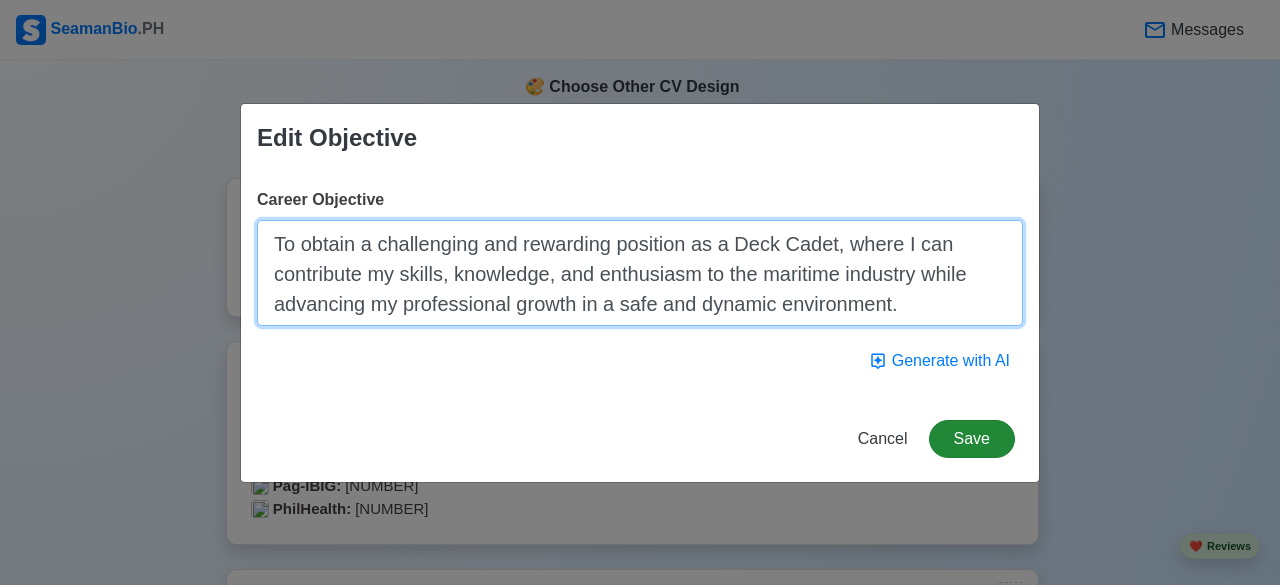 type on "To obtain a challenging and rewarding position as a Deck Cadet, where I can contribute my skills, knowledge, and enthusiasm to the maritime industry while advancing my professional growth in a safe and dynamic environment." 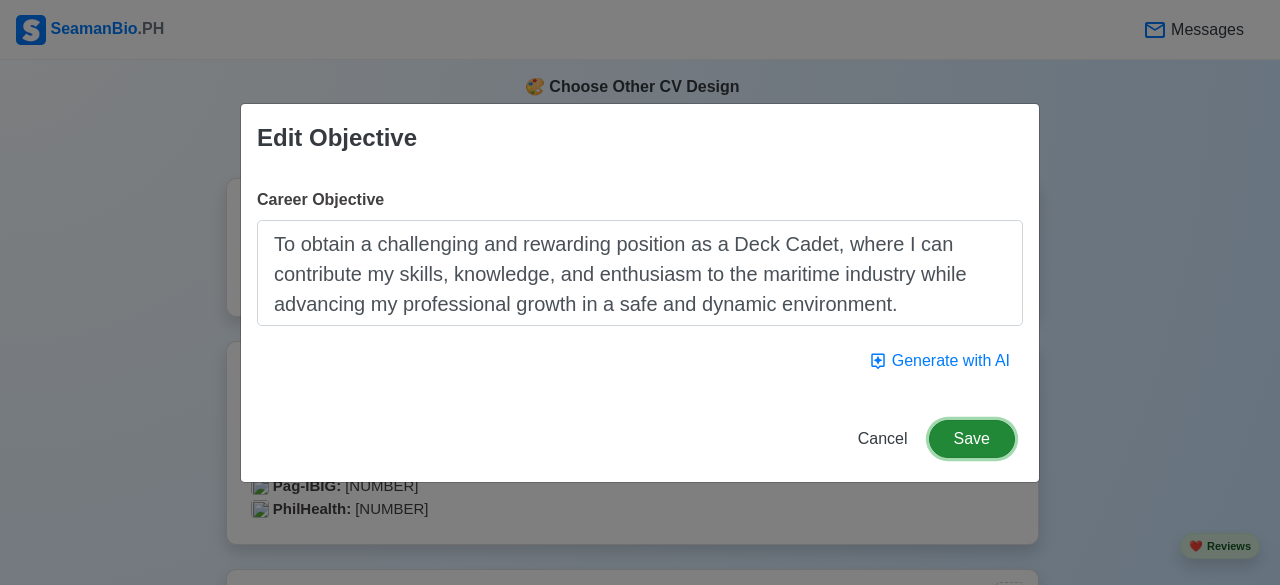 click on "Save" at bounding box center [972, 439] 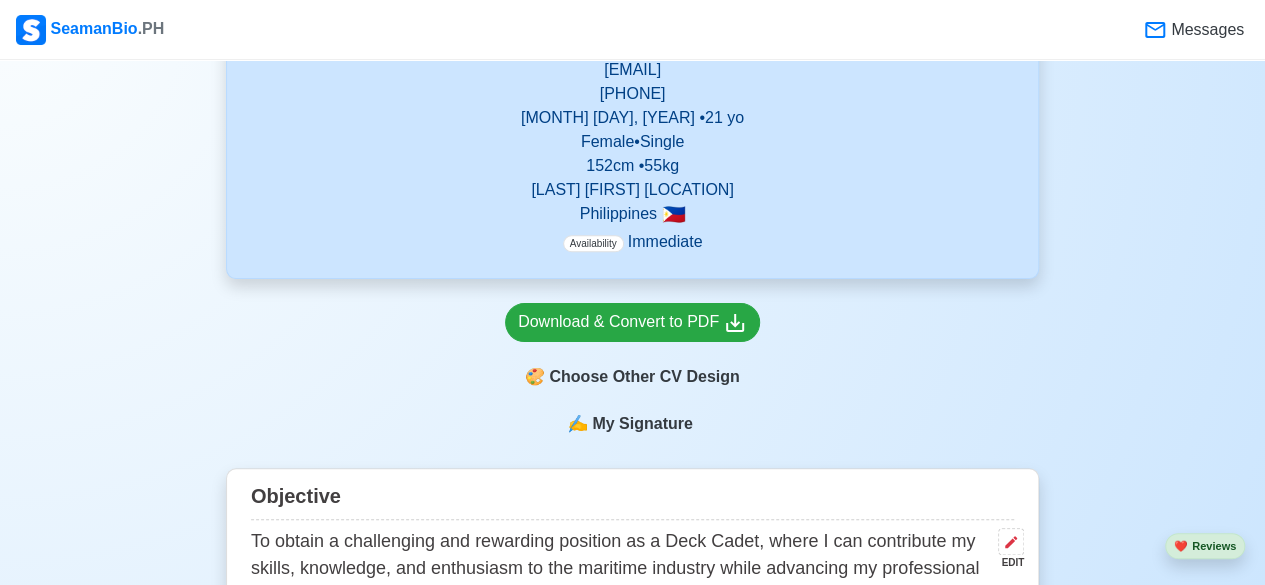 scroll, scrollTop: 700, scrollLeft: 0, axis: vertical 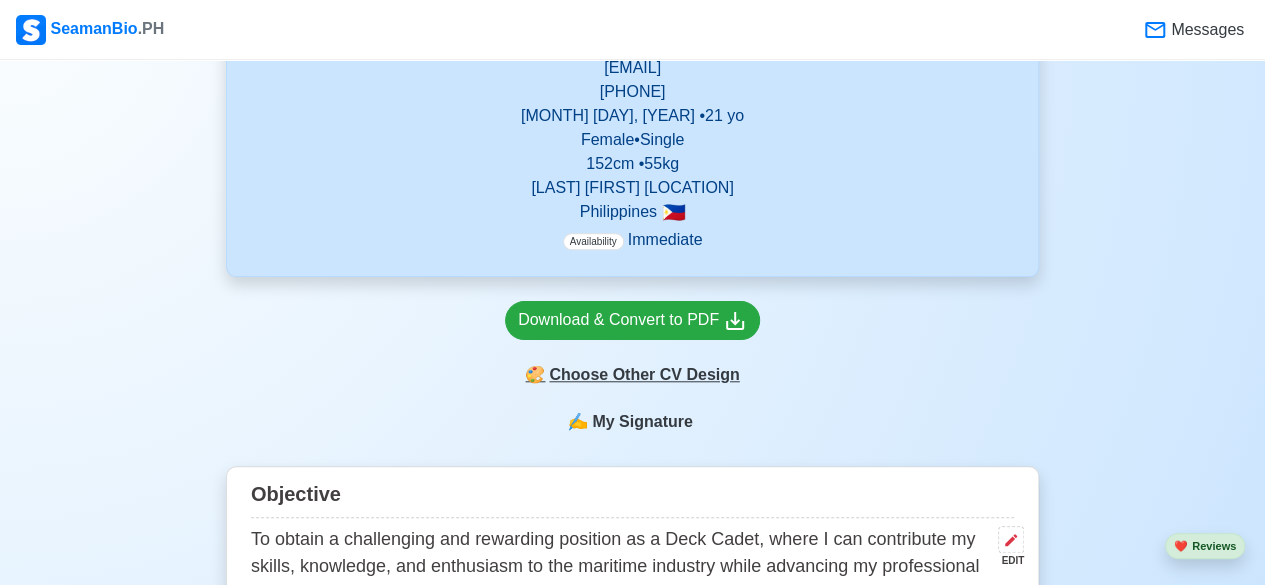 click on "🎨 Choose Other CV Design" at bounding box center (632, 375) 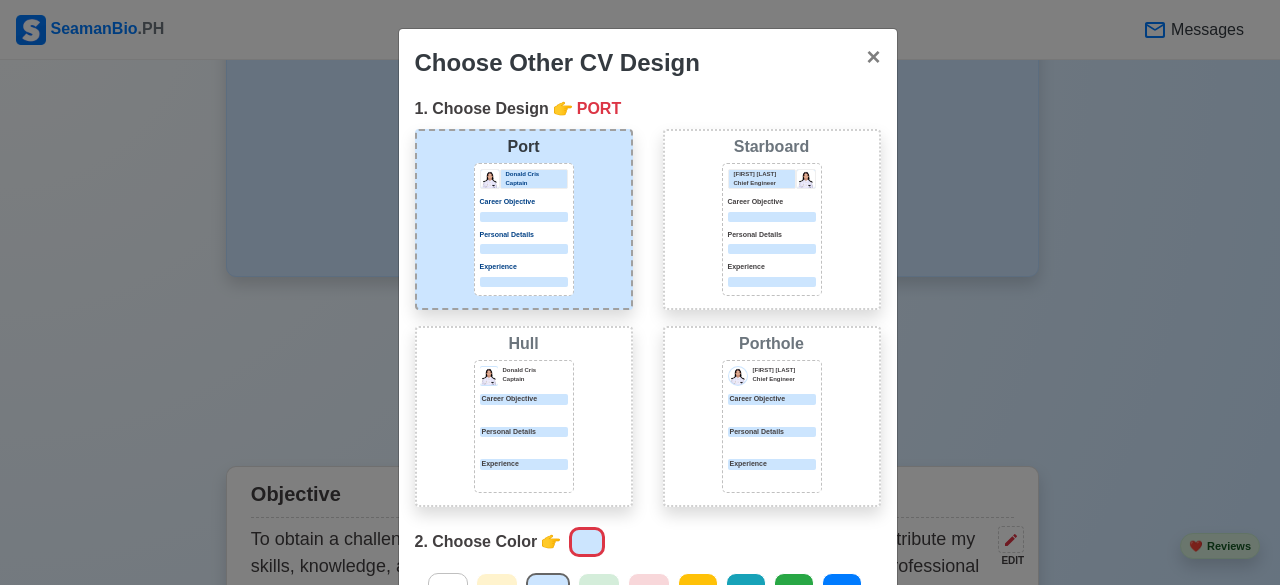 click at bounding box center [772, 282] 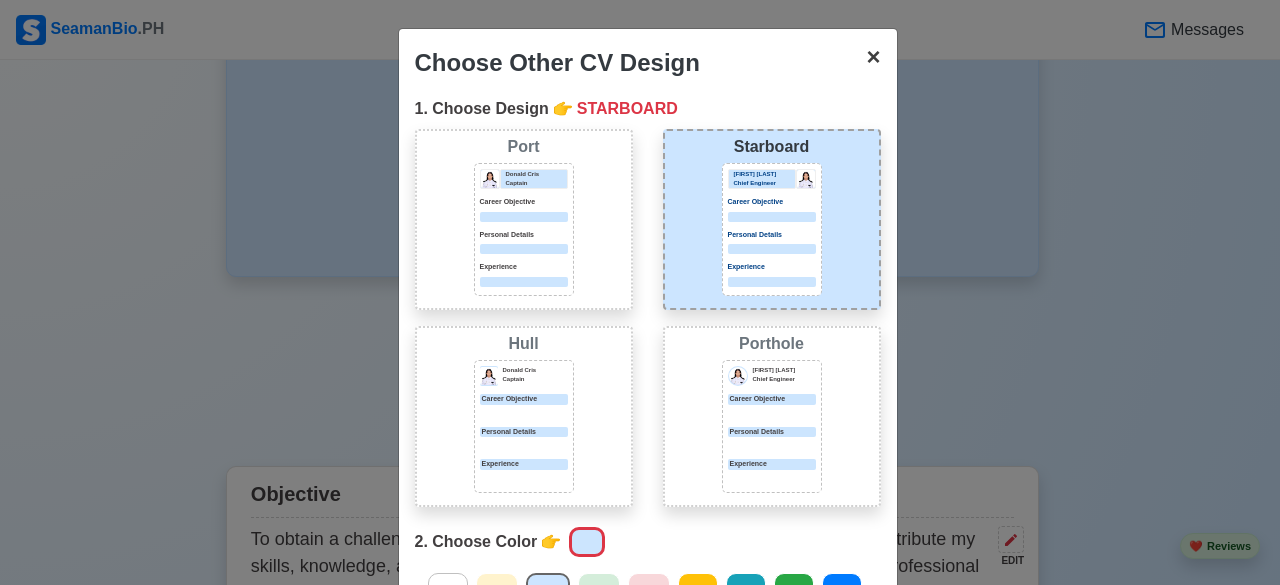 click on "×" at bounding box center [873, 56] 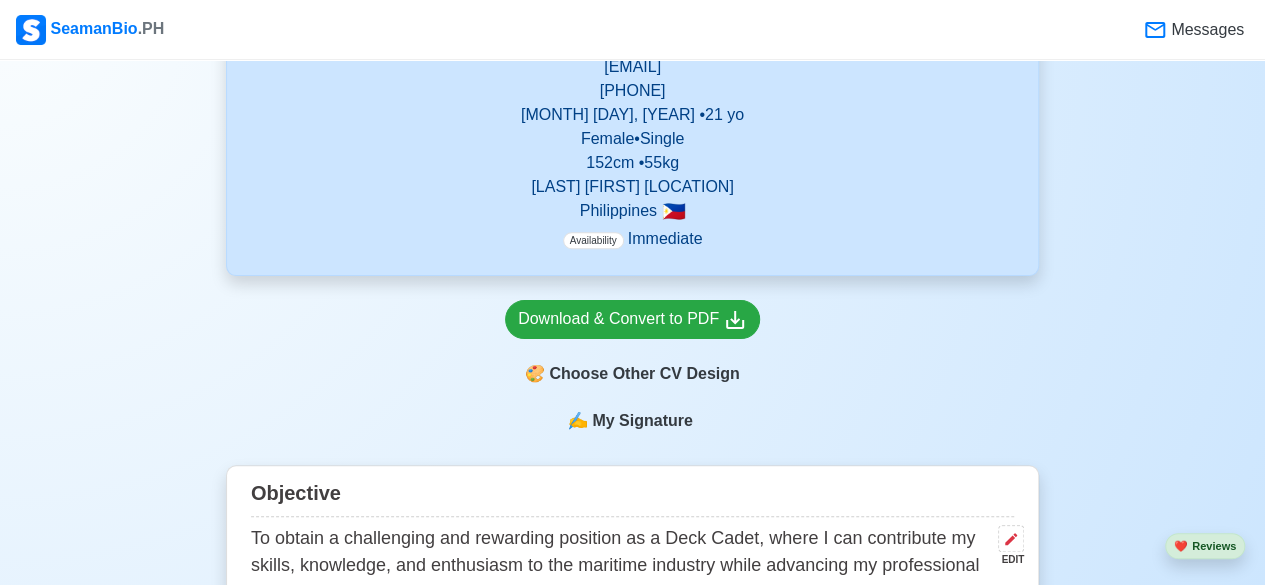 scroll, scrollTop: 700, scrollLeft: 0, axis: vertical 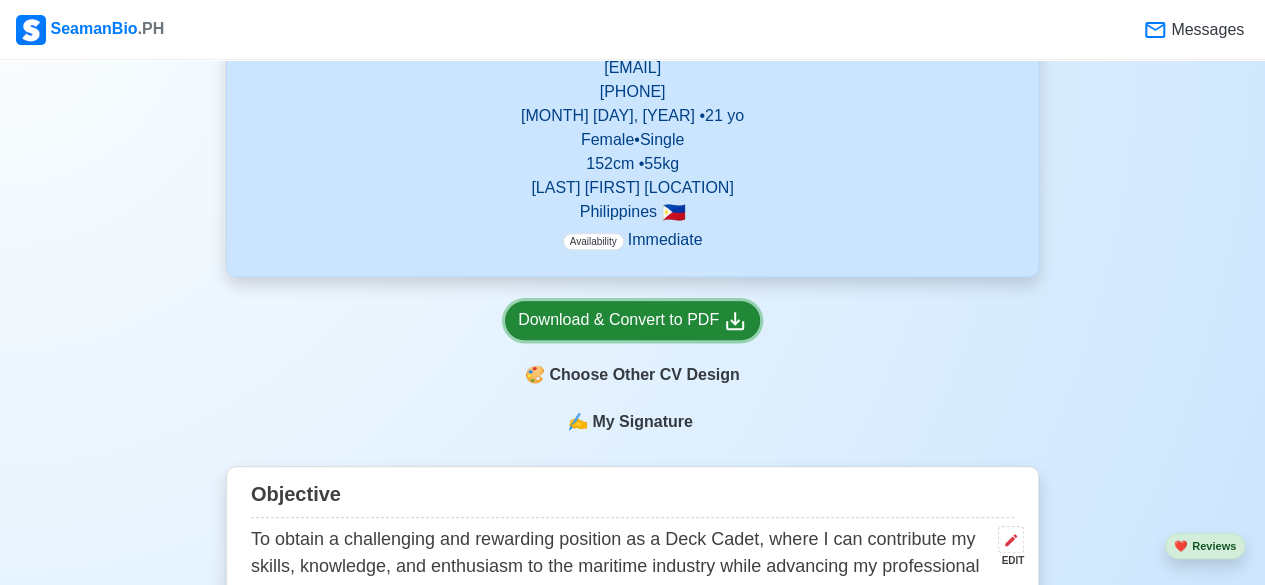 click on "Download & Convert to PDF" at bounding box center (632, 320) 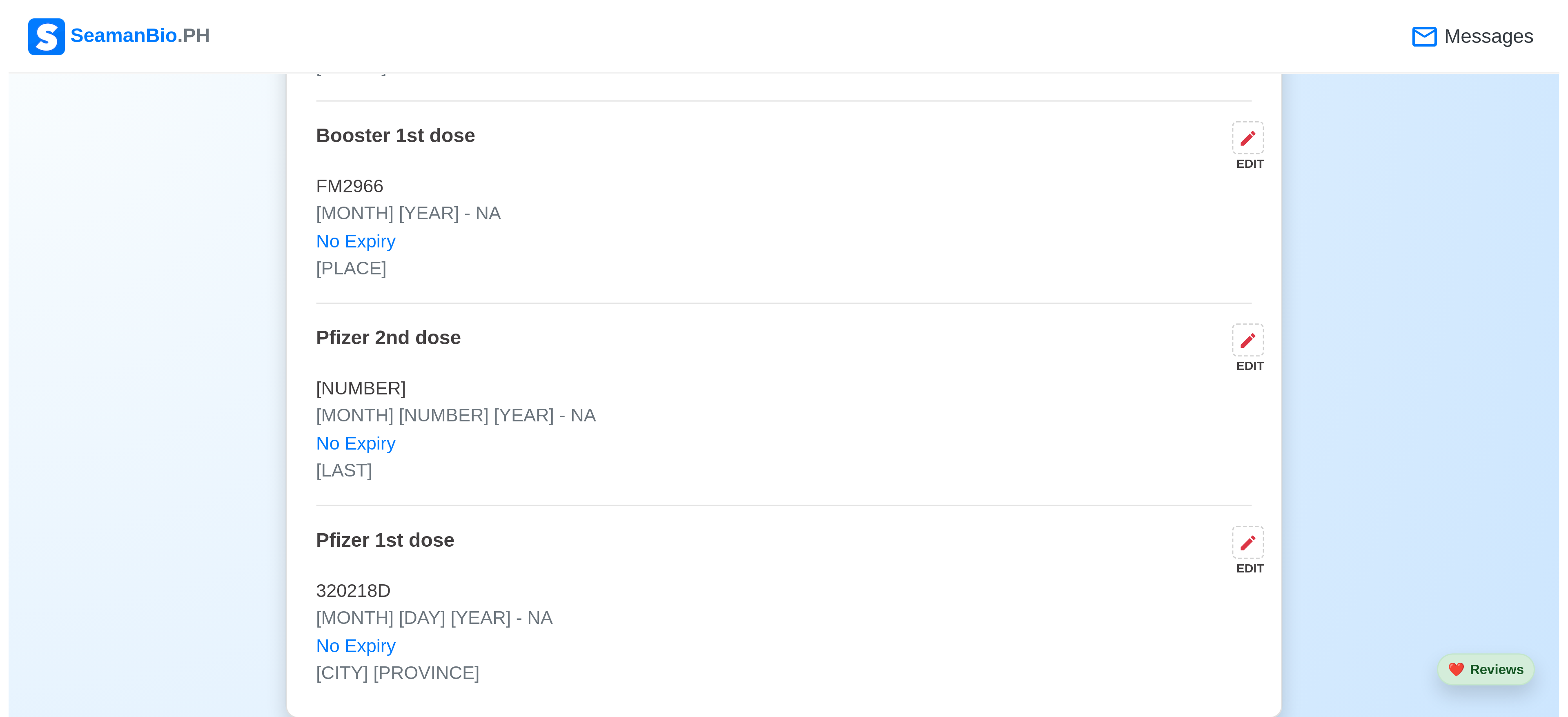 scroll, scrollTop: 1266, scrollLeft: 0, axis: vertical 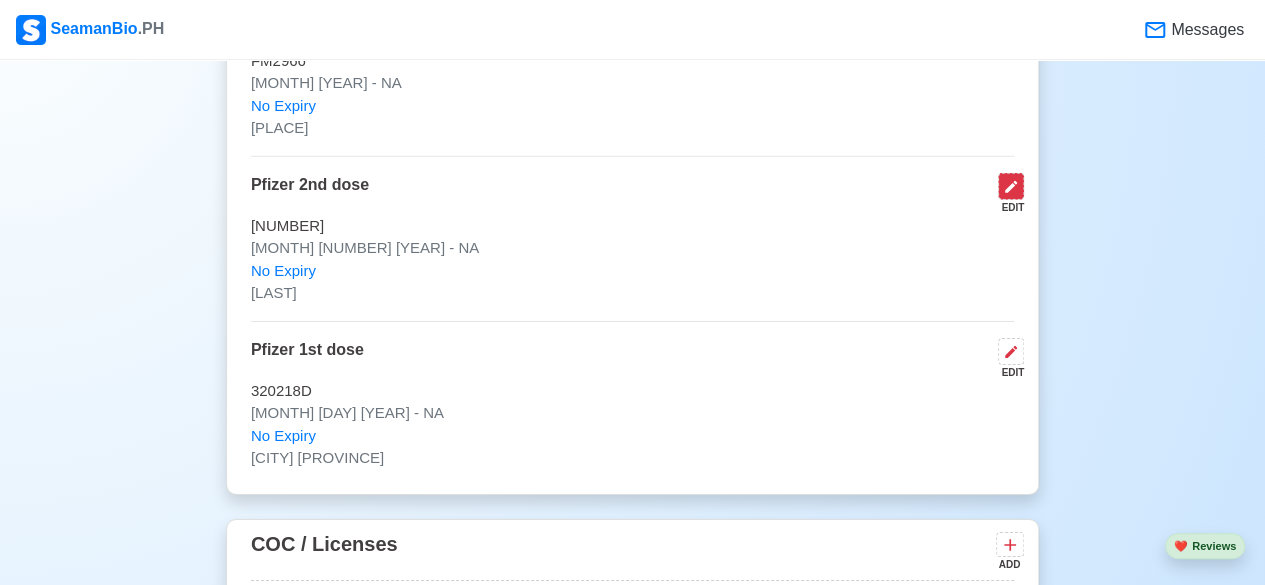 click at bounding box center (1011, 186) 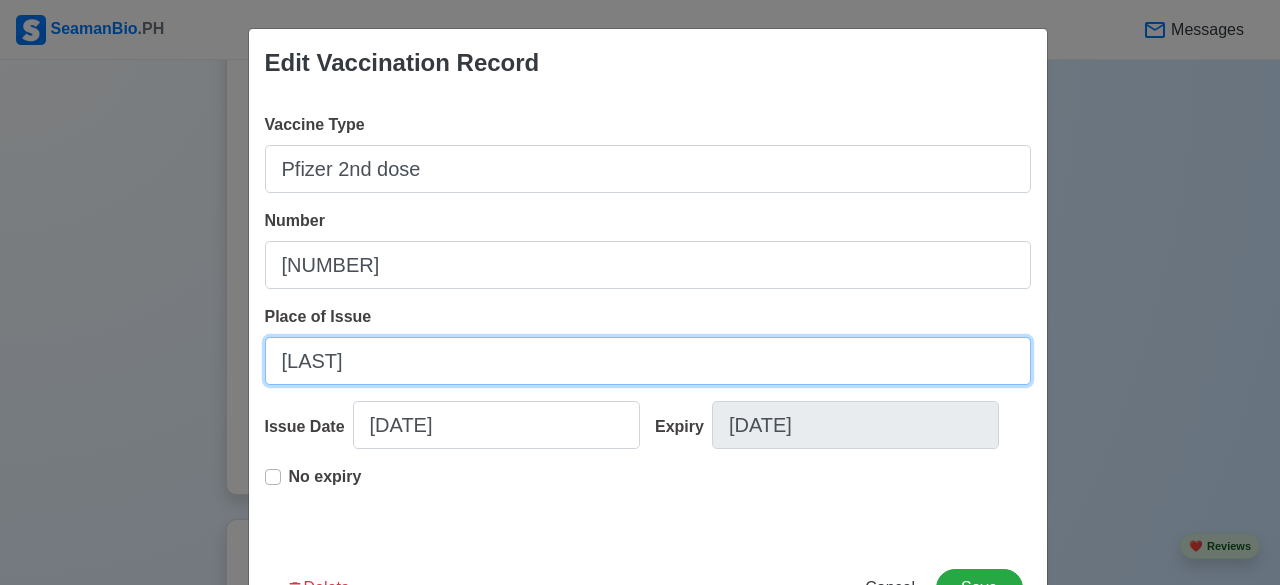 click on "[LAST]" at bounding box center [648, 361] 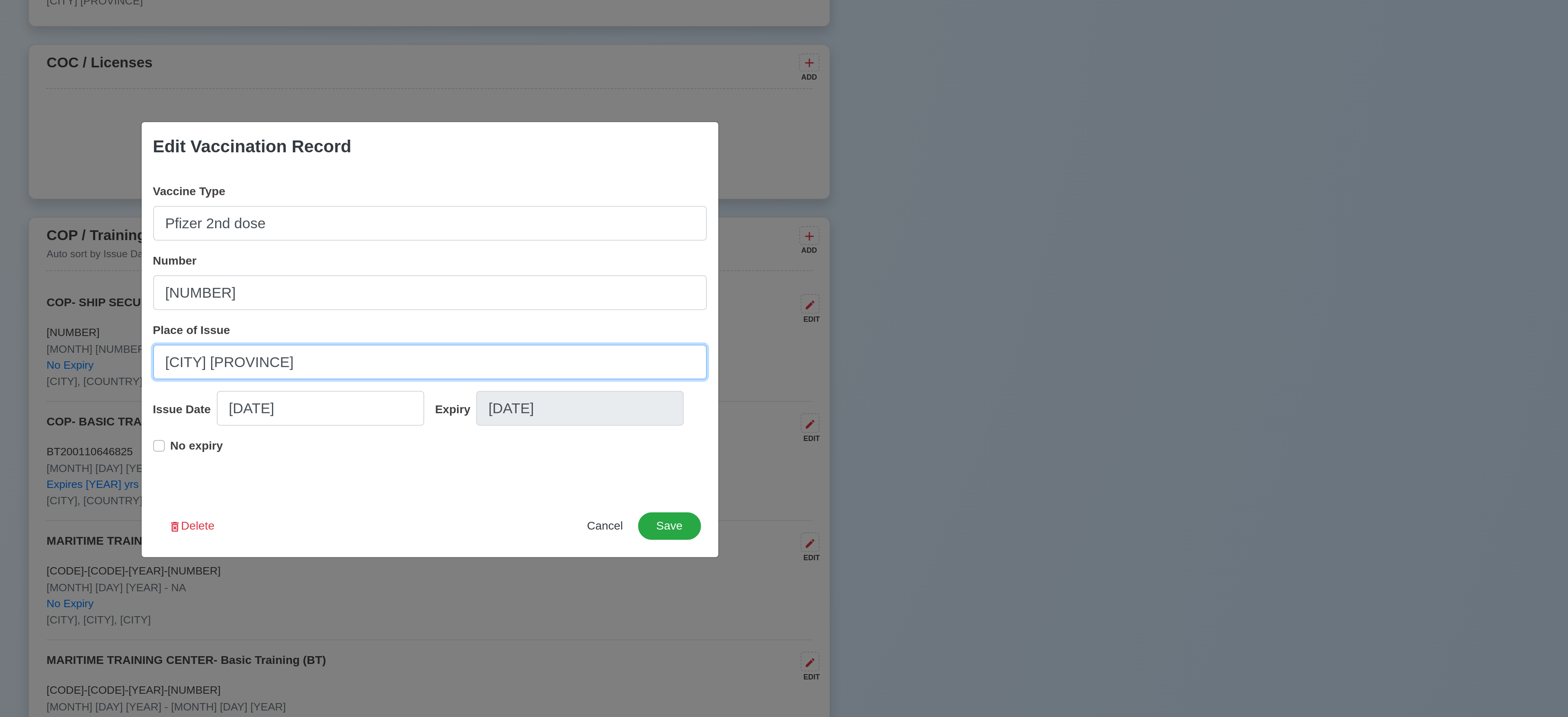type on "[CITY] [PROVINCE]" 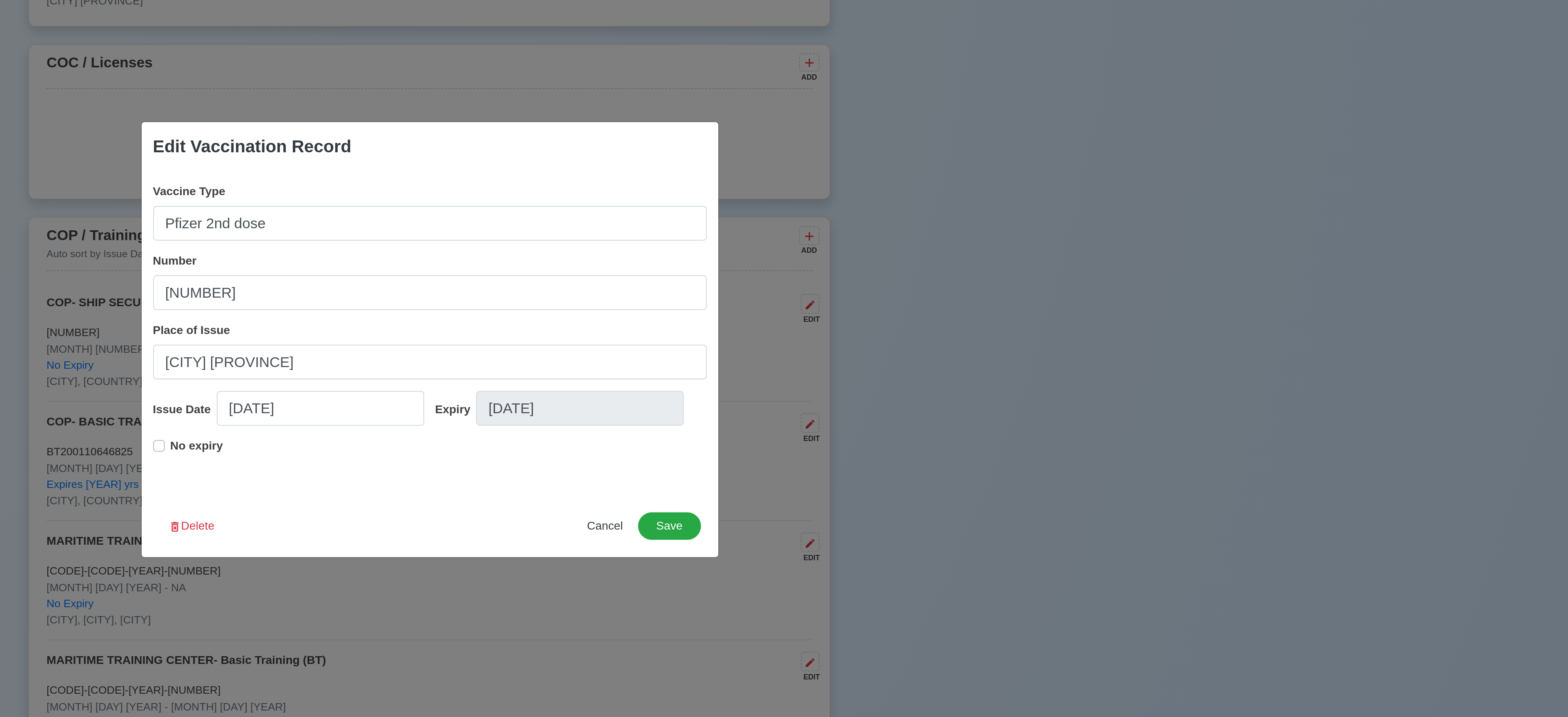drag, startPoint x: 1019, startPoint y: 541, endPoint x: 1389, endPoint y: 535, distance: 370.0486 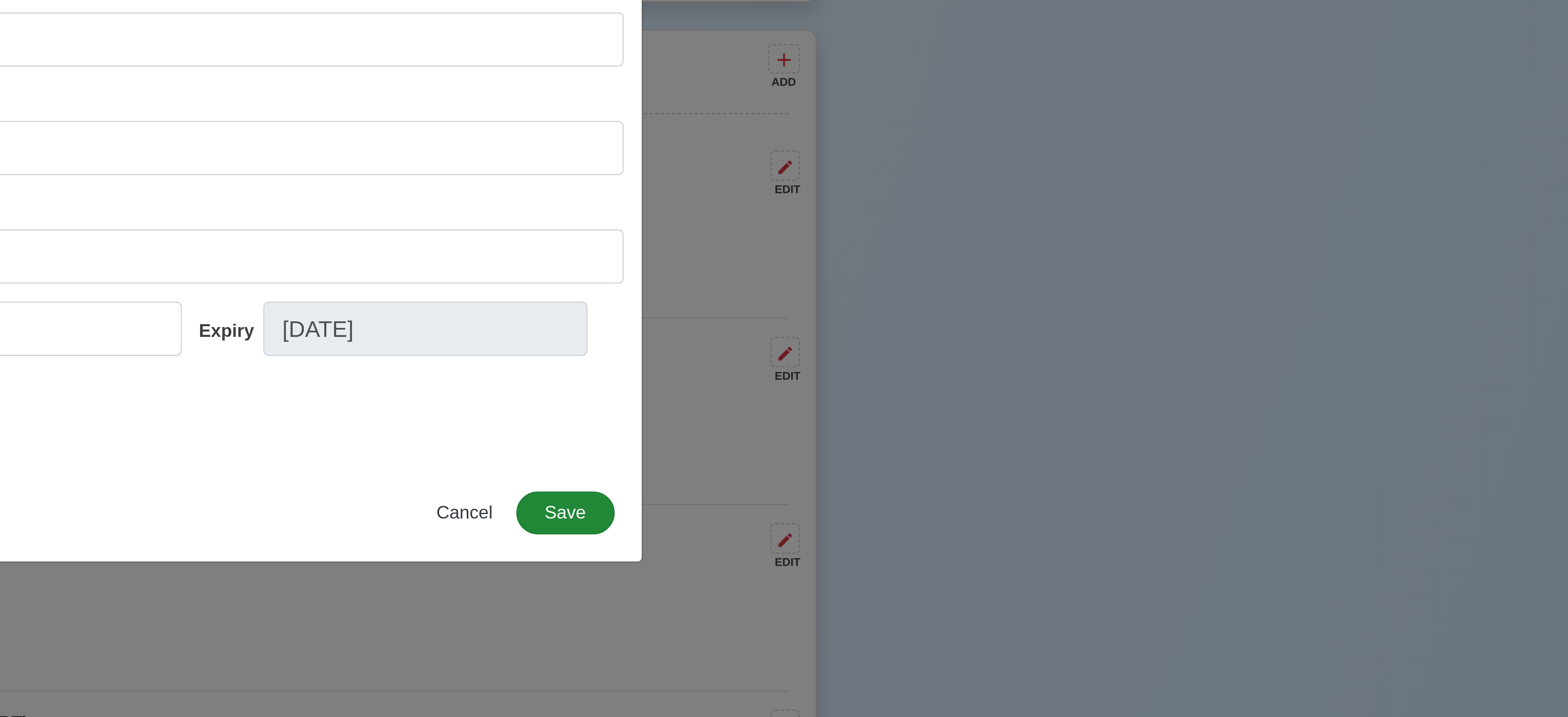click on "Cancel Save" at bounding box center (899, 464) 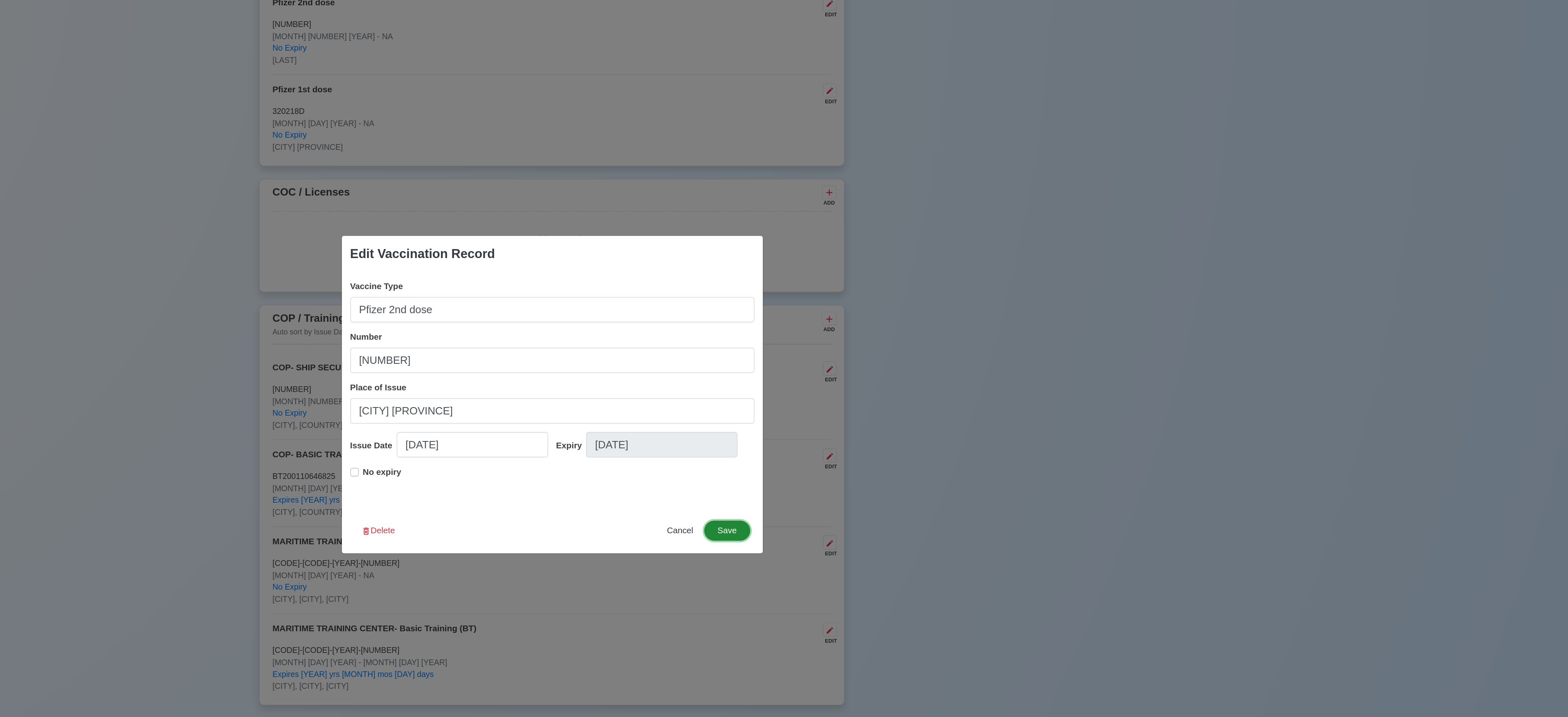 click on "Save" at bounding box center (916, 464) 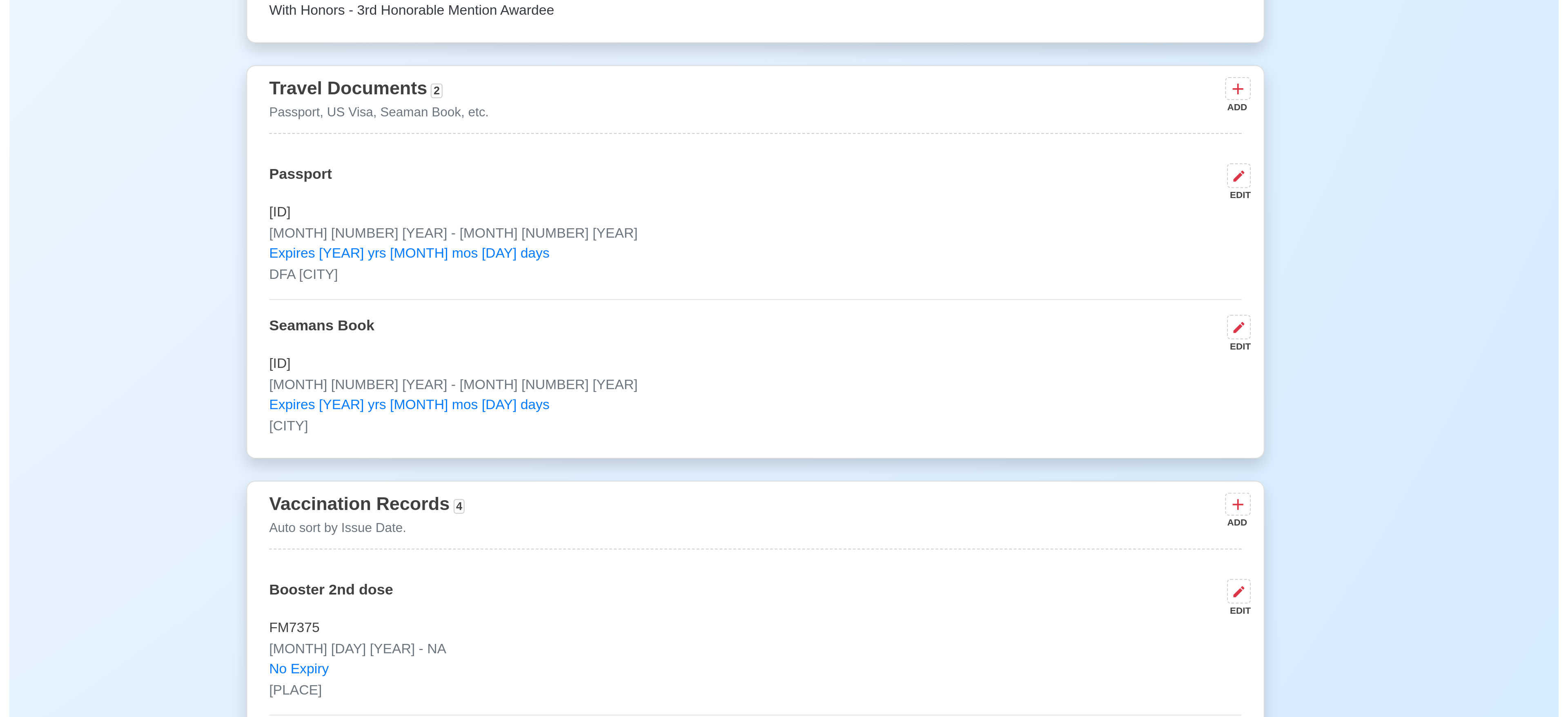 scroll, scrollTop: 528, scrollLeft: 0, axis: vertical 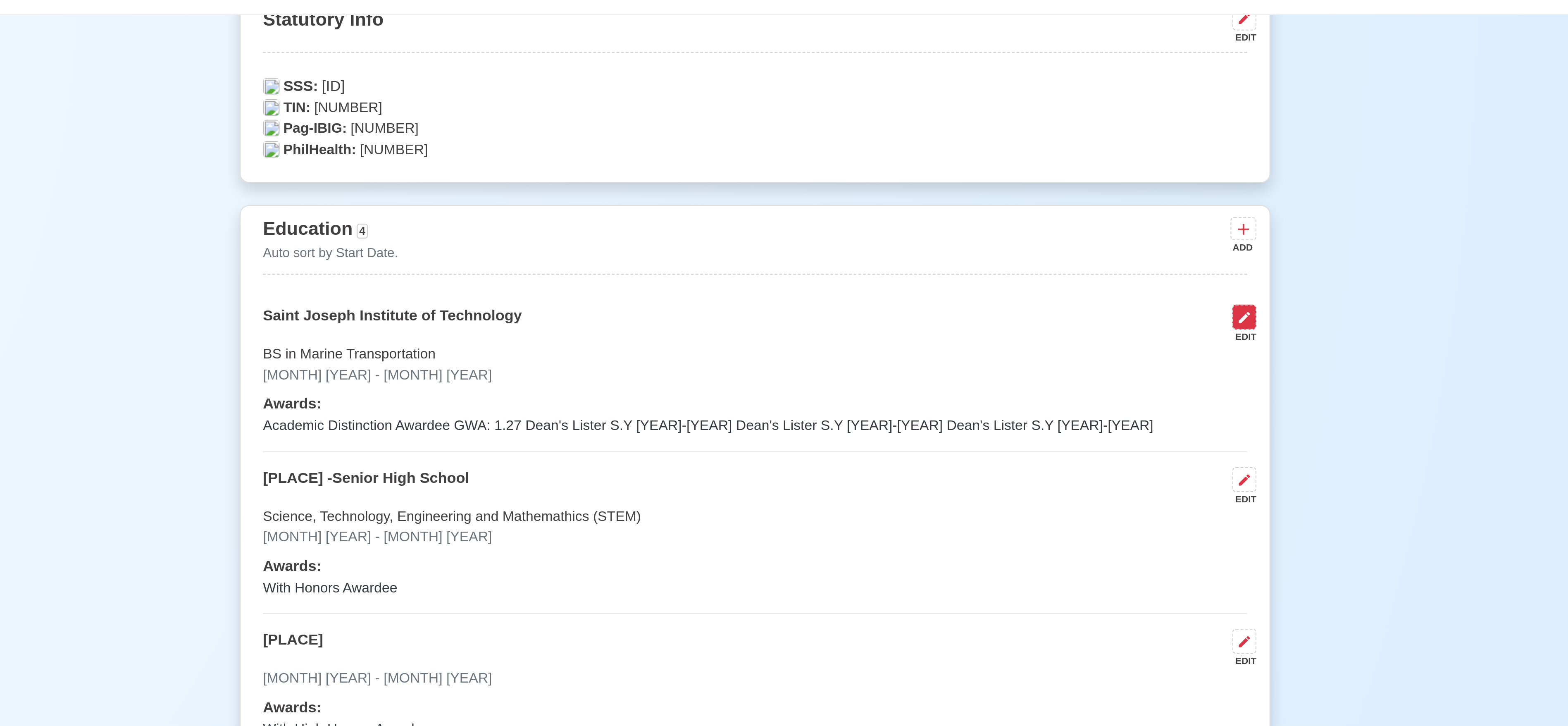 click 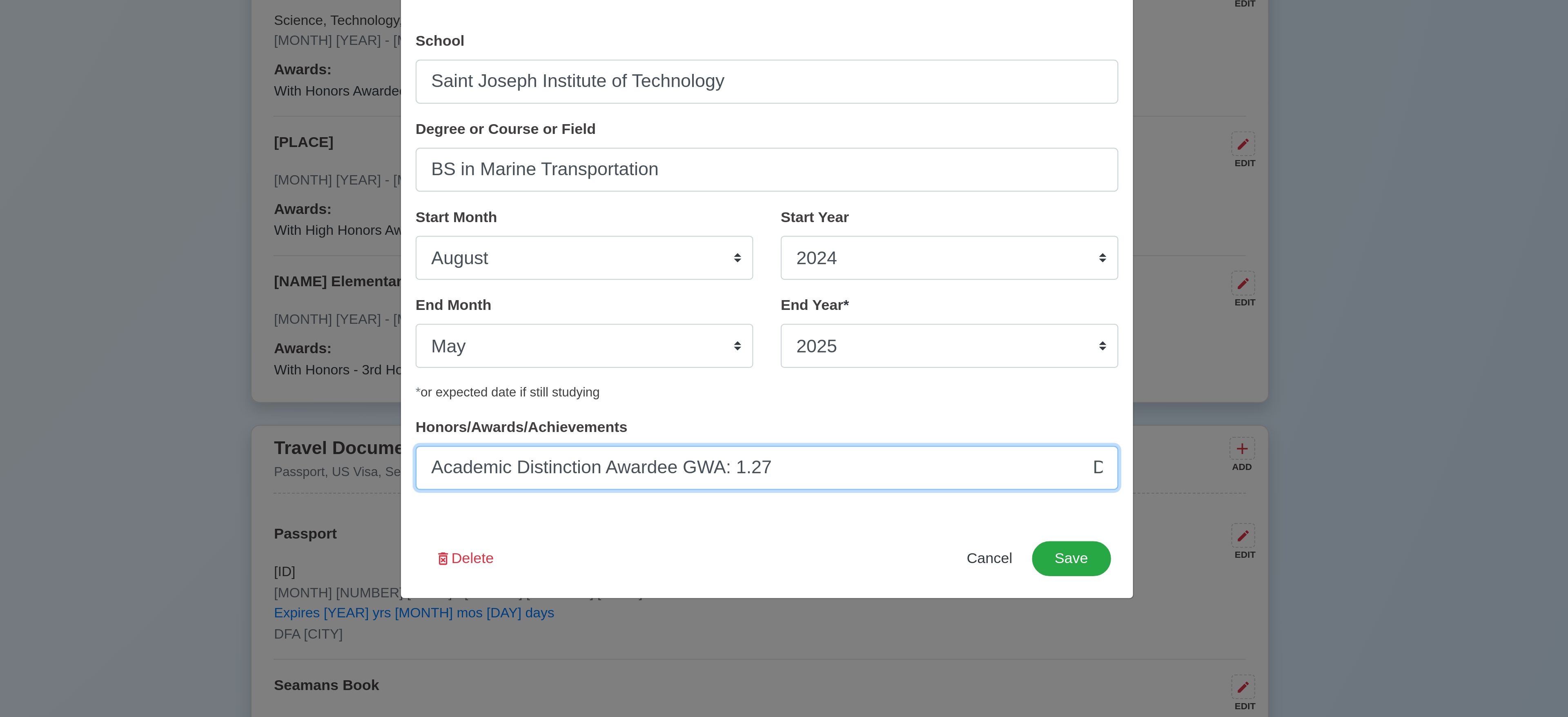 click on "Academic Distinction Awardee GWA: 1.27                                                               Dean's Lister S.Y [YEAR]-[YEAR]                               Dean's Lister S.Y [YEAR]-[YEAR]                             Dean's Lister S.Y [YEAR]-[YEAR]" at bounding box center (784, 444) 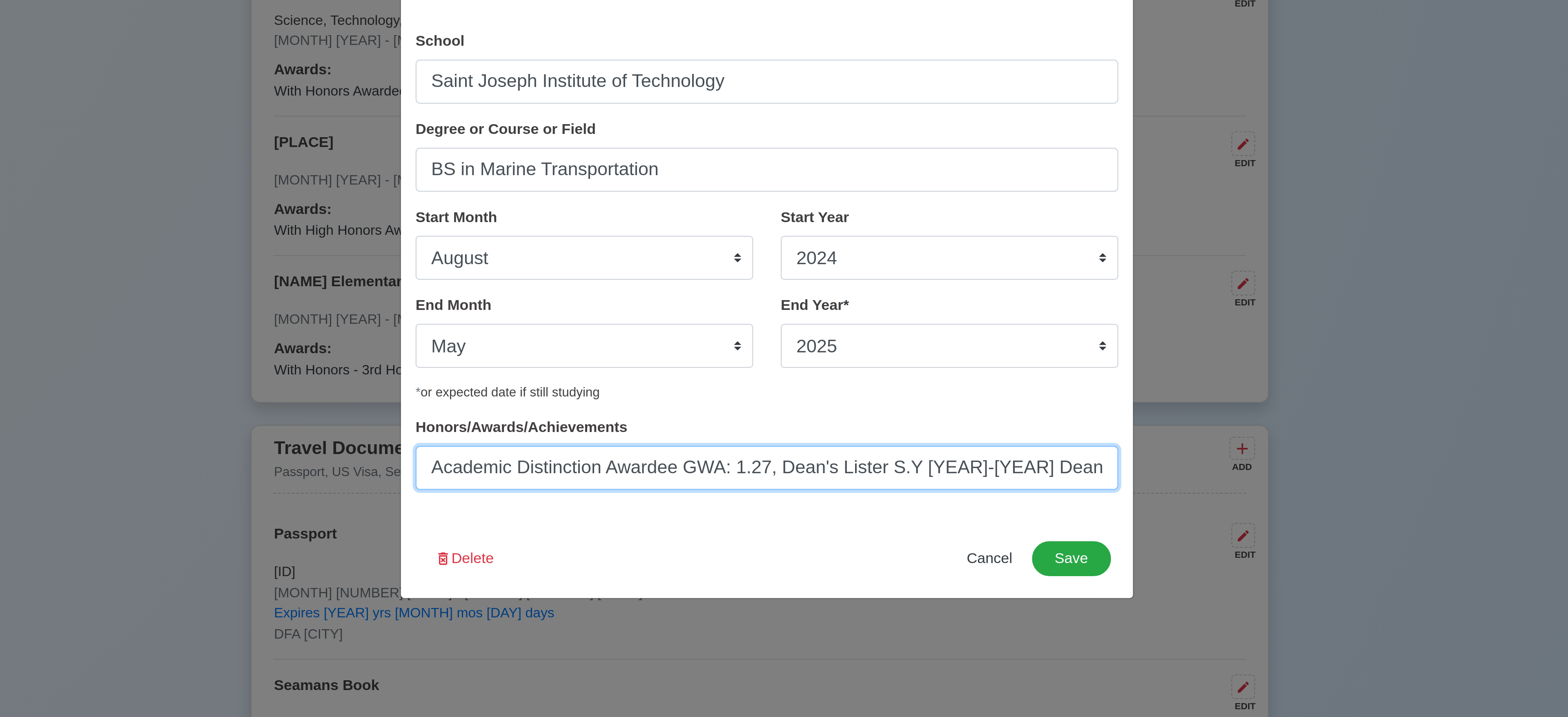 click on "Academic Distinction Awardee GWA: 1.27, Dean's Lister S.Y [YEAR]-[YEAR] Dean's Lister S.Y [YEAR]-[YEAR] Dean's Lister S.Y [YEAR]-[YEAR]" at bounding box center [784, 444] 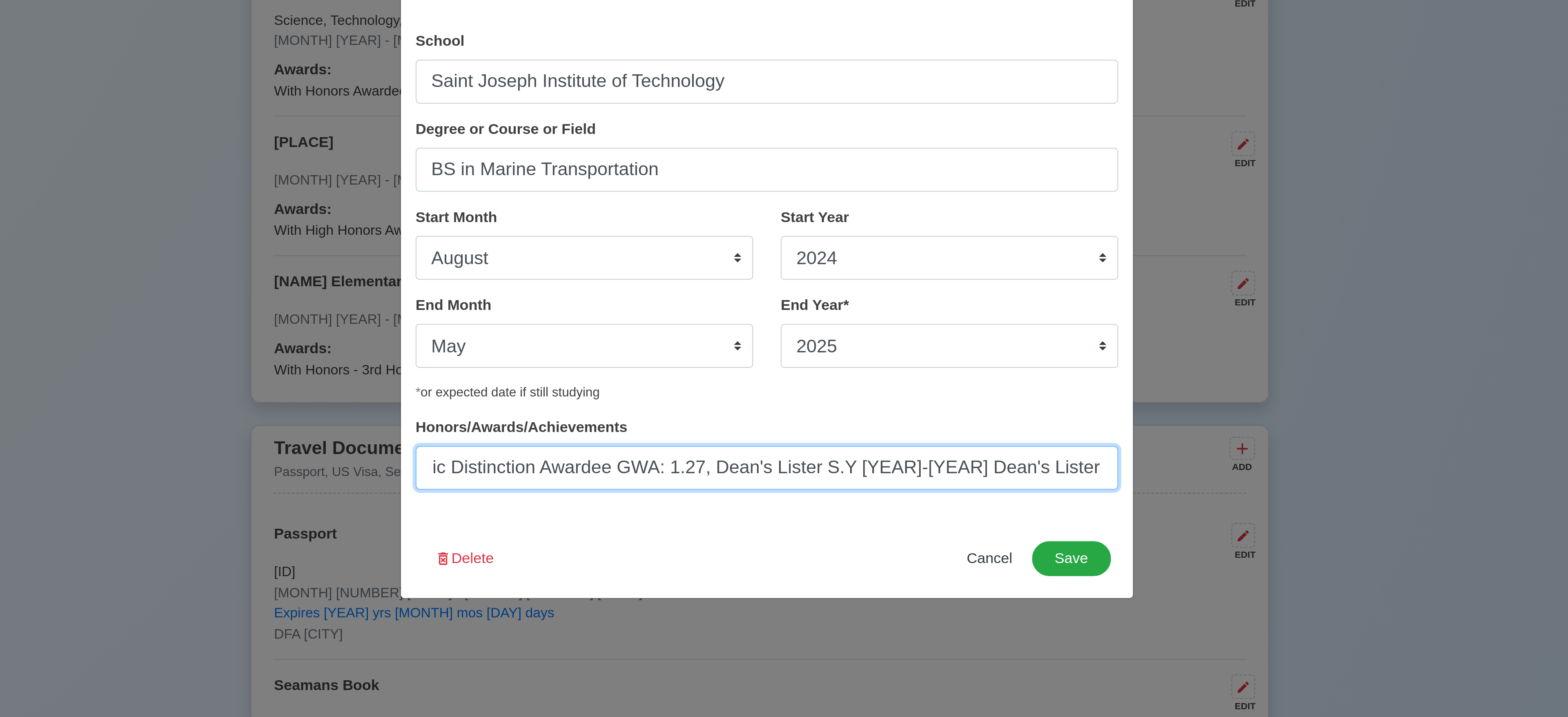 click on "Academic Distinction Awardee GWA: 1.27, Dean's Lister S.Y [YEAR]-[YEAR] Dean's Lister S.Y [YEAR]-[YEAR] Dean's Lister S.Y [YEAR]-[YEAR]" at bounding box center [784, 444] 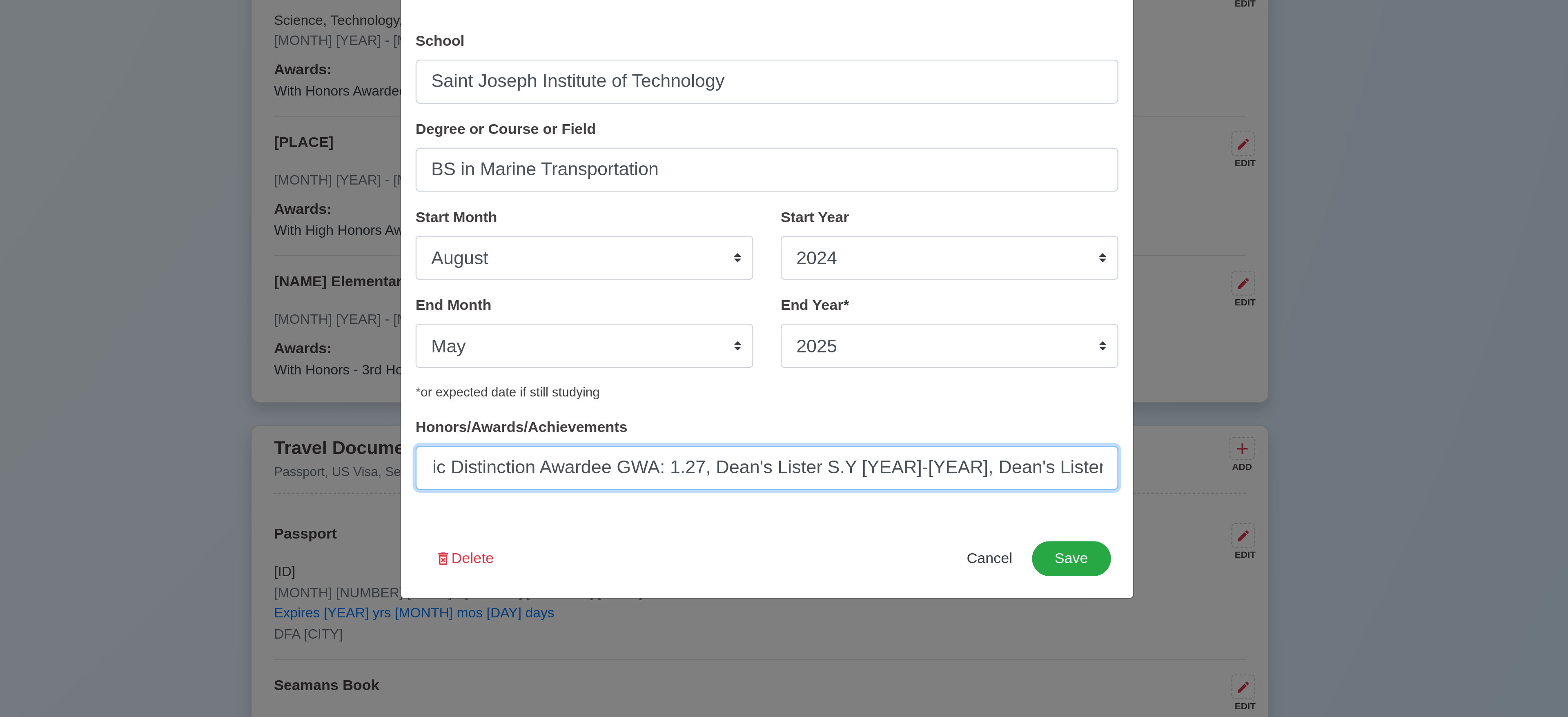click on "Academic Distinction Awardee GWA: 1.27, Dean's Lister S.Y [YEAR]-[YEAR], Dean's Lister S.Y [YEAR]-[YEAR]                             Dean's Lister S.Y [YEAR]-[YEAR]" at bounding box center (784, 444) 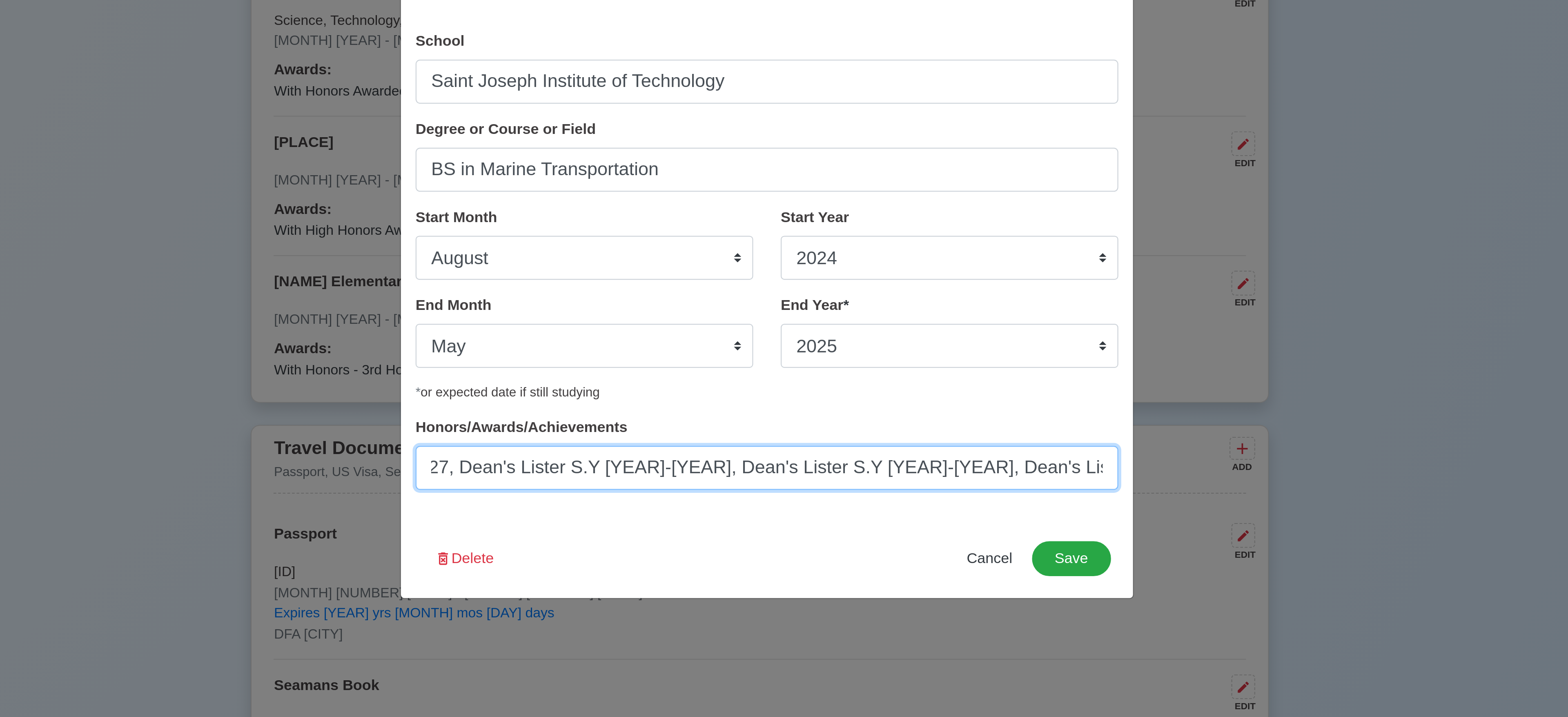 scroll, scrollTop: 0, scrollLeft: 161, axis: horizontal 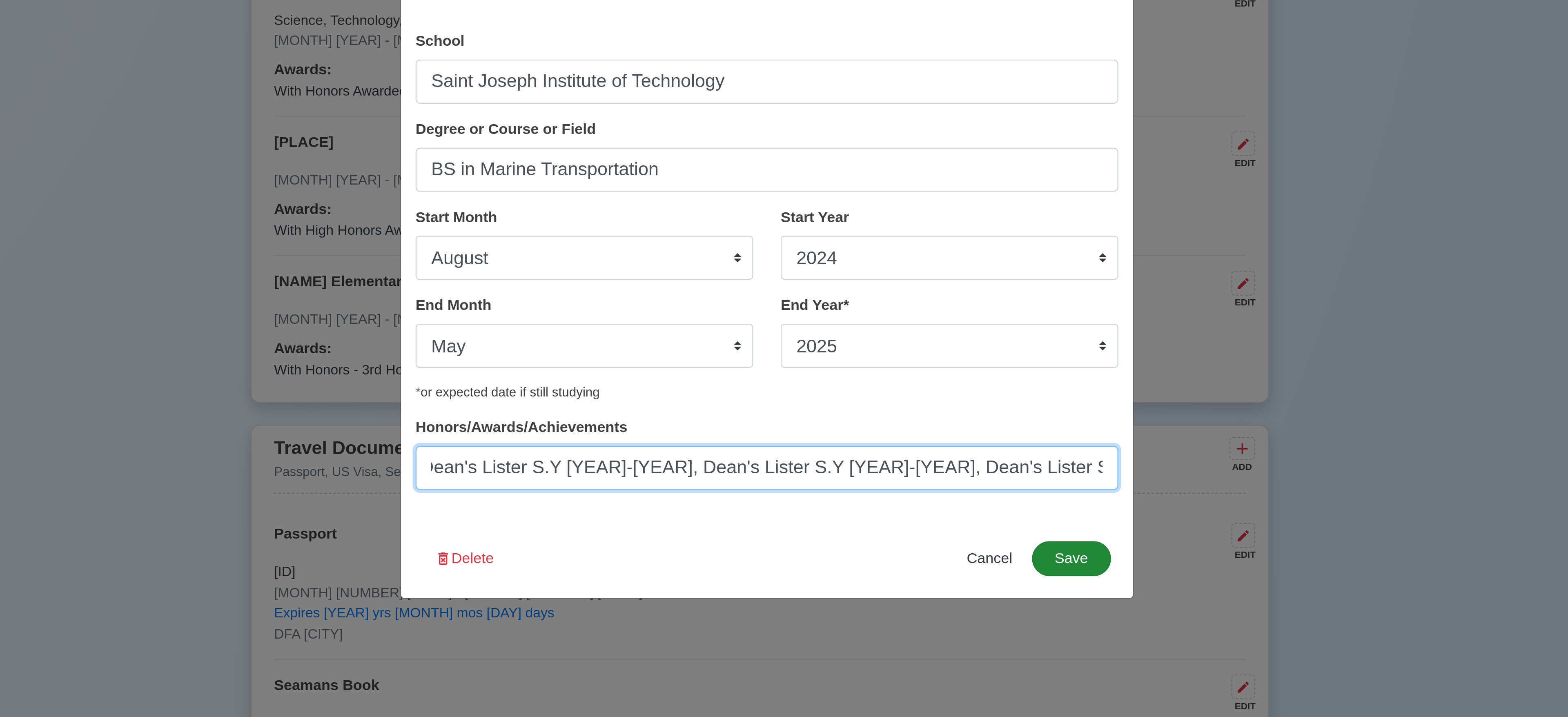 type on "Academic Distinction Awardee GWA: 1.27, Dean's Lister S.Y [YEAR]-[YEAR], Dean's Lister S.Y [YEAR]-[YEAR], Dean's Lister S.Y [YEAR]-[YEAR]" 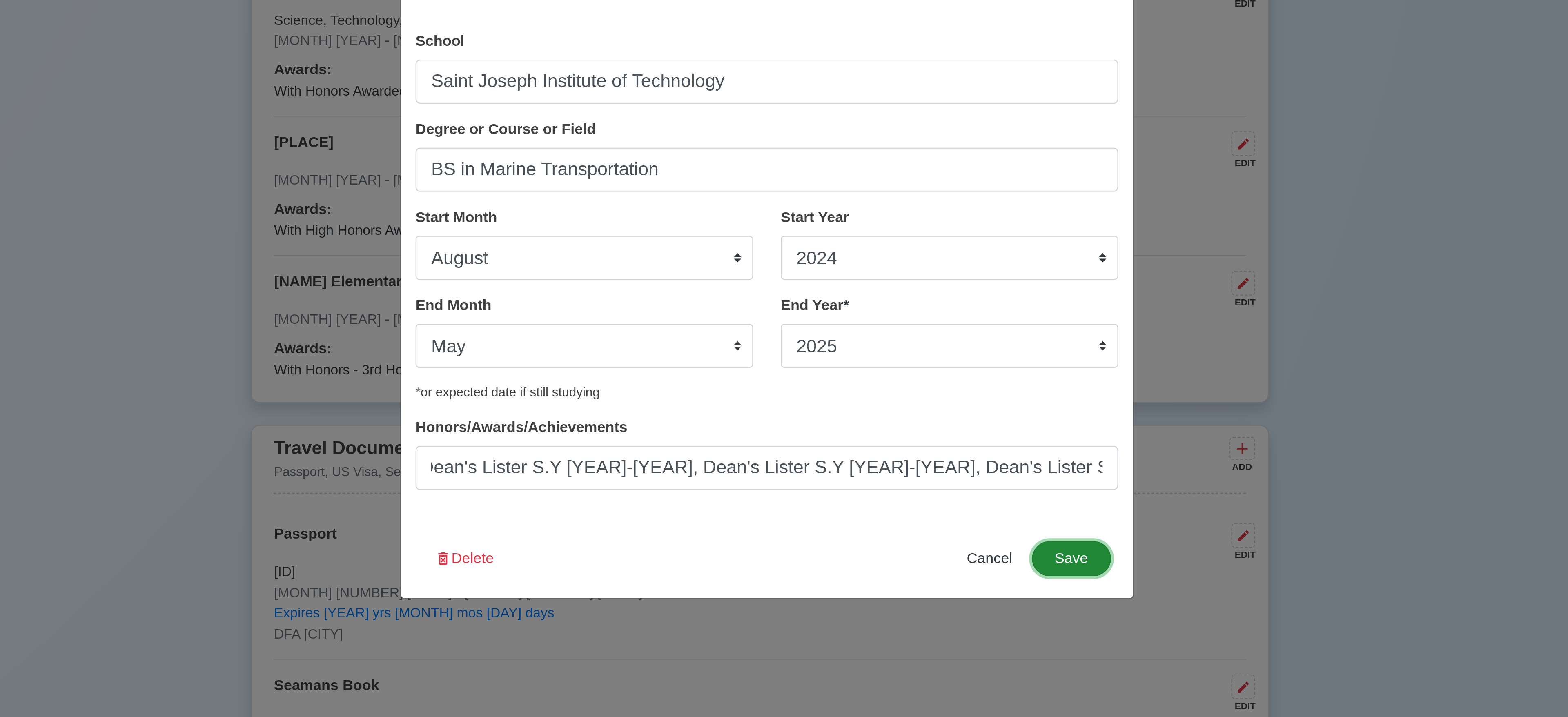 scroll, scrollTop: 0, scrollLeft: 0, axis: both 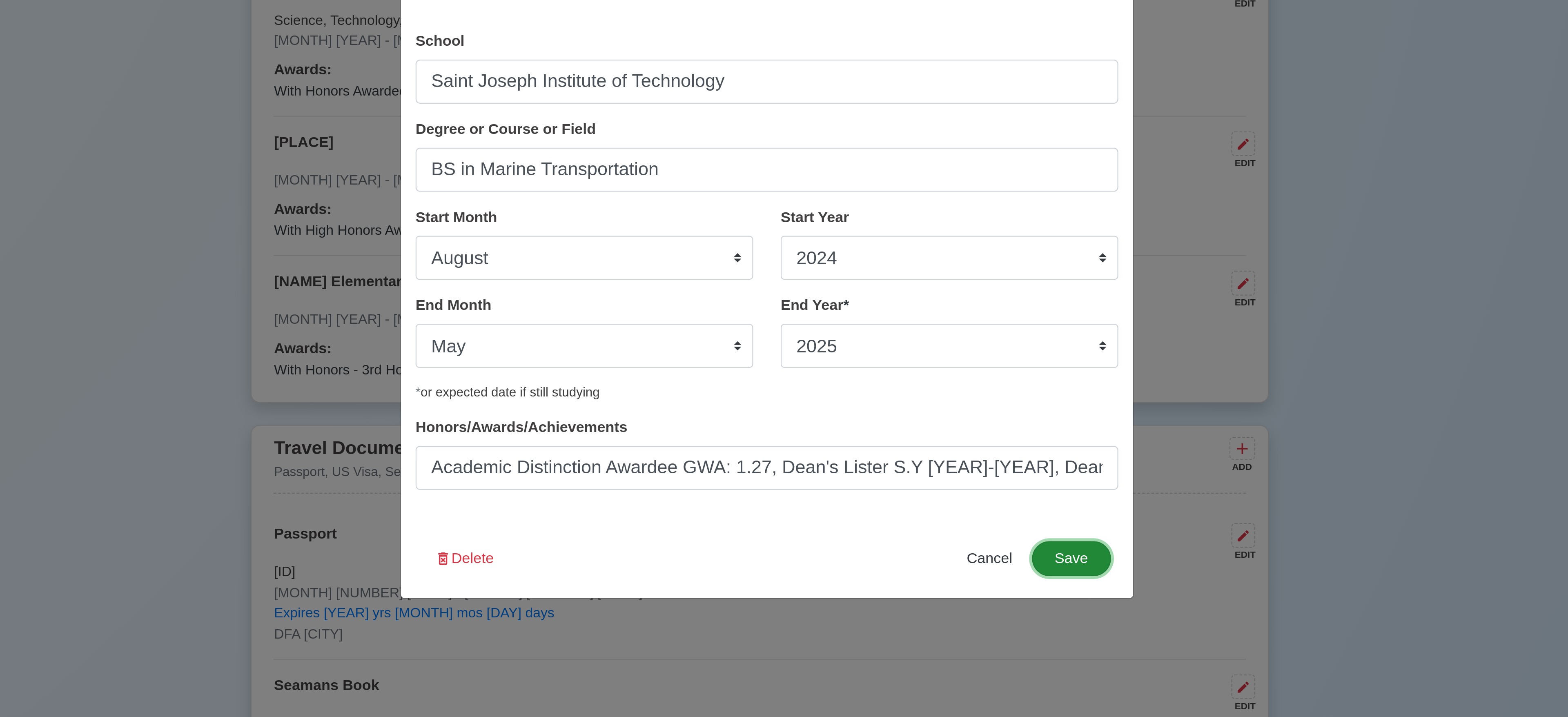 click on "Save" at bounding box center [920, 485] 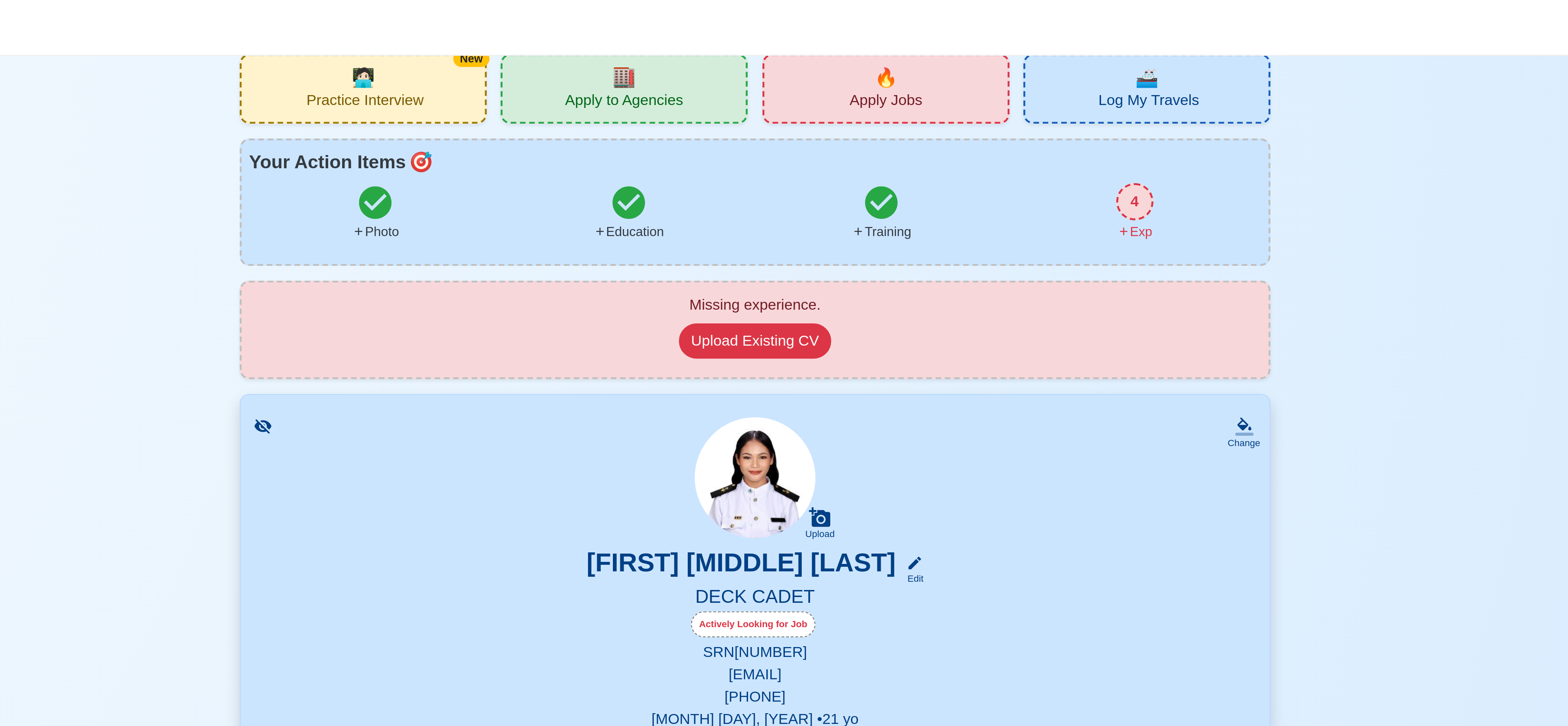 scroll, scrollTop: 0, scrollLeft: 0, axis: both 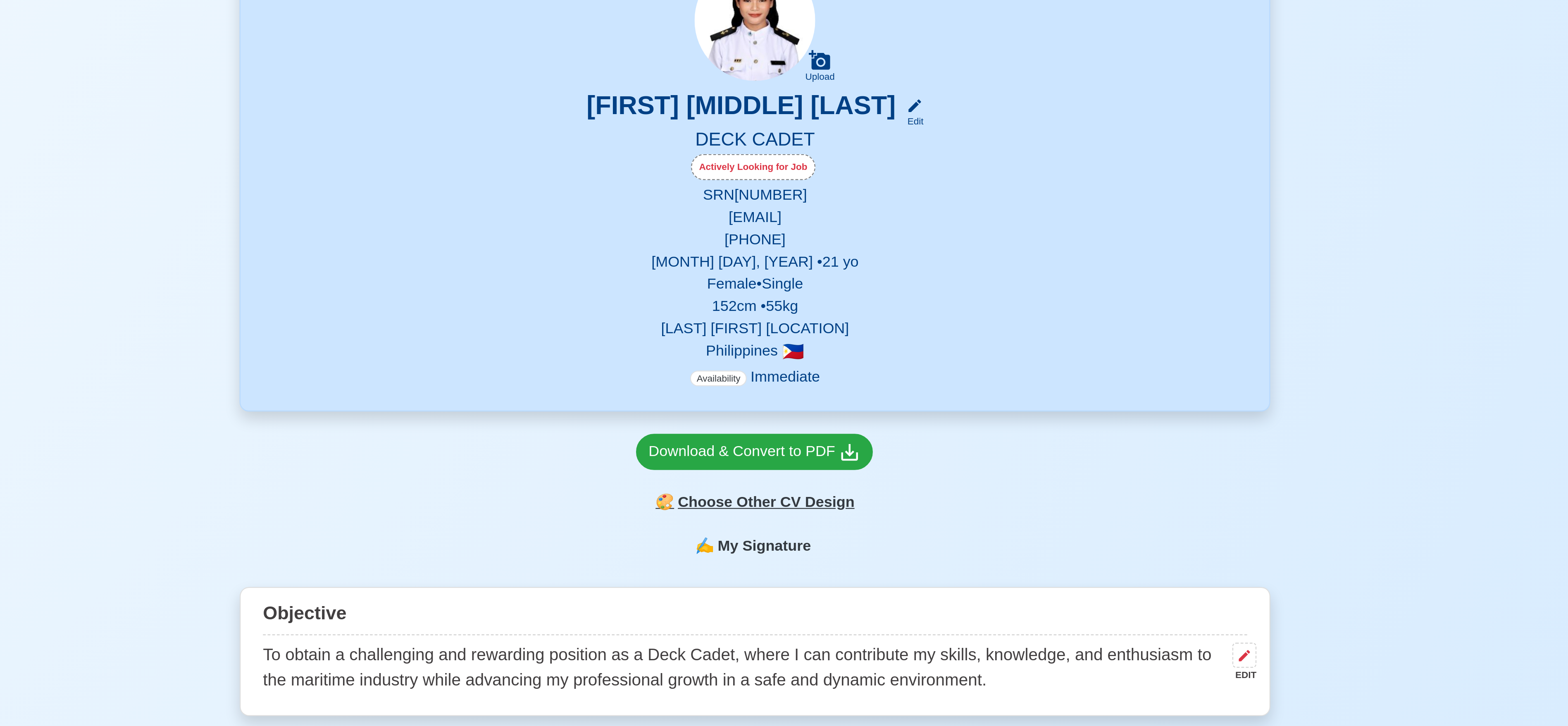 click on "🎨 Choose Other CV Design" at bounding box center [784, 444] 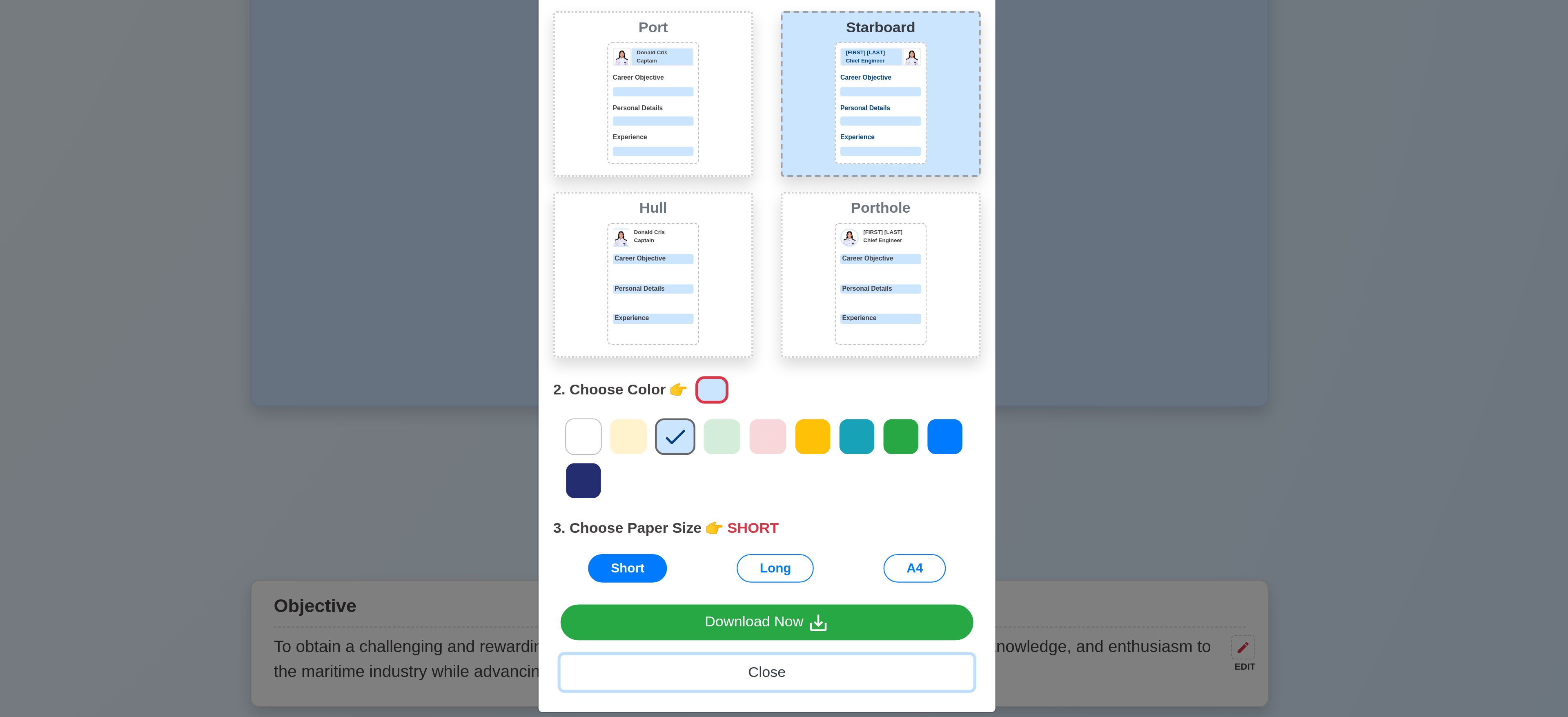click on "Close" at bounding box center (784, 517) 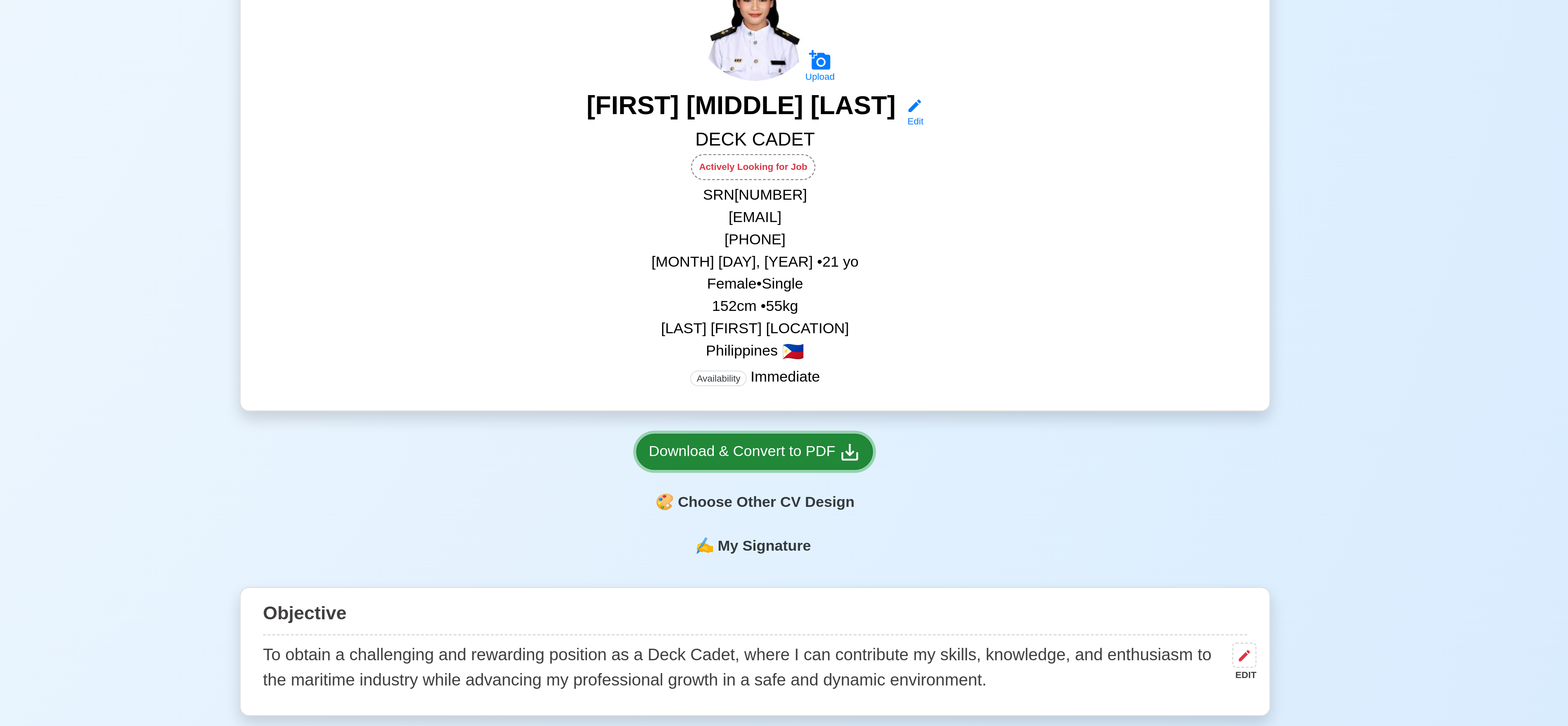 click on "Download & Convert to PDF" at bounding box center (784, 422) 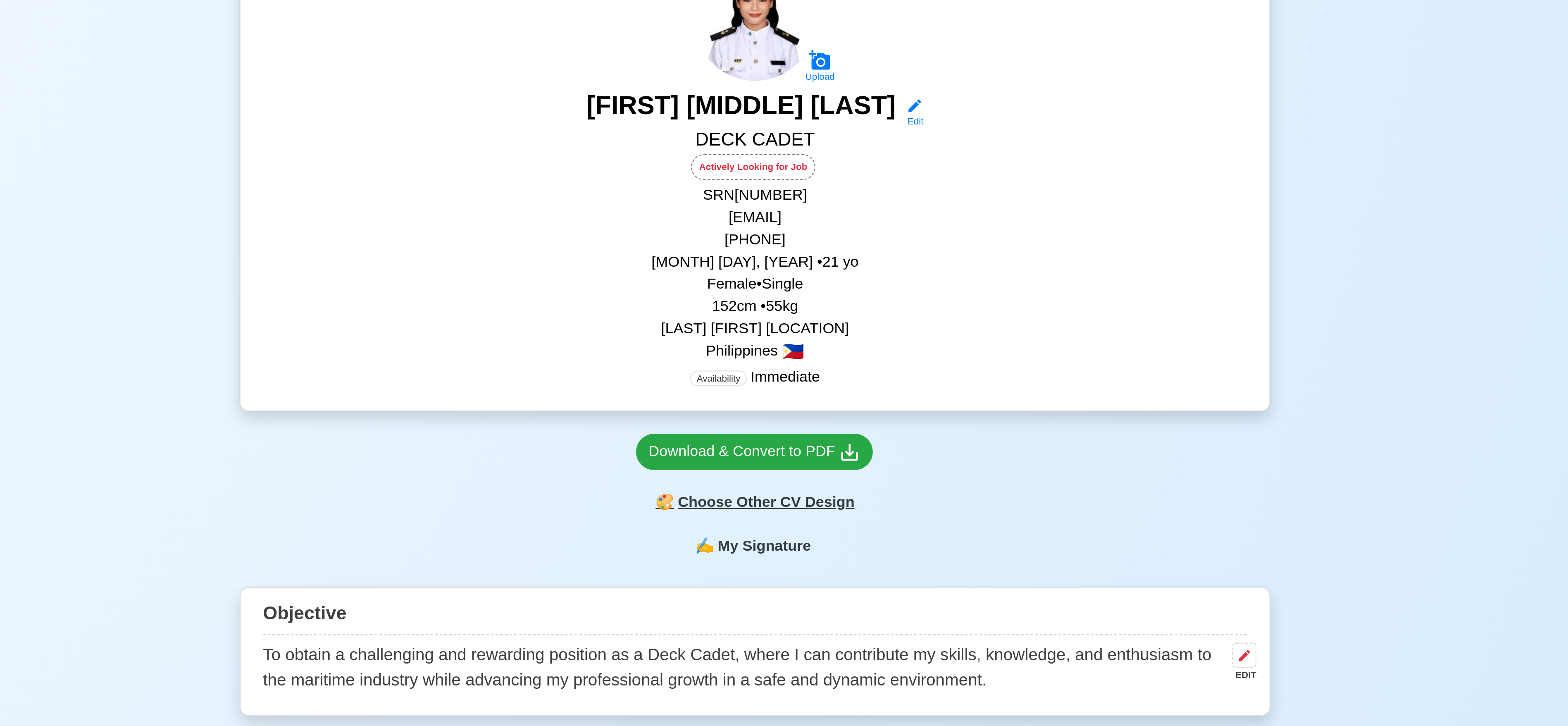 click on "🎨 Choose Other CV Design" at bounding box center [784, 444] 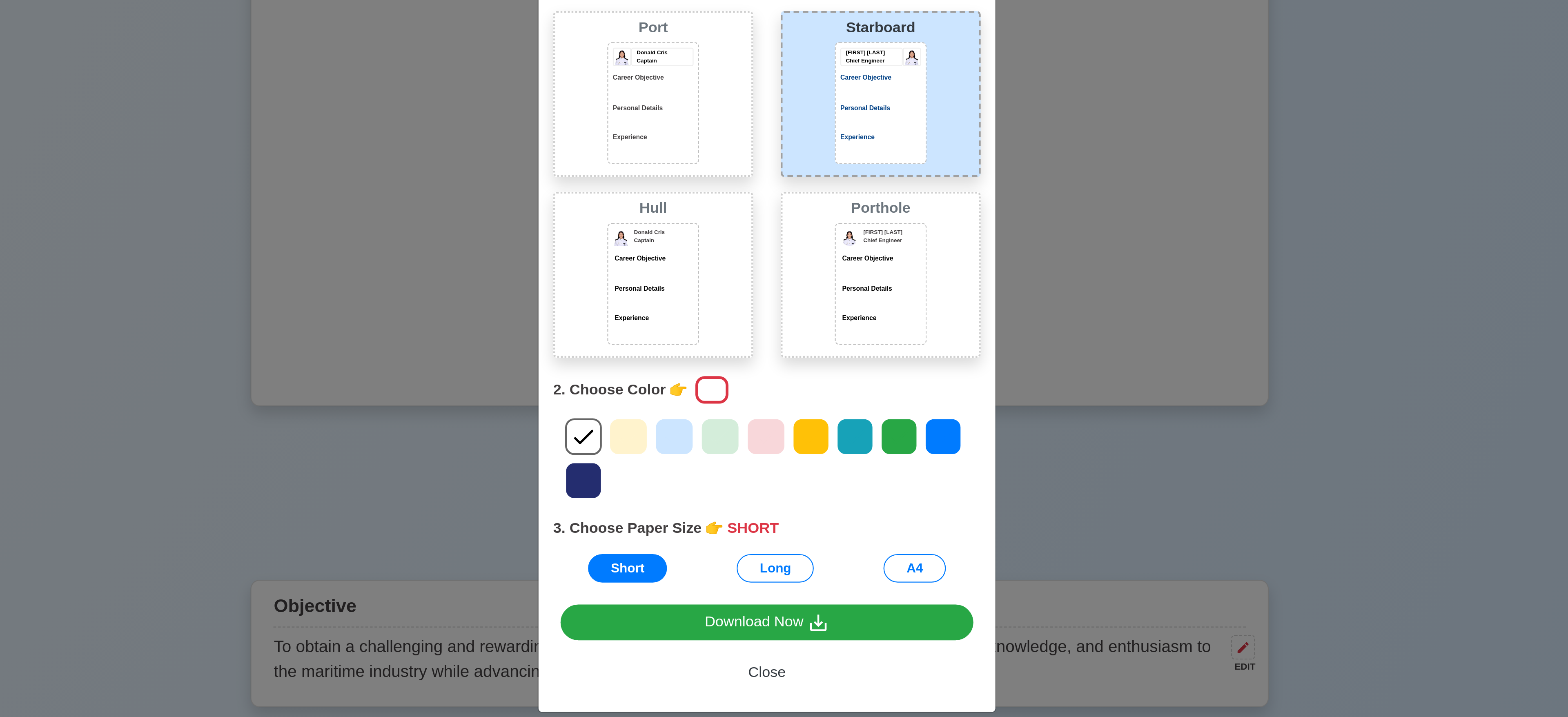 click at bounding box center [784, 422] 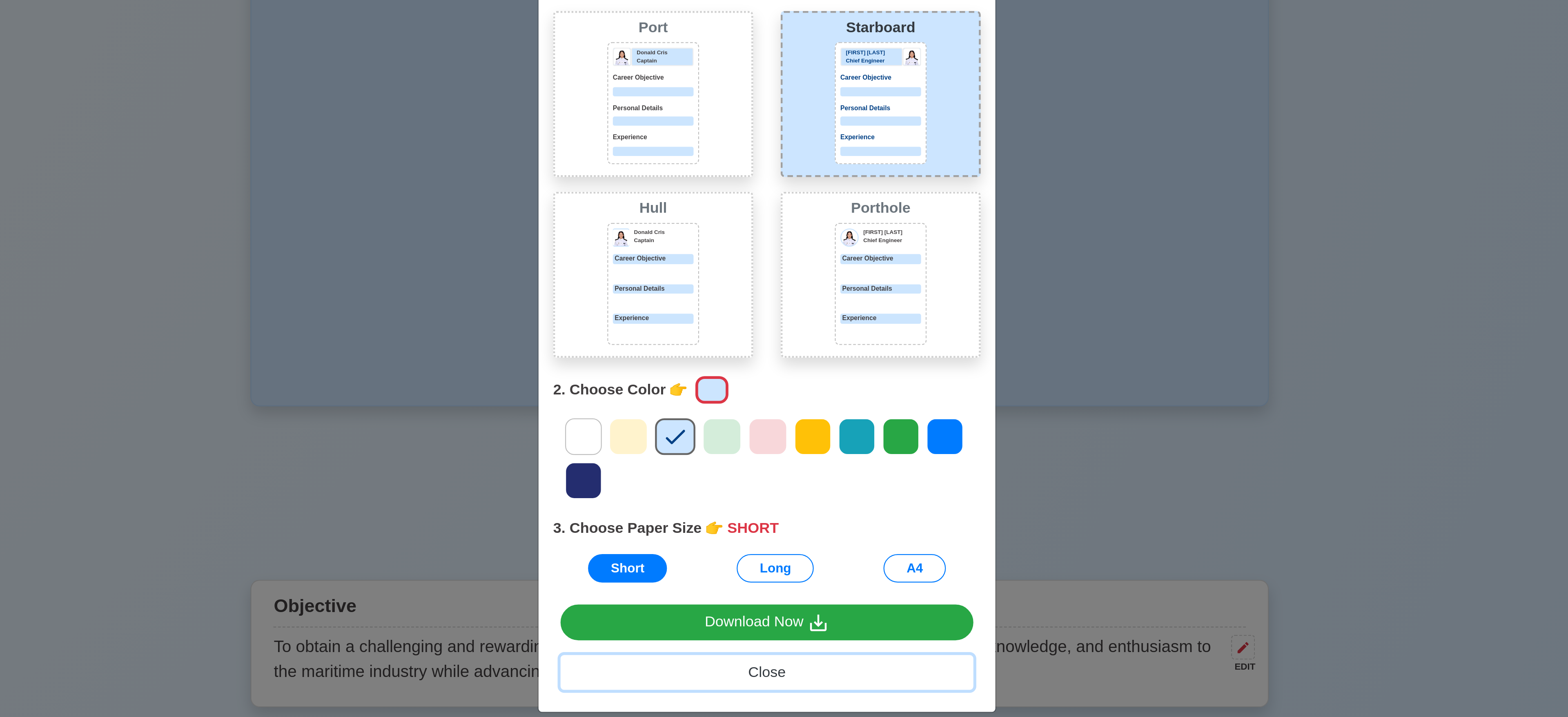 click on "Close" at bounding box center [784, 517] 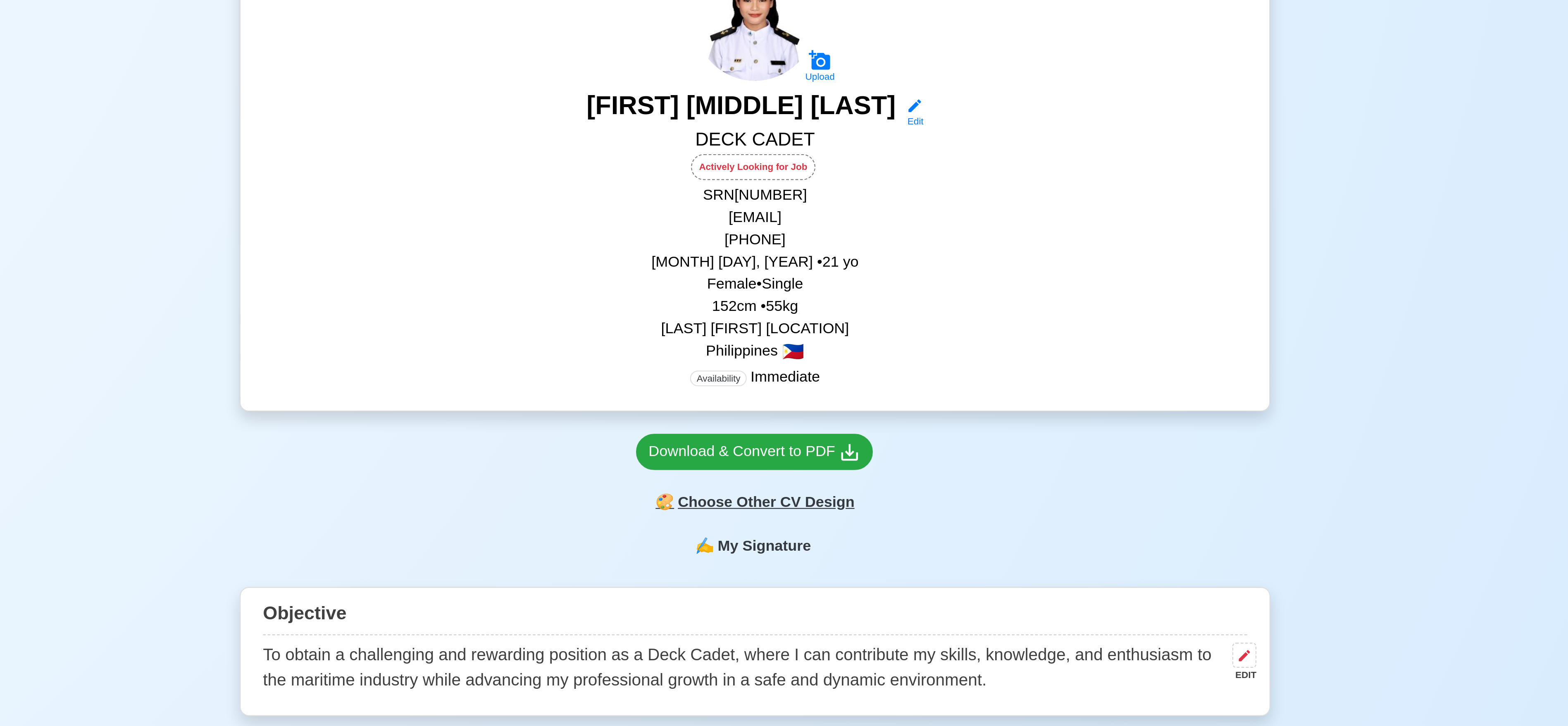click on "🎨 Choose Other CV Design" at bounding box center (784, 444) 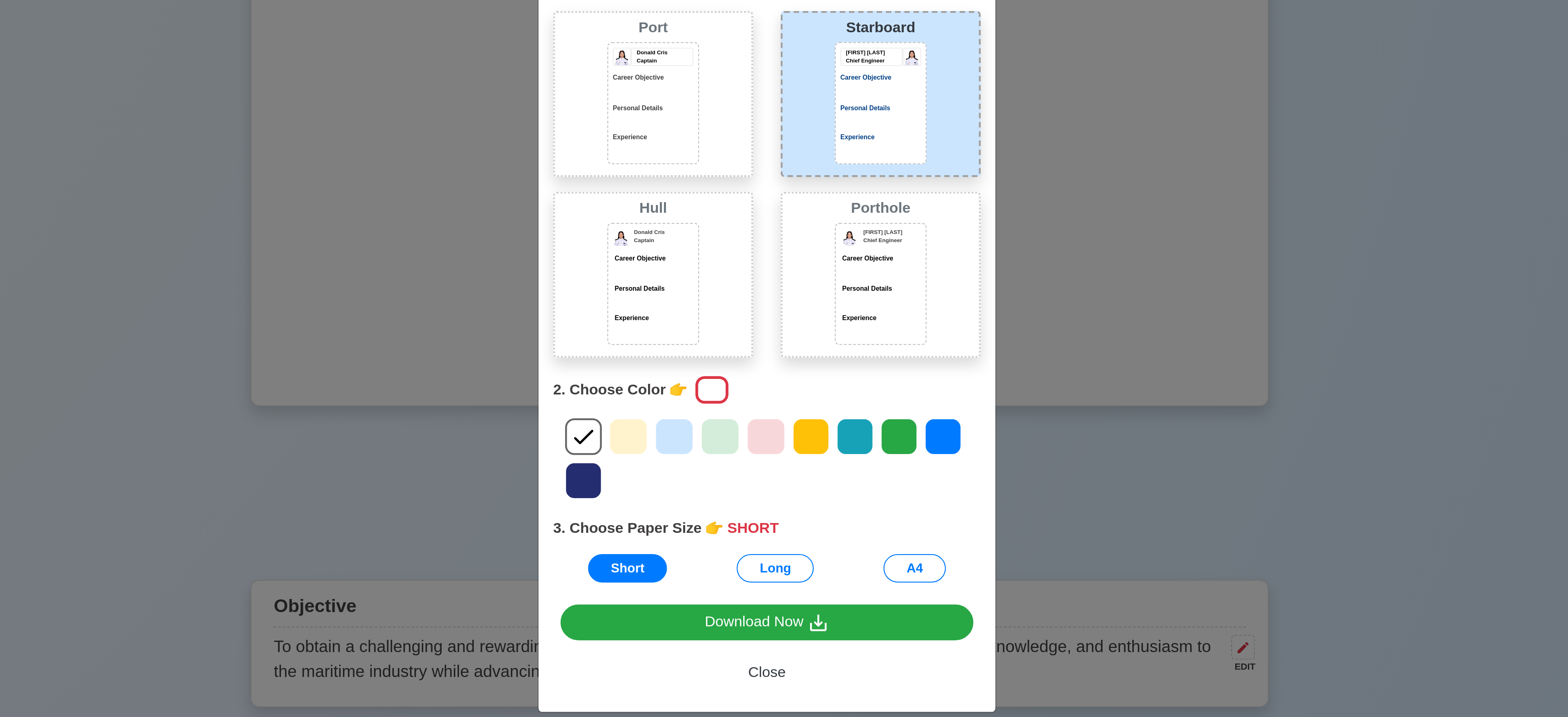 drag, startPoint x: 745, startPoint y: 414, endPoint x: 755, endPoint y: 447, distance: 34.48188 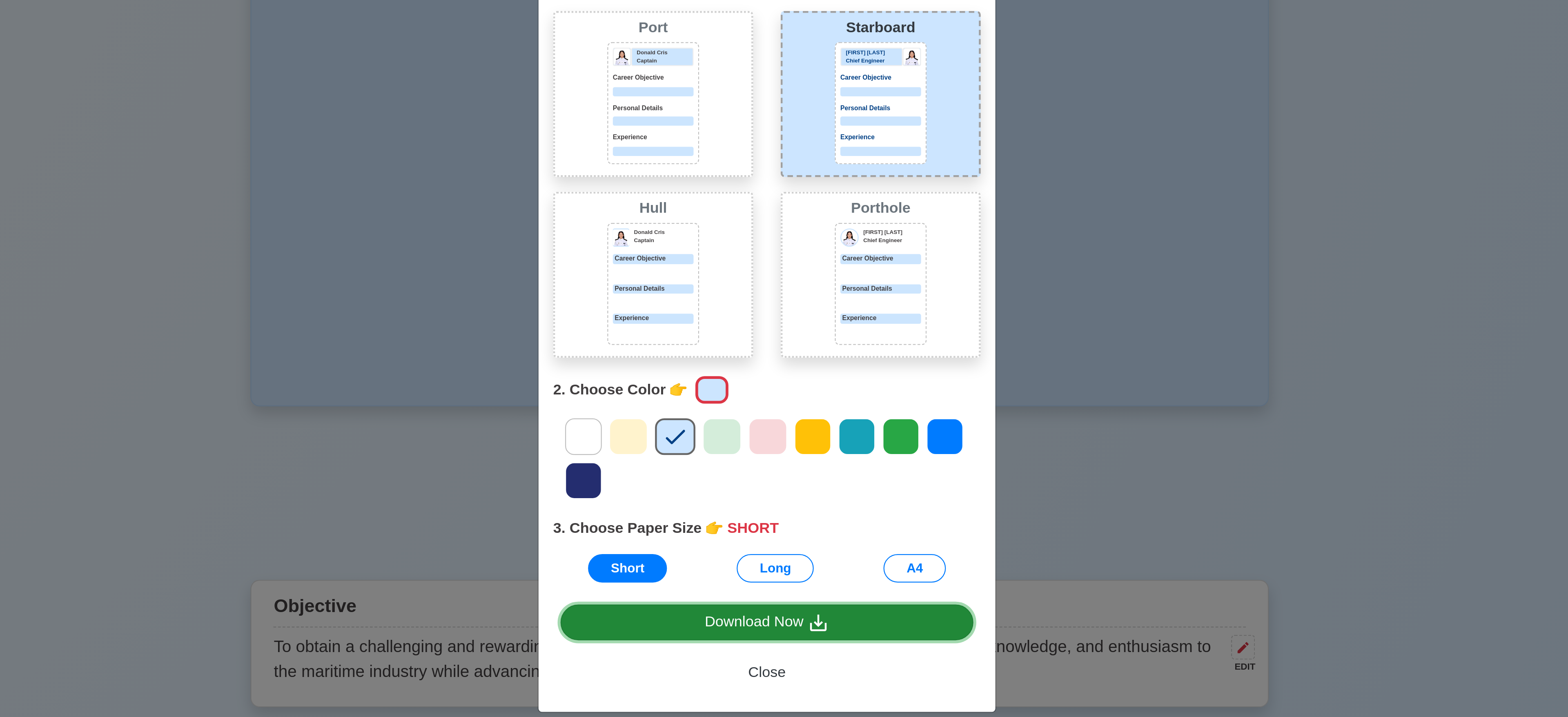 click on "Download Now" at bounding box center (784, 495) 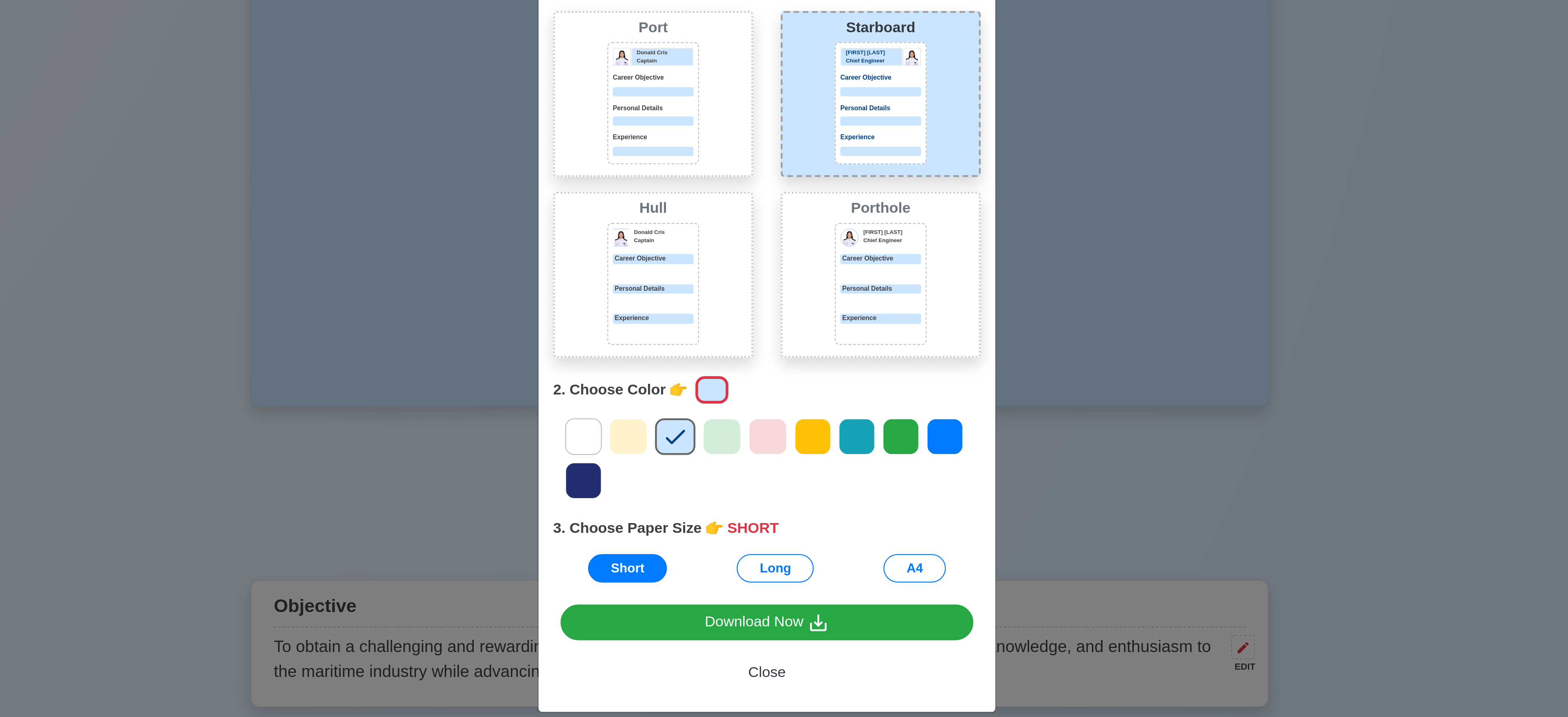 click on "[FIRST] [LAST] Career Objective Personal Details Experience" at bounding box center (733, 264) 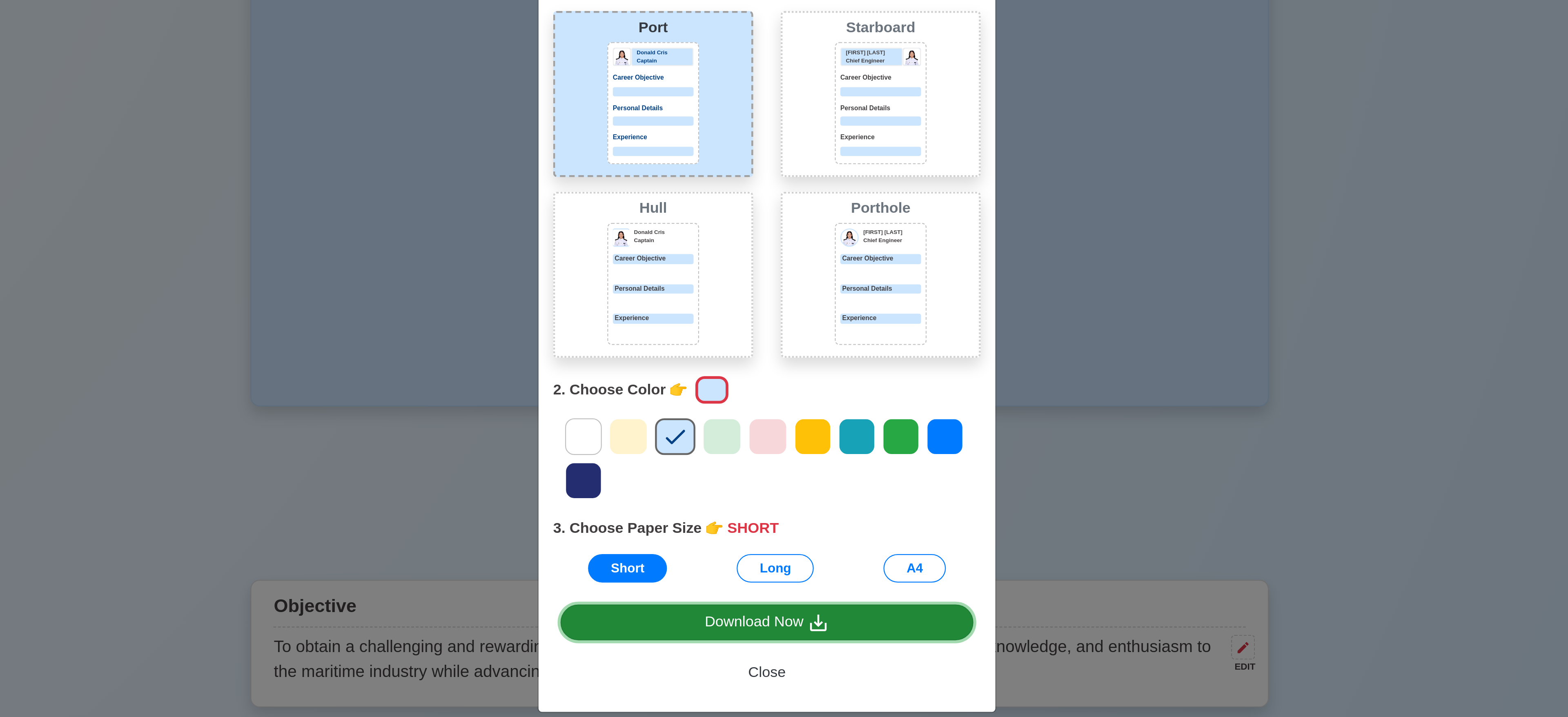 click on "Download Now" at bounding box center (784, 495) 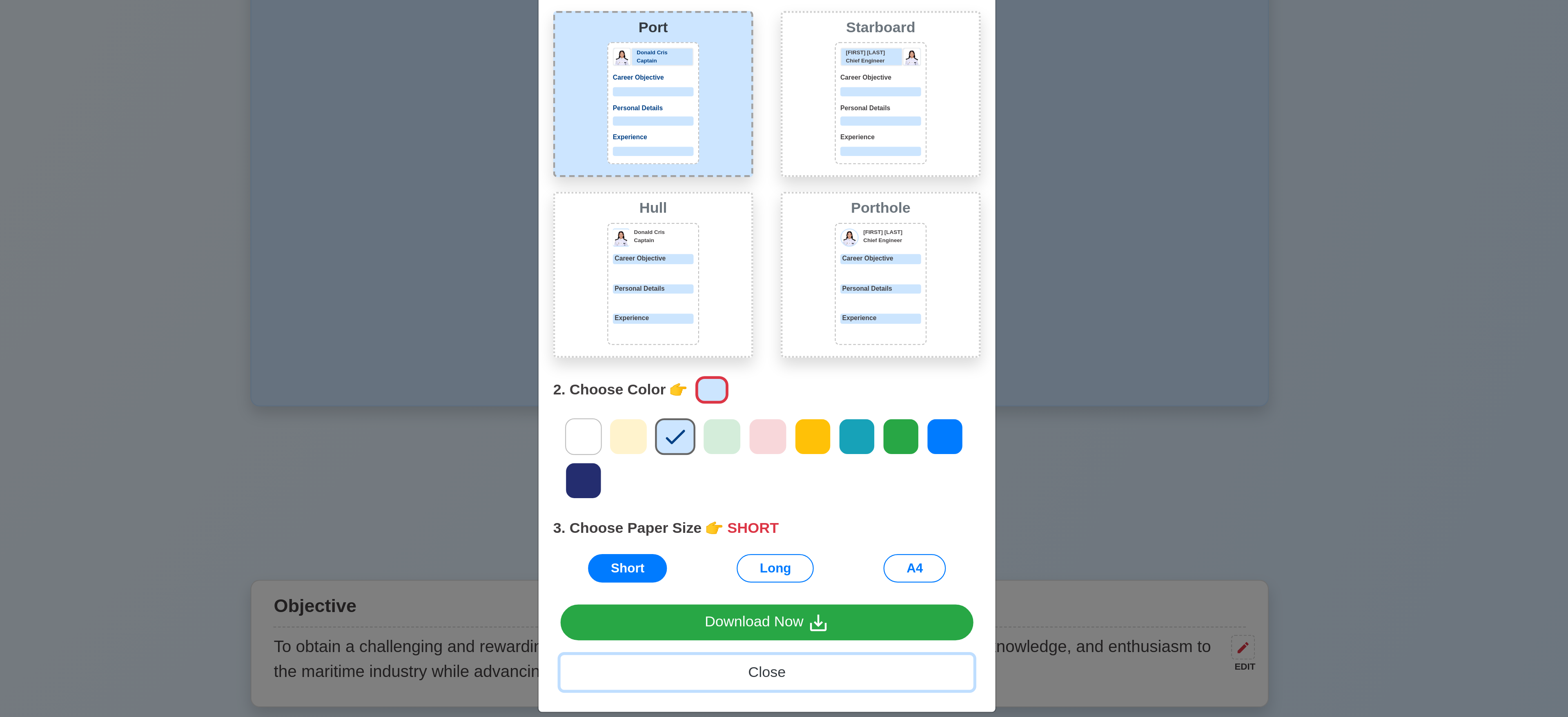 click on "Close" at bounding box center [784, 517] 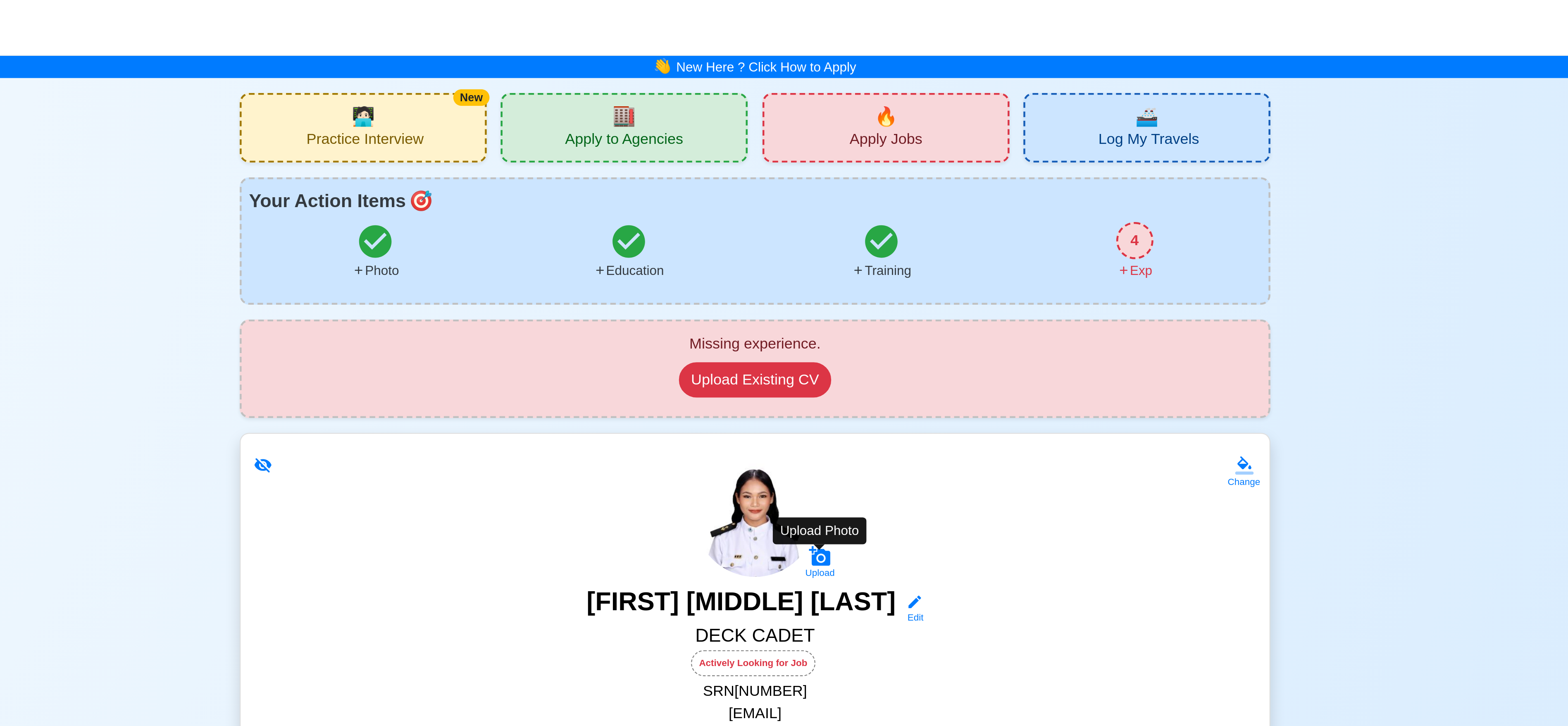 click 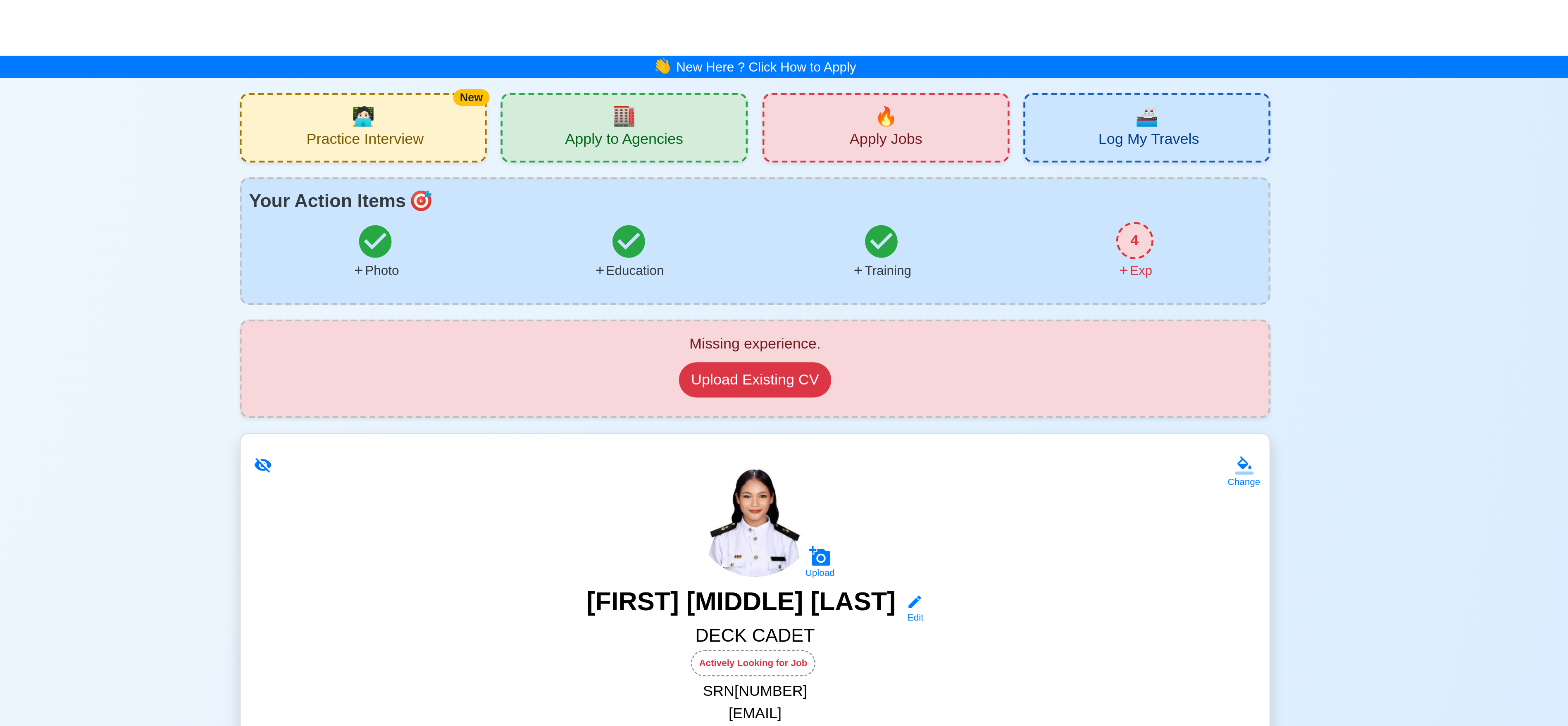 click on "[FIRST] [MIDDLE] [LAST]" at bounding box center (778, 269) 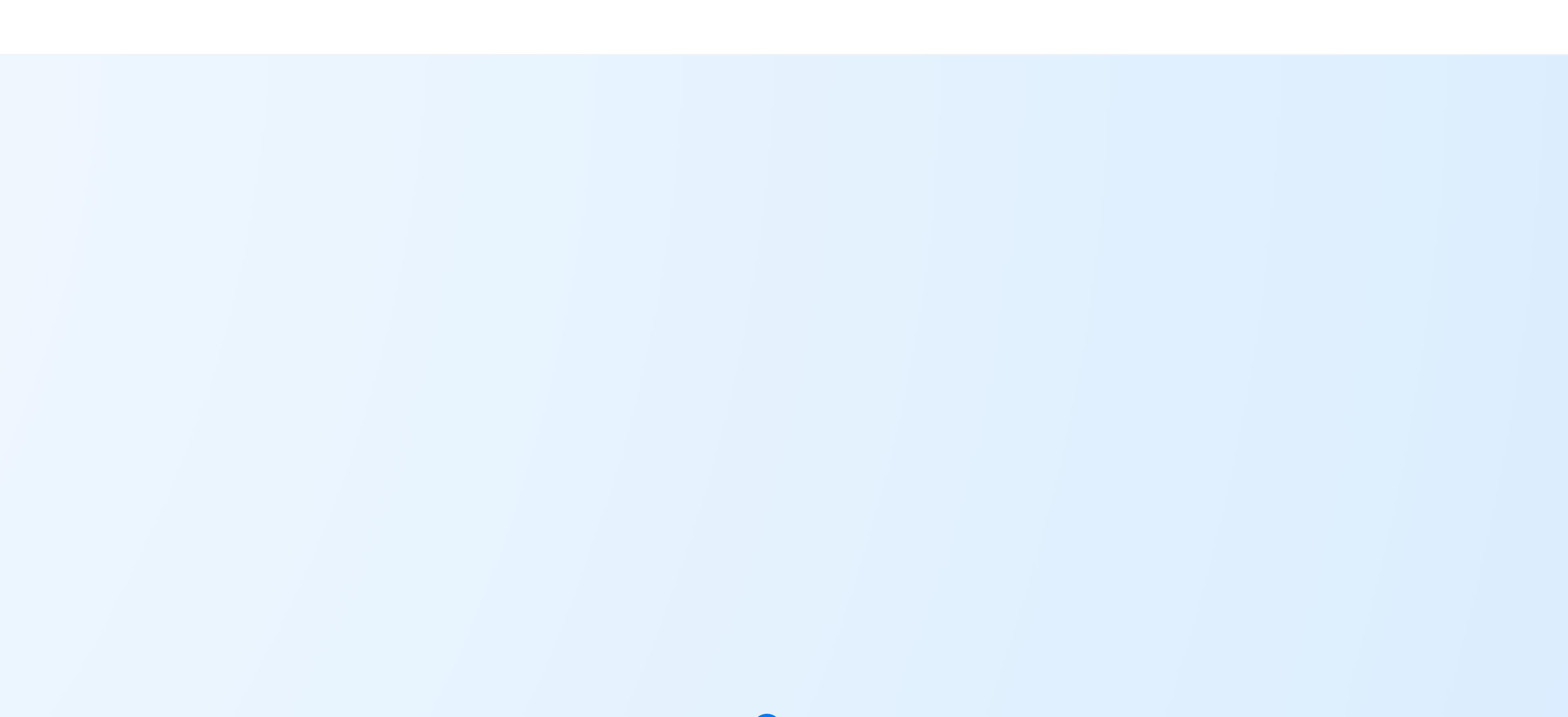 select on "Actively Looking for Job" 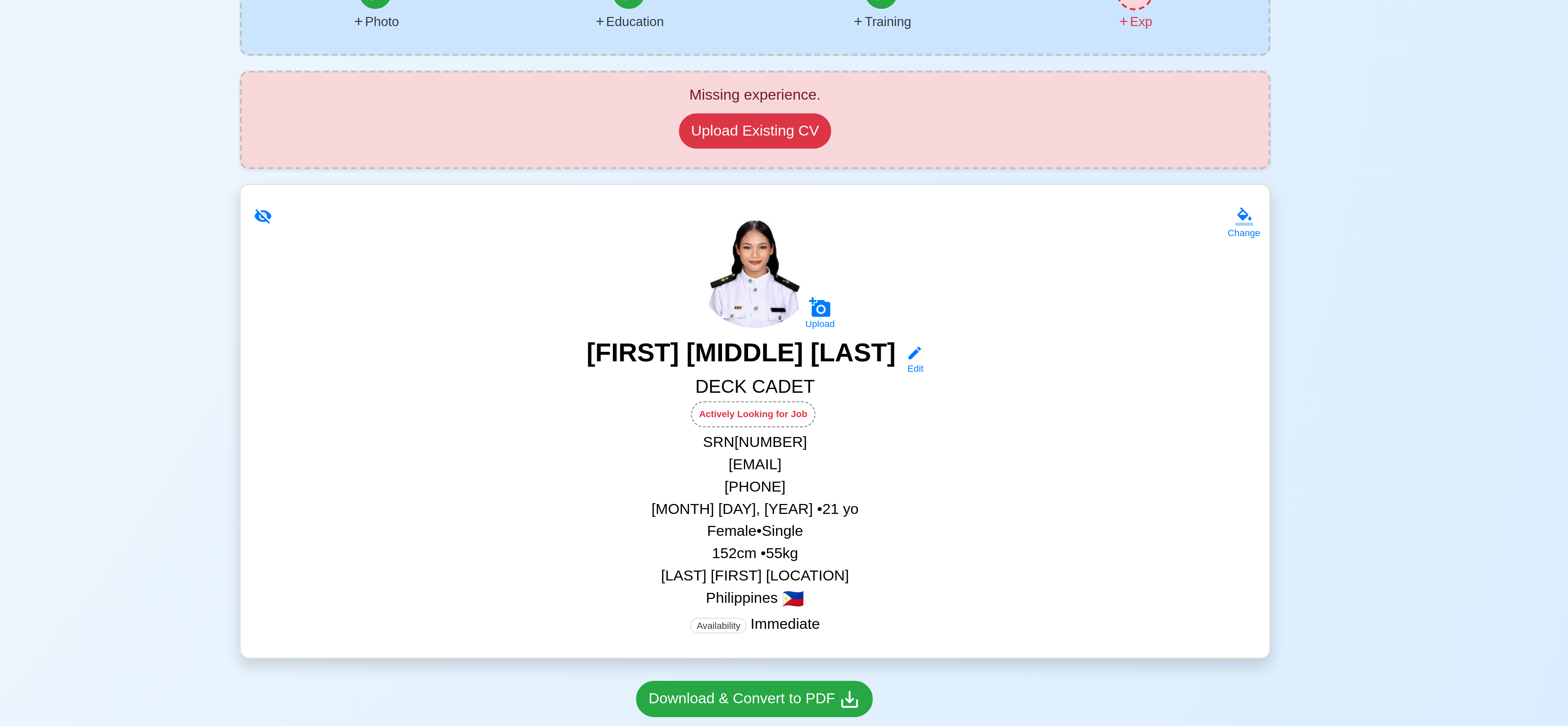 click at bounding box center [784, 230] 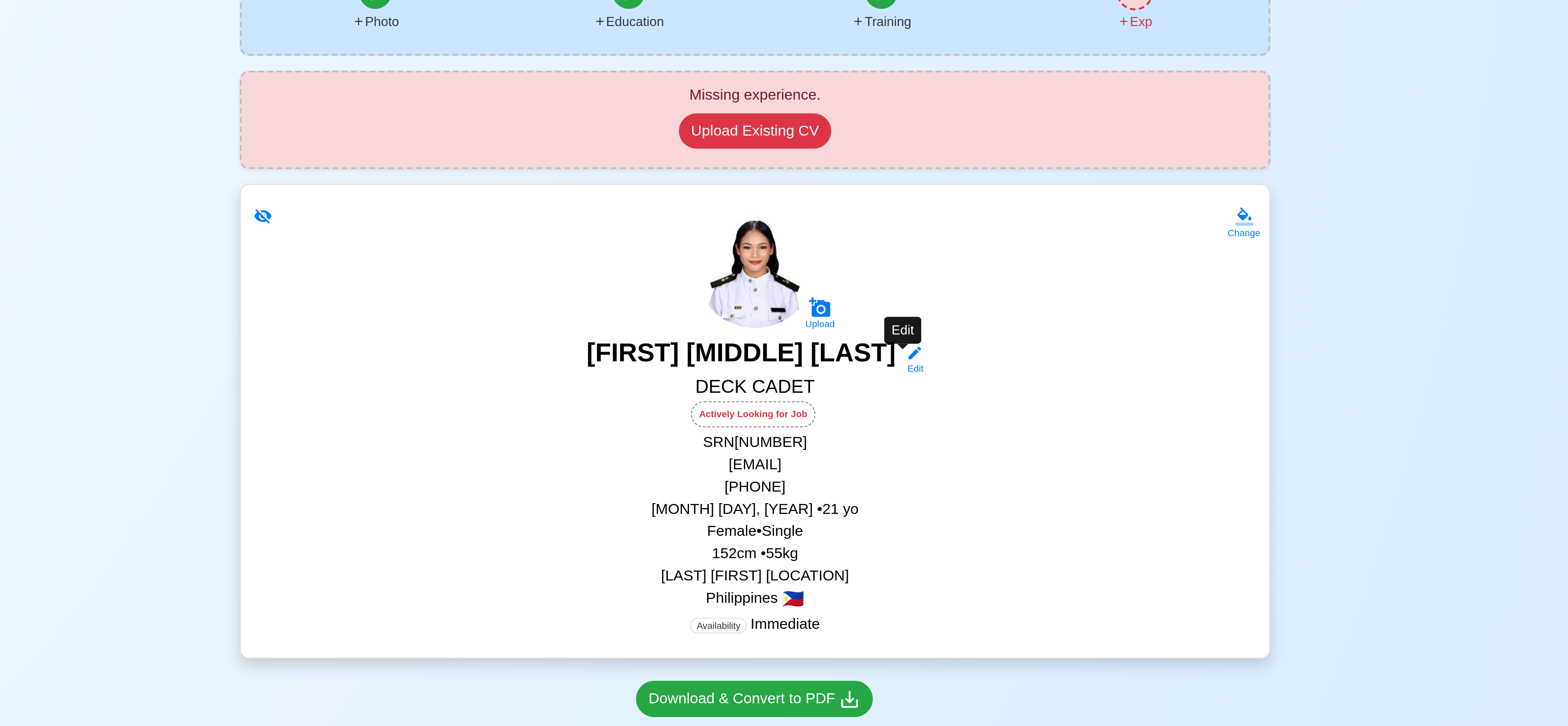 click 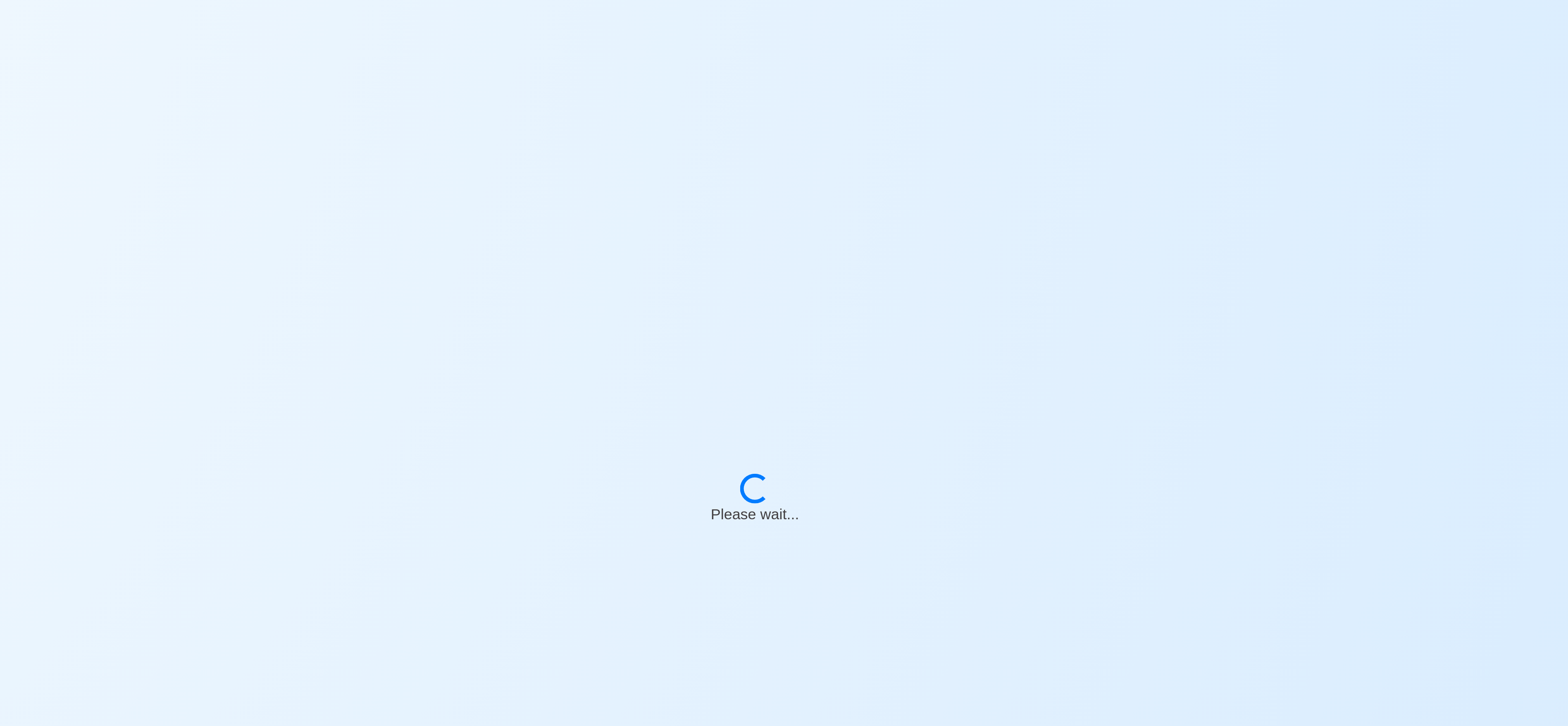 select on "Actively Looking for Job" 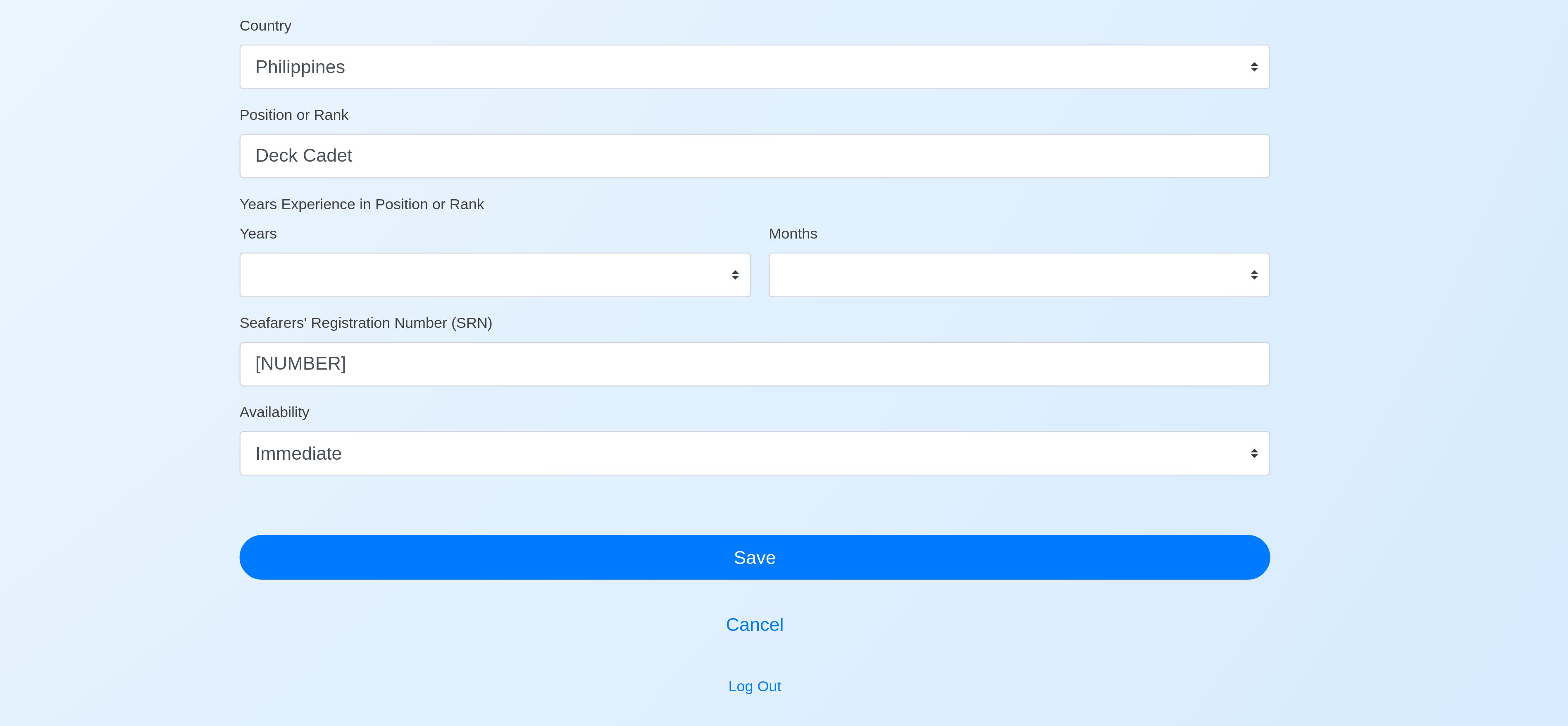 scroll, scrollTop: 0, scrollLeft: 0, axis: both 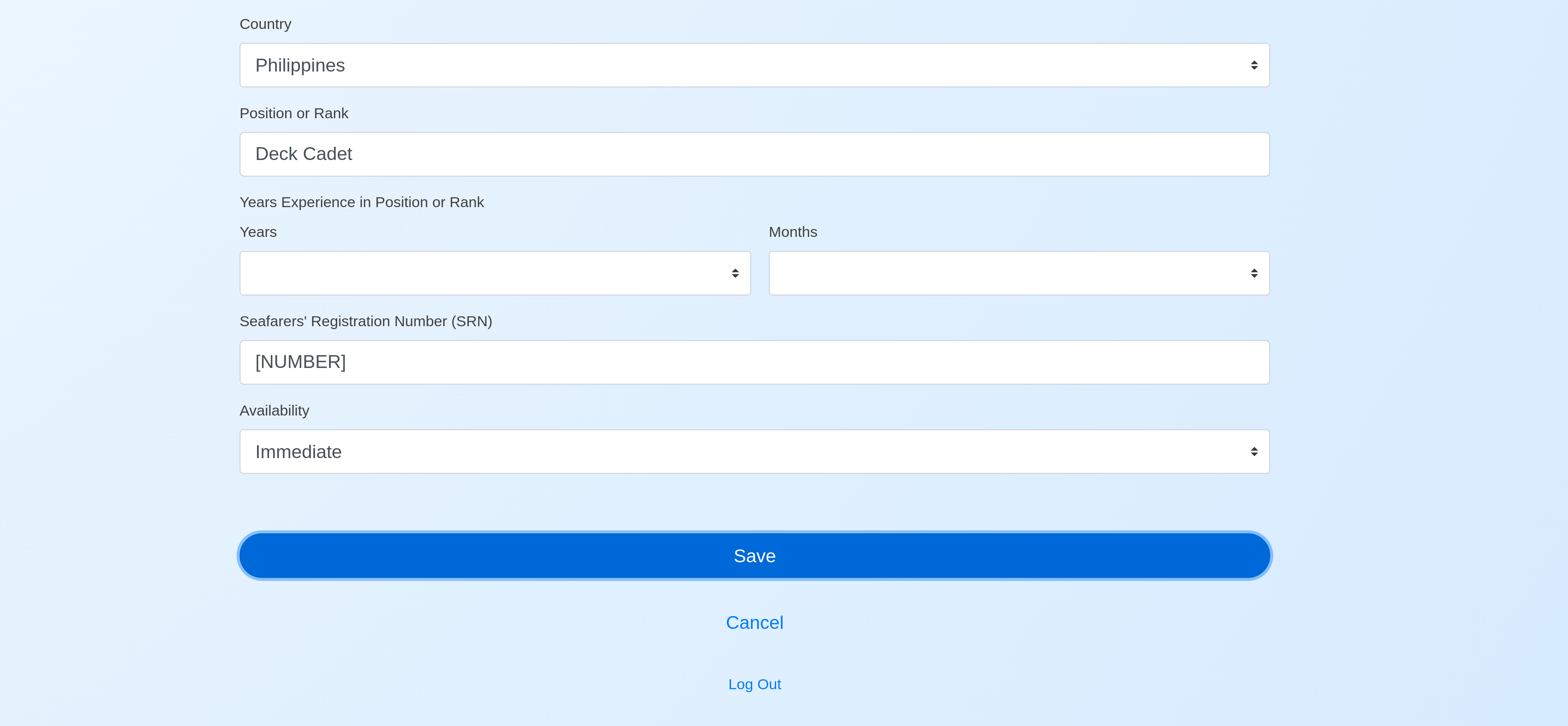 click on "Save" at bounding box center (784, 650) 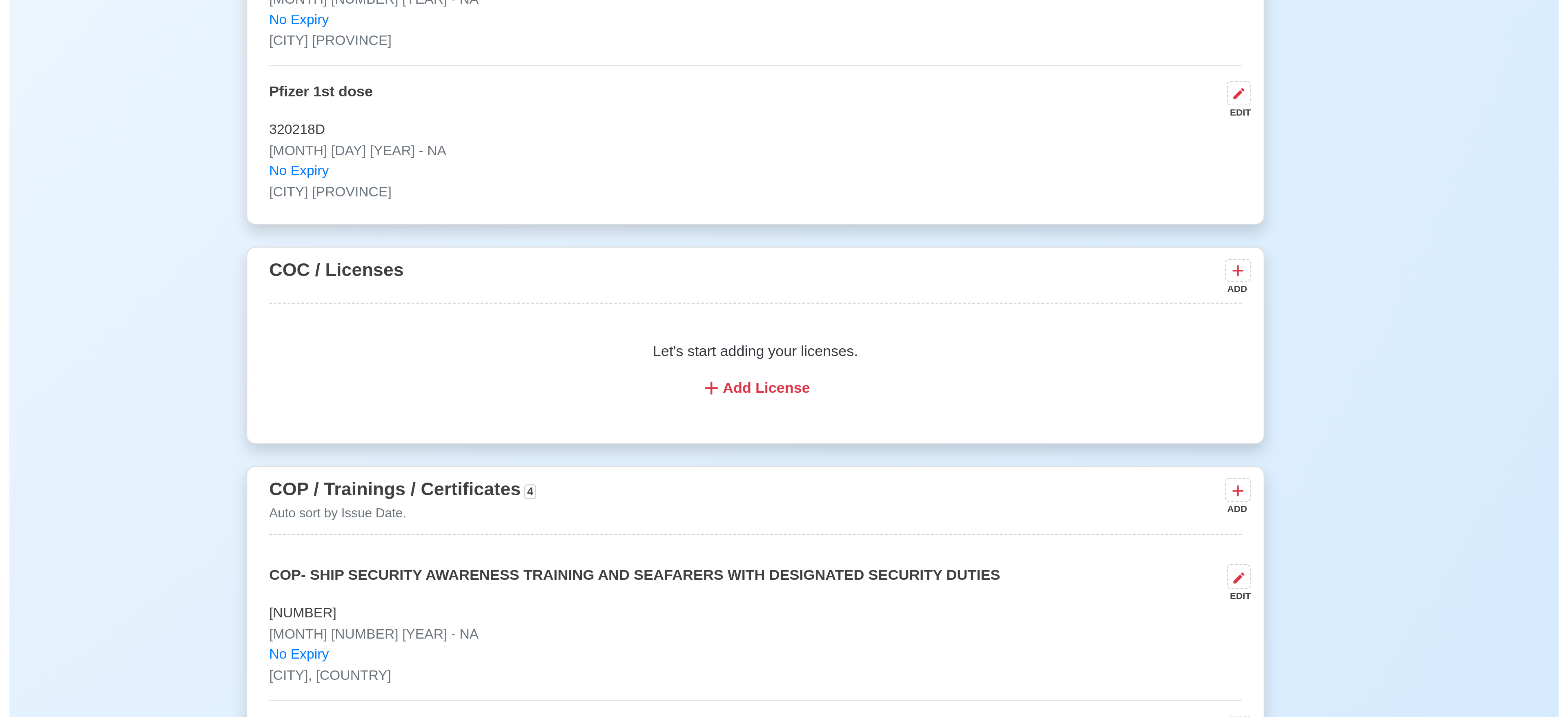 scroll, scrollTop: 948, scrollLeft: 0, axis: vertical 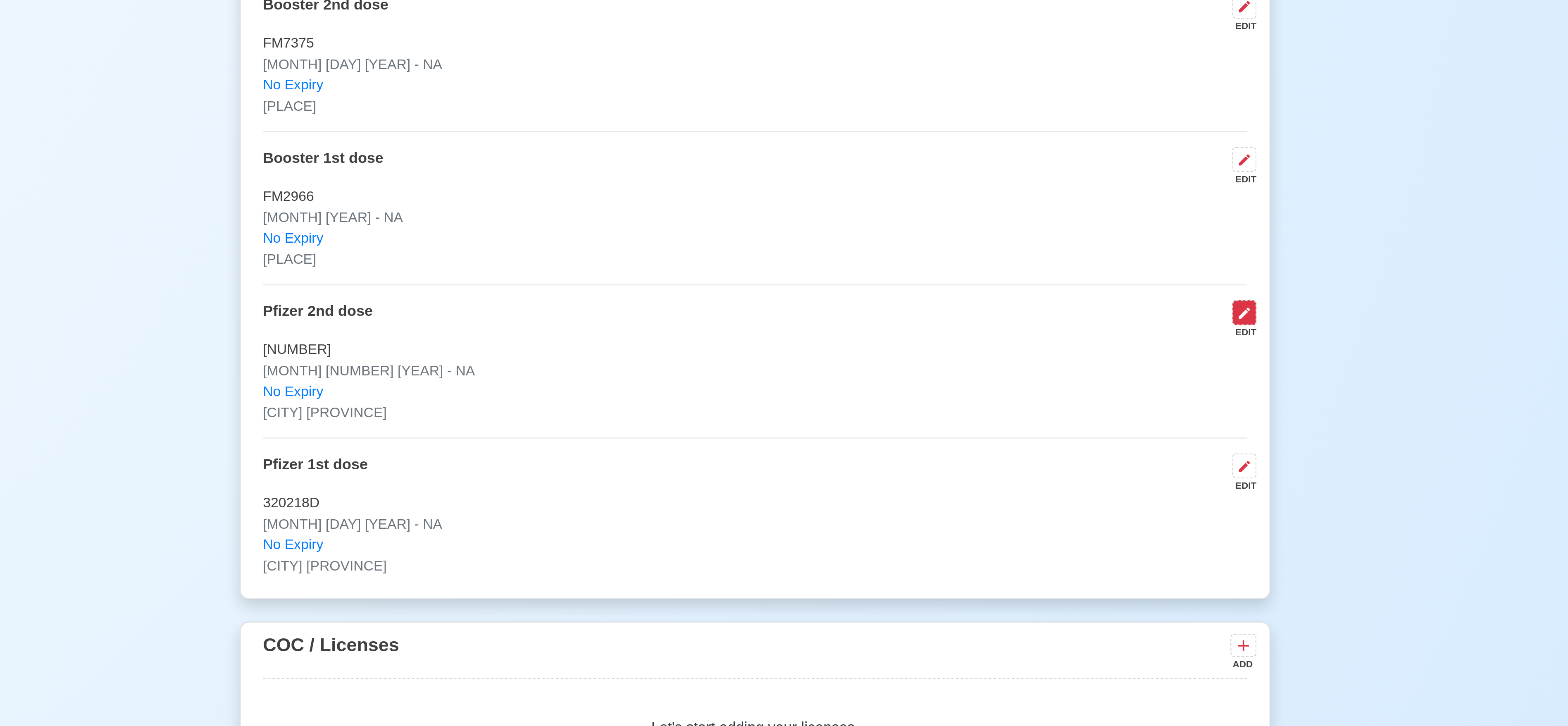 click 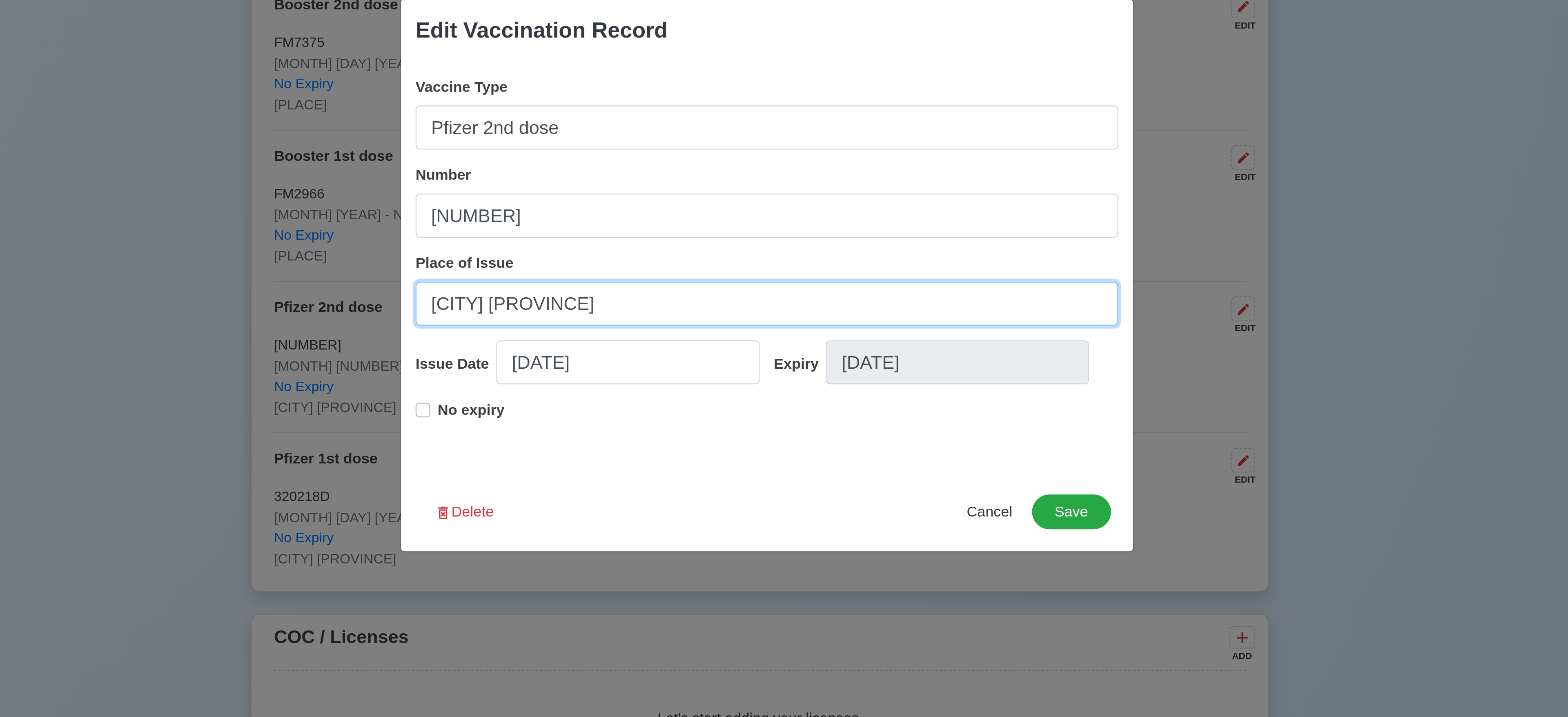 drag, startPoint x: 746, startPoint y: 366, endPoint x: 670, endPoint y: 370, distance: 76.10519 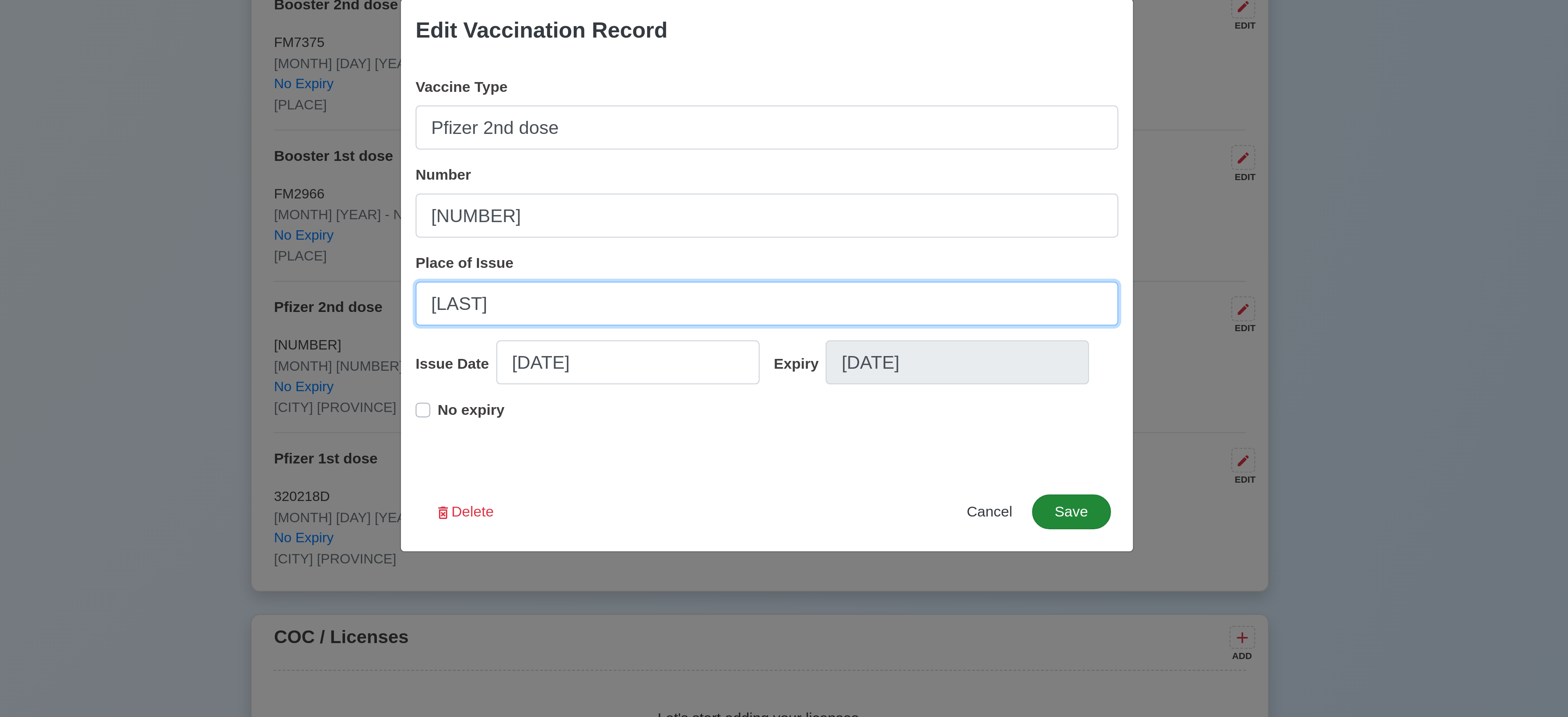 type on "[LAST]" 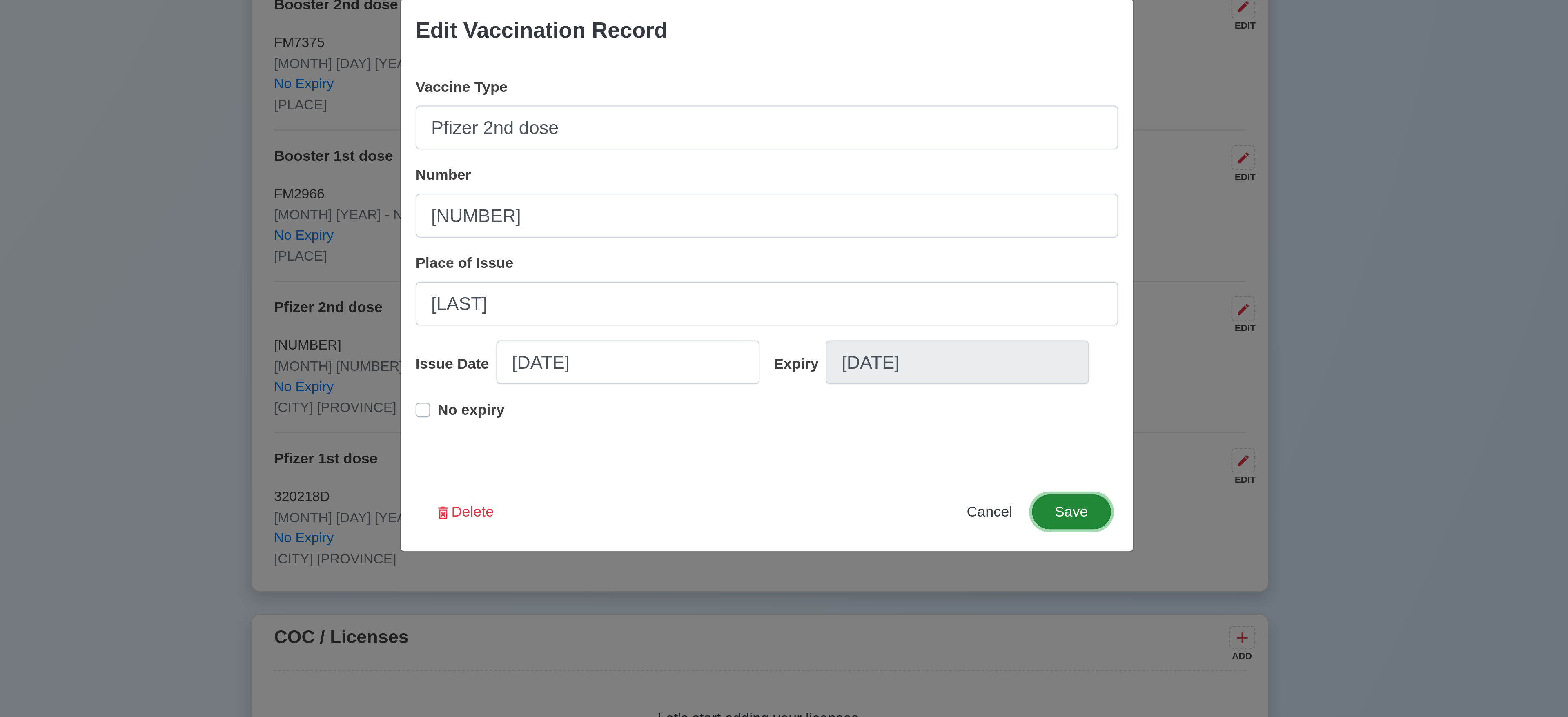 click on "Save" at bounding box center (920, 464) 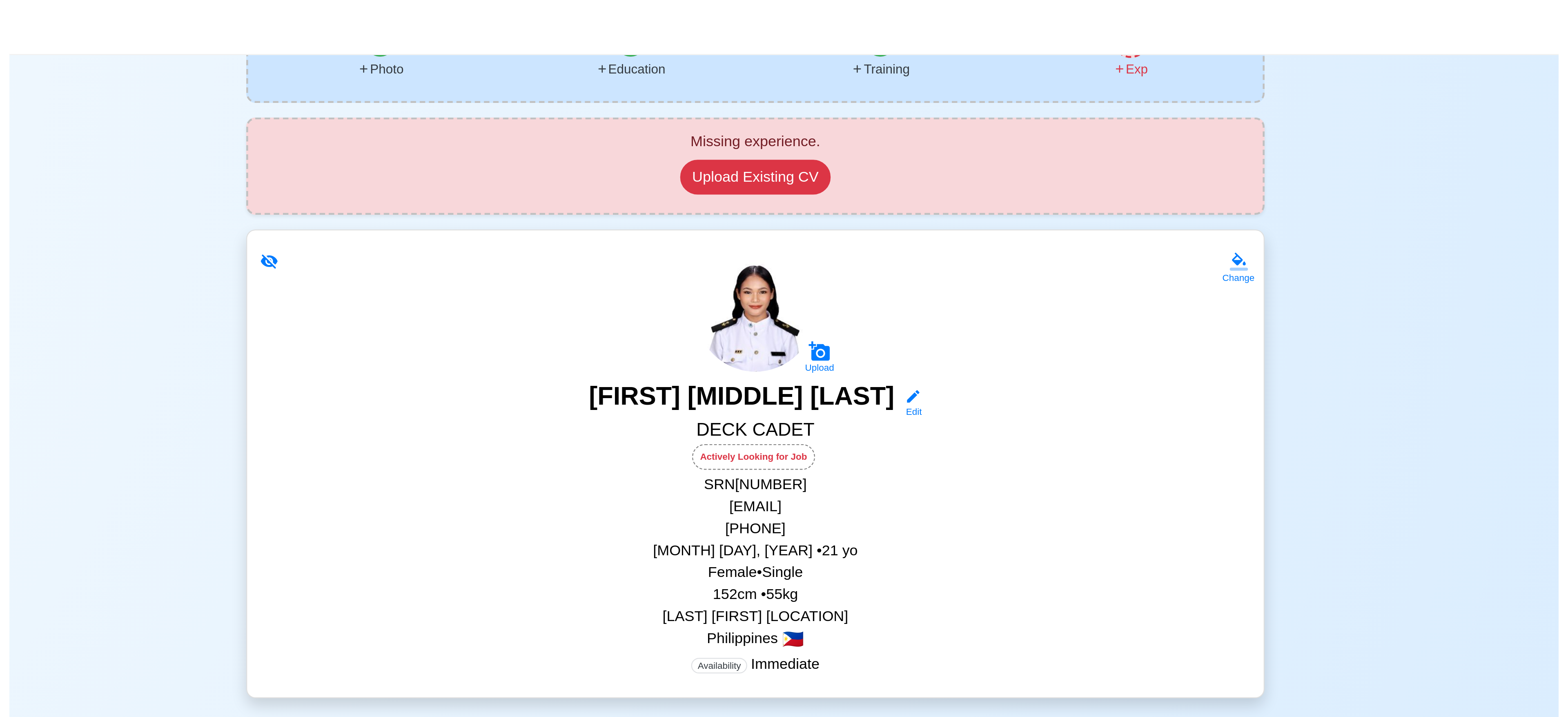 scroll, scrollTop: 0, scrollLeft: 0, axis: both 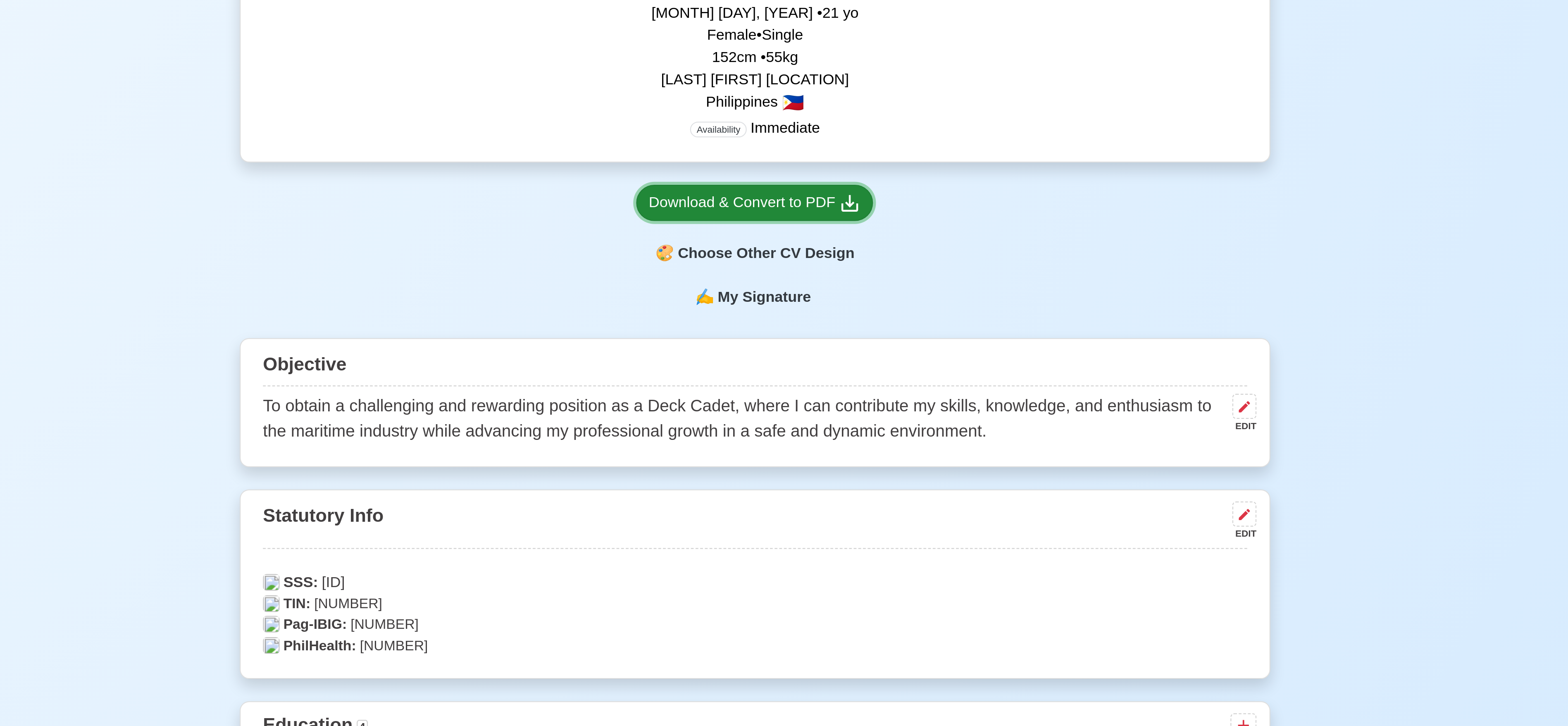 click on "Download & Convert to PDF" at bounding box center [784, 422] 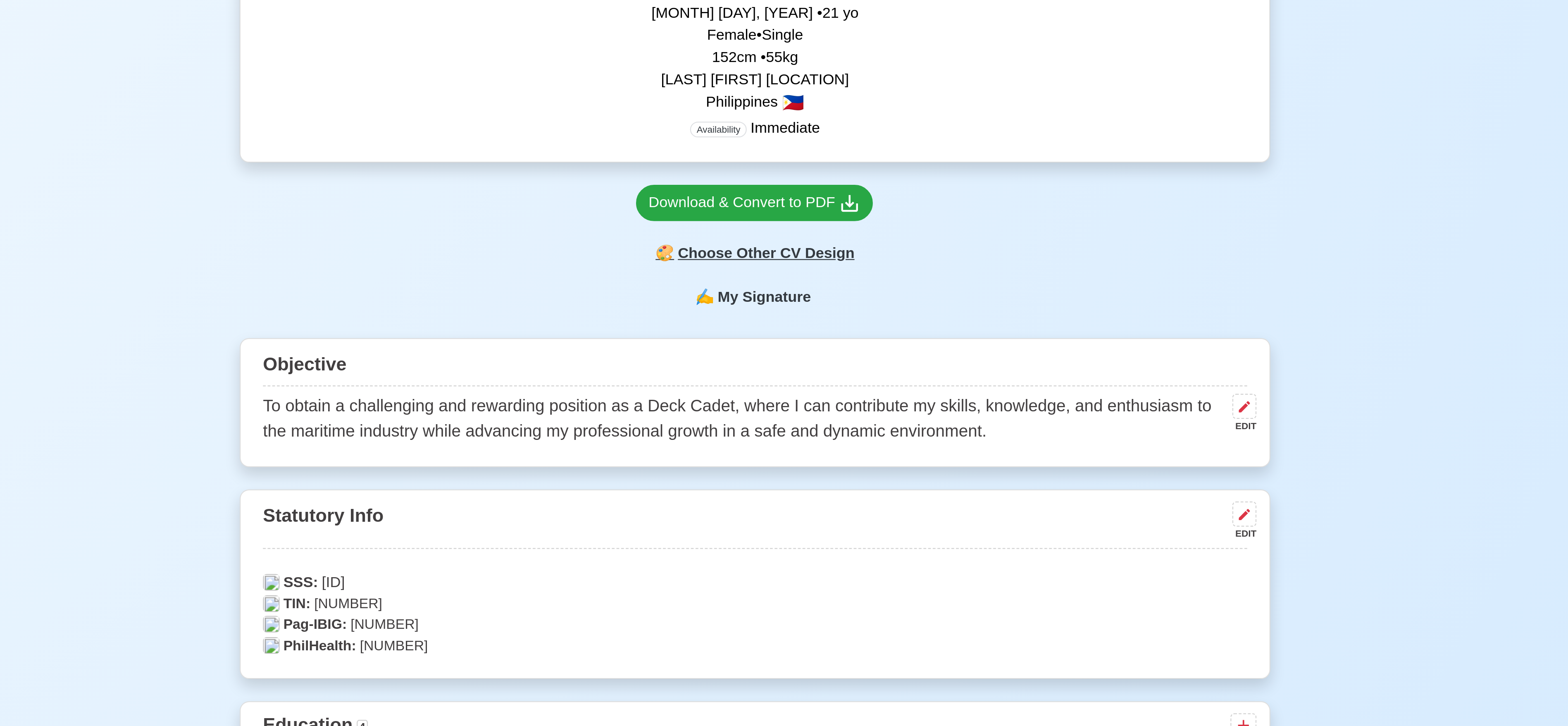 click on "🎨 Choose Other CV Design" at bounding box center (784, 444) 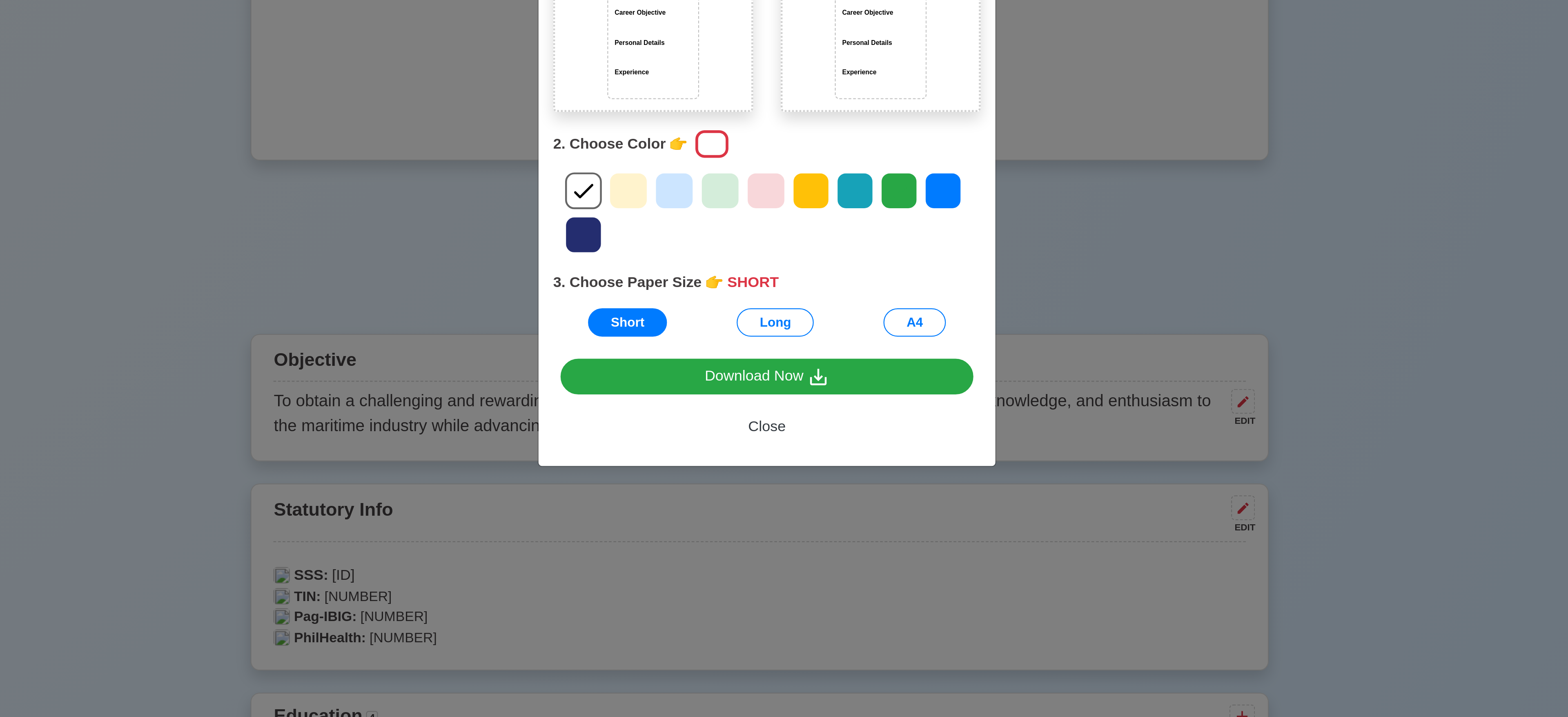 click 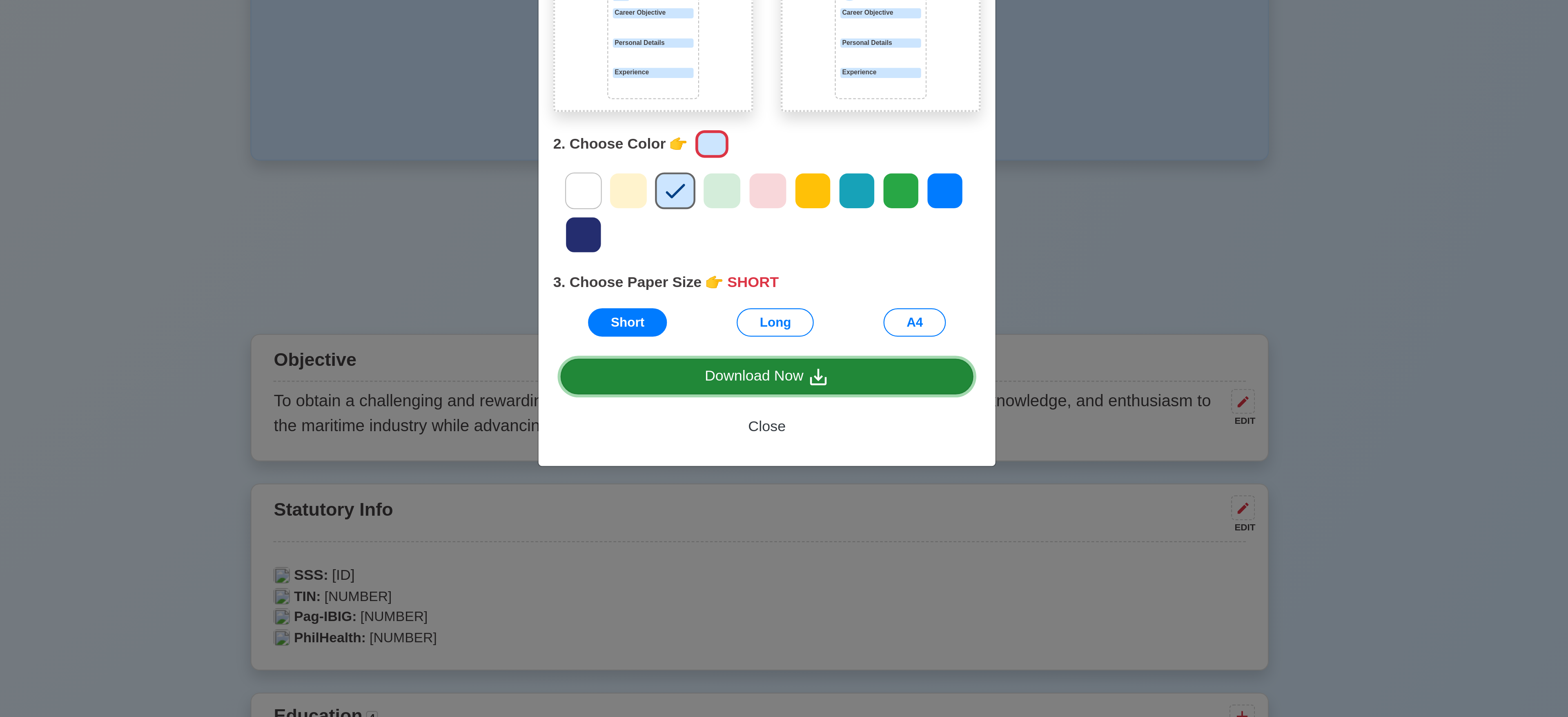 click on "Download Now" at bounding box center (784, 495) 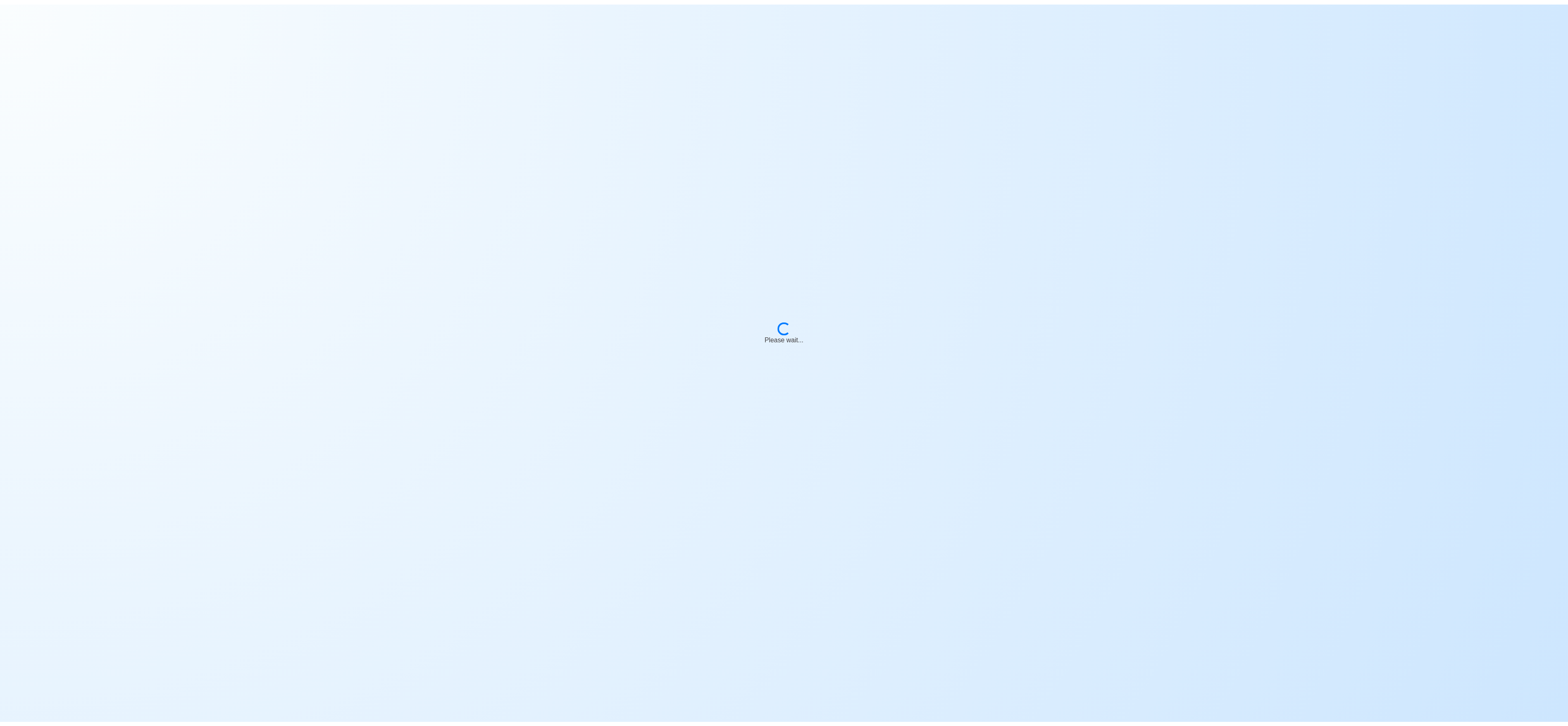 scroll, scrollTop: 0, scrollLeft: 0, axis: both 